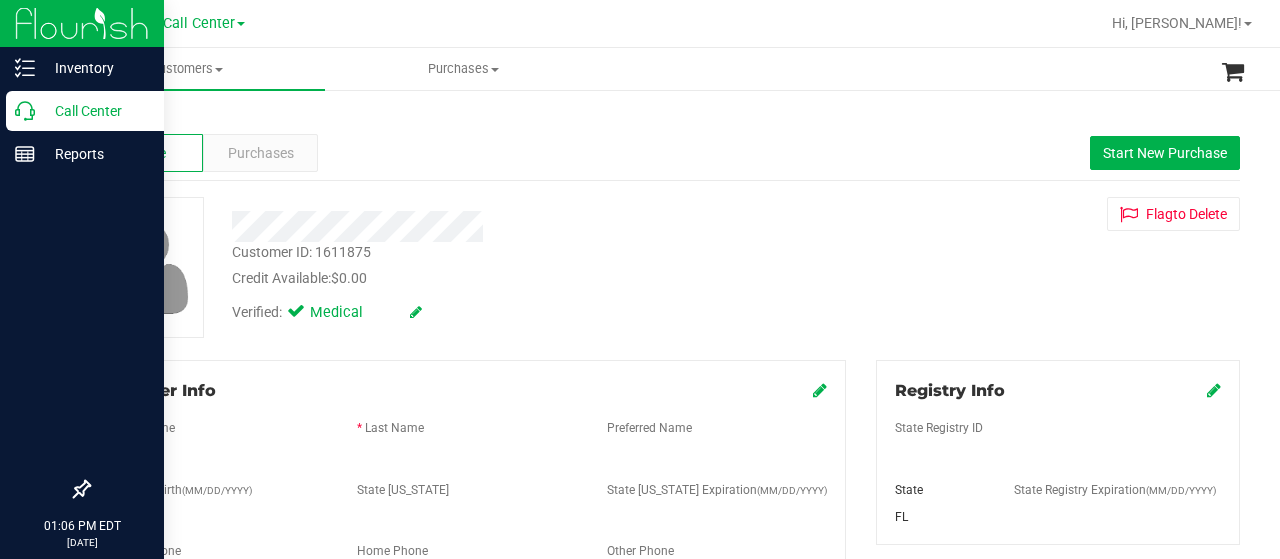 scroll, scrollTop: 0, scrollLeft: 0, axis: both 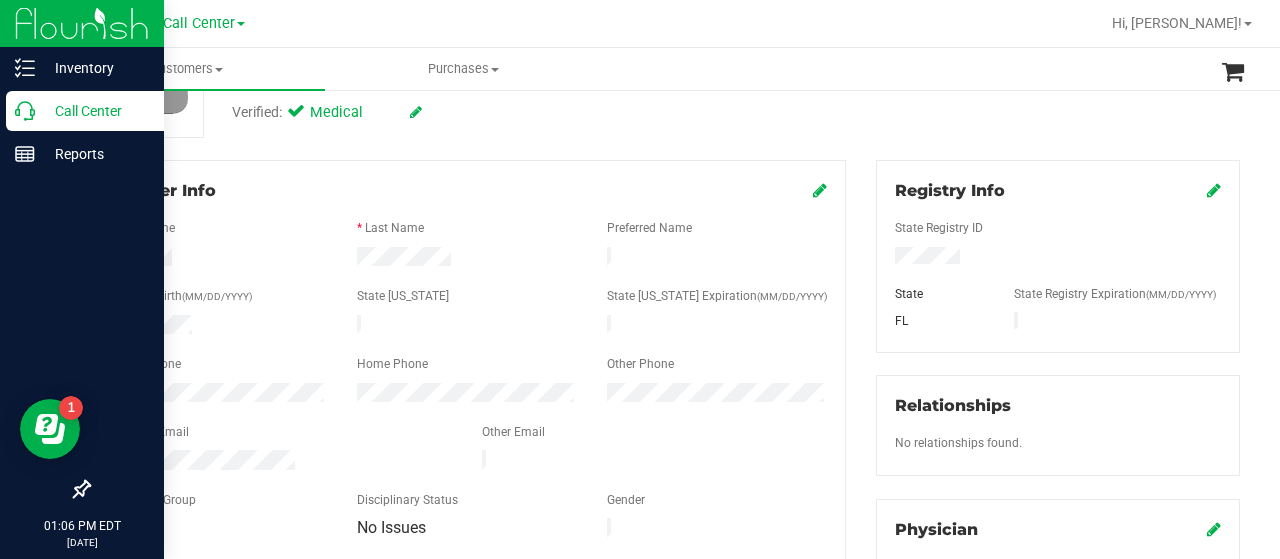 click on "Call Center" at bounding box center [85, 111] 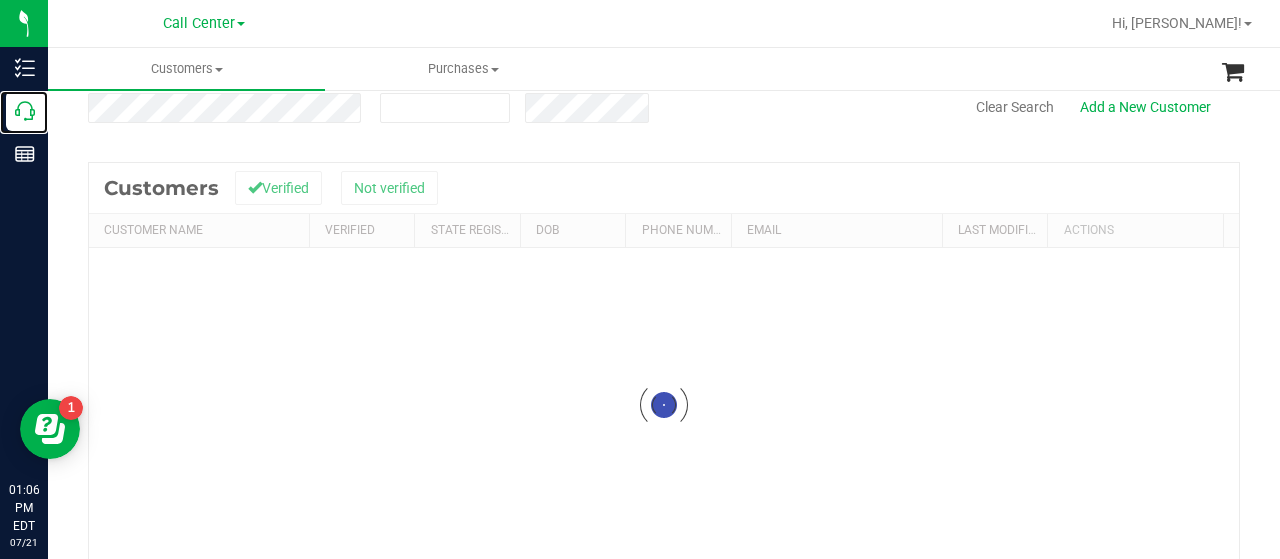 scroll, scrollTop: 0, scrollLeft: 0, axis: both 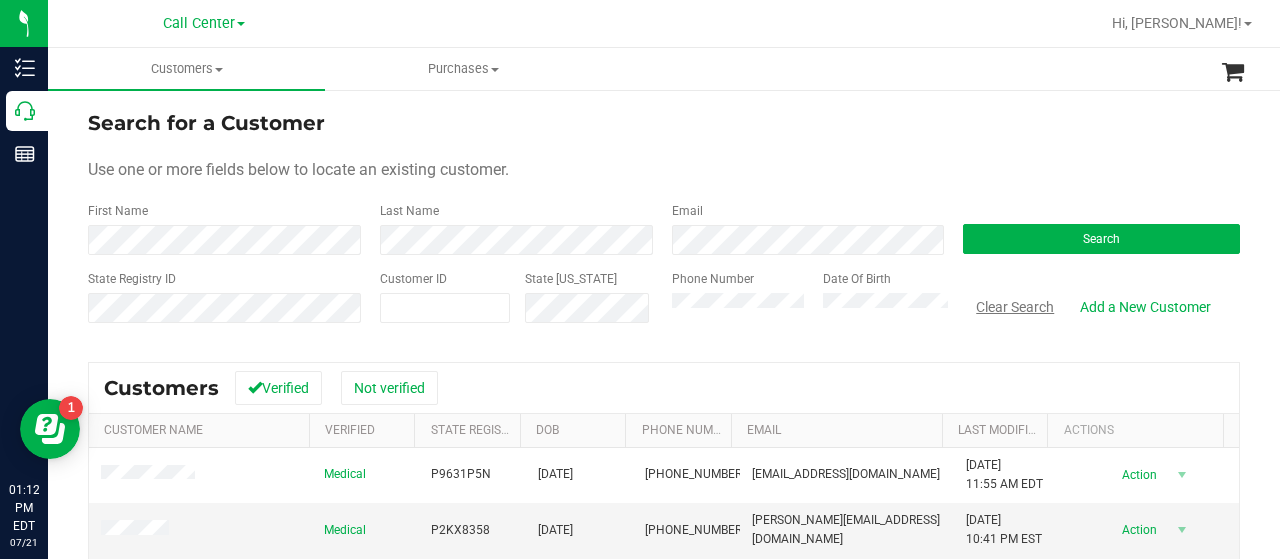 click on "Clear Search" at bounding box center (1015, 307) 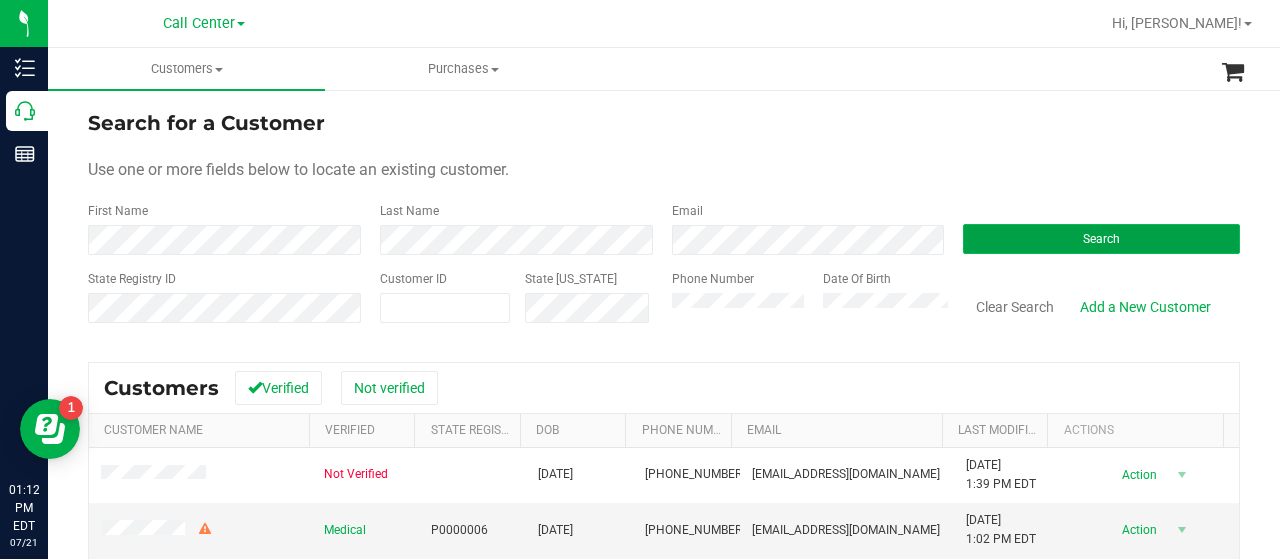 click on "Search" at bounding box center [1101, 239] 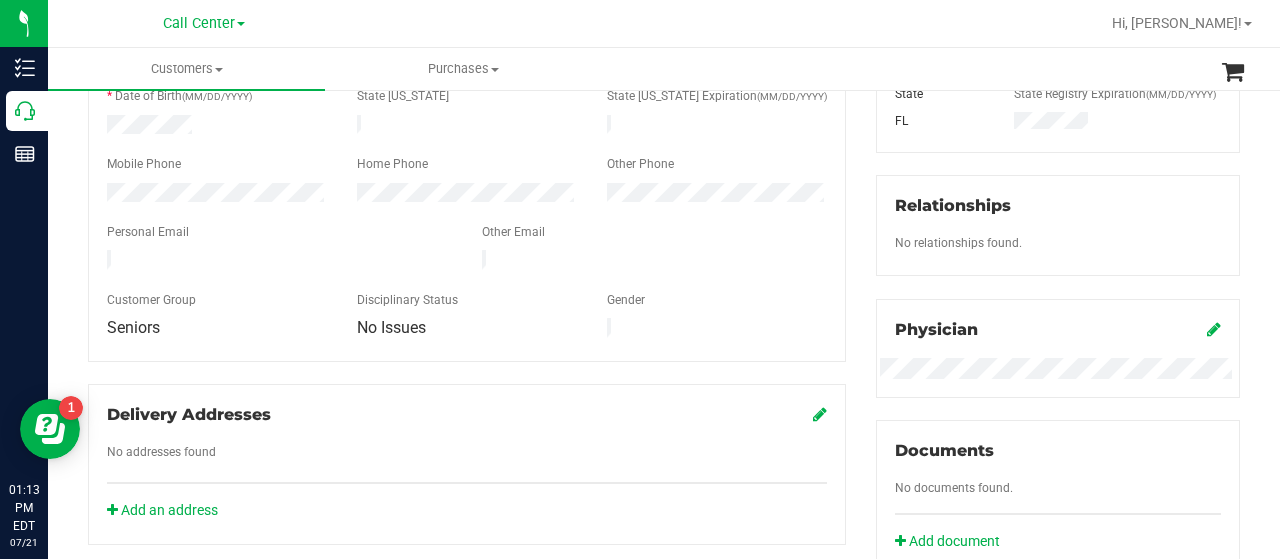 scroll, scrollTop: 0, scrollLeft: 0, axis: both 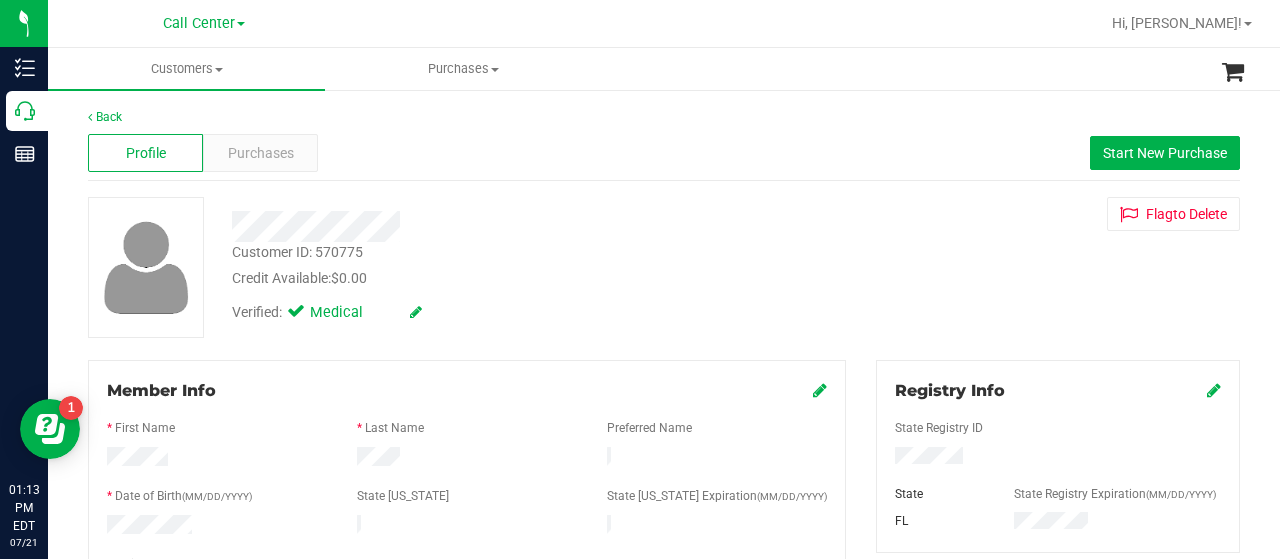 click on "Customer ID: 570775" at bounding box center [297, 252] 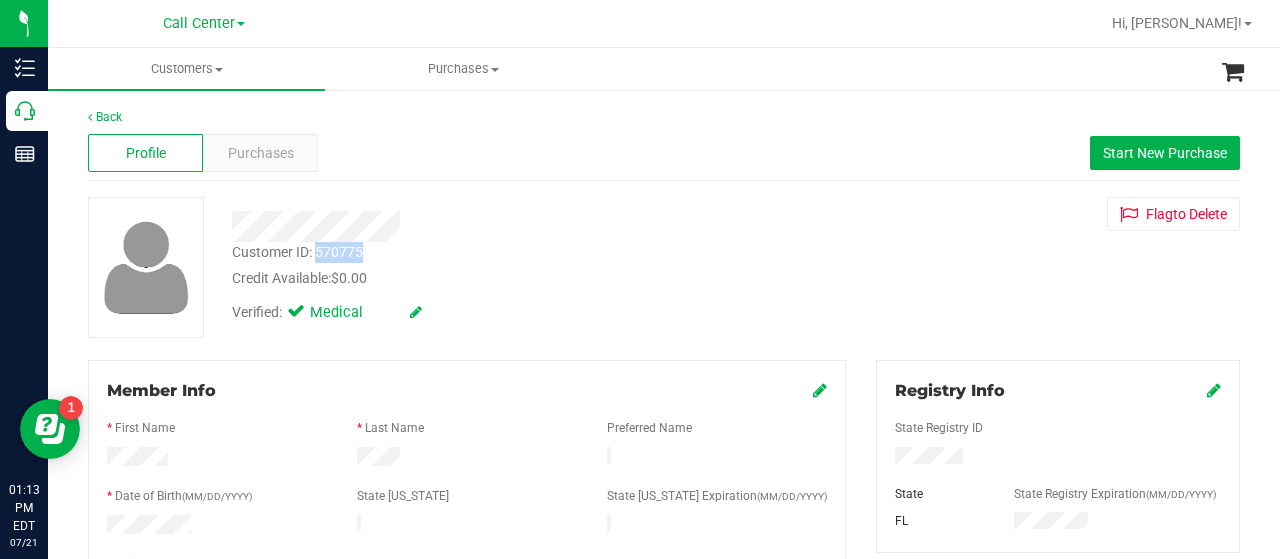click on "Customer ID: 570775" at bounding box center [297, 252] 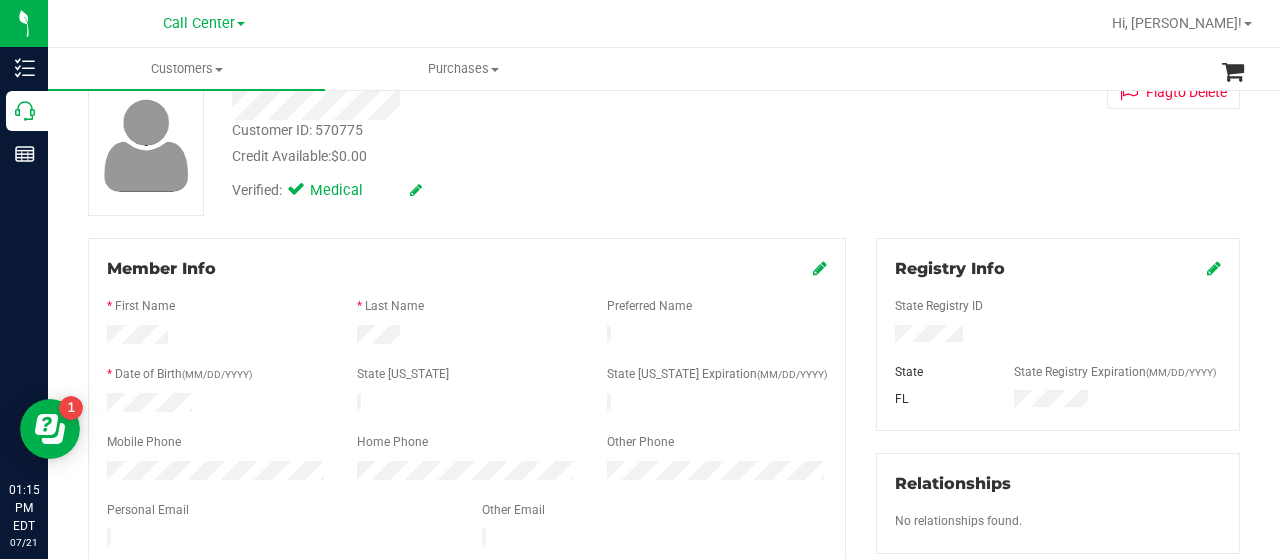 scroll, scrollTop: 0, scrollLeft: 0, axis: both 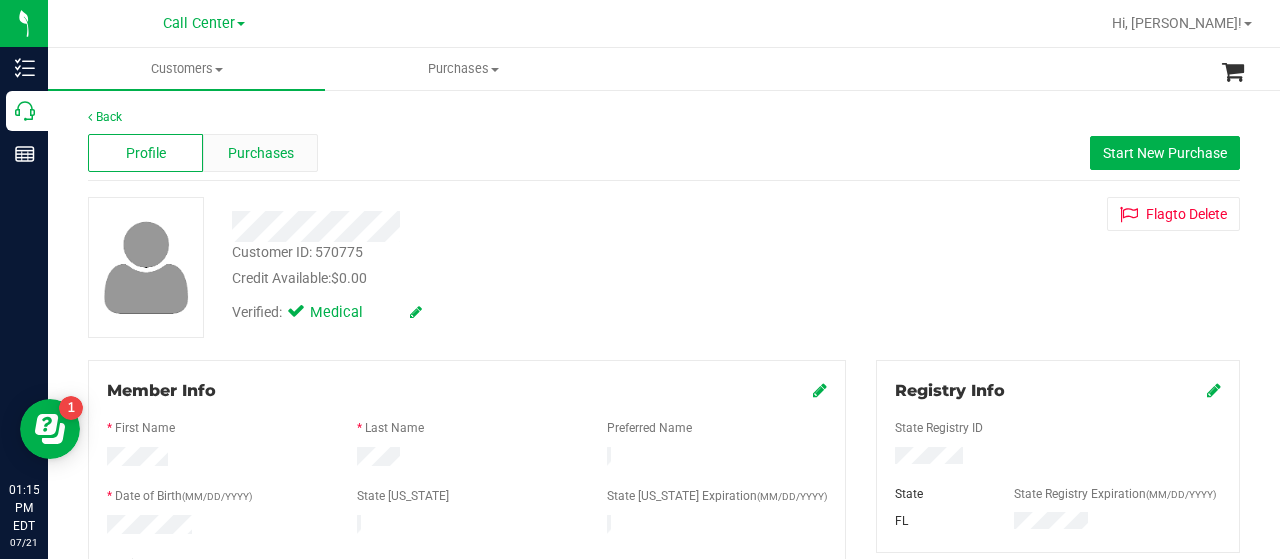 click on "Purchases" at bounding box center (260, 153) 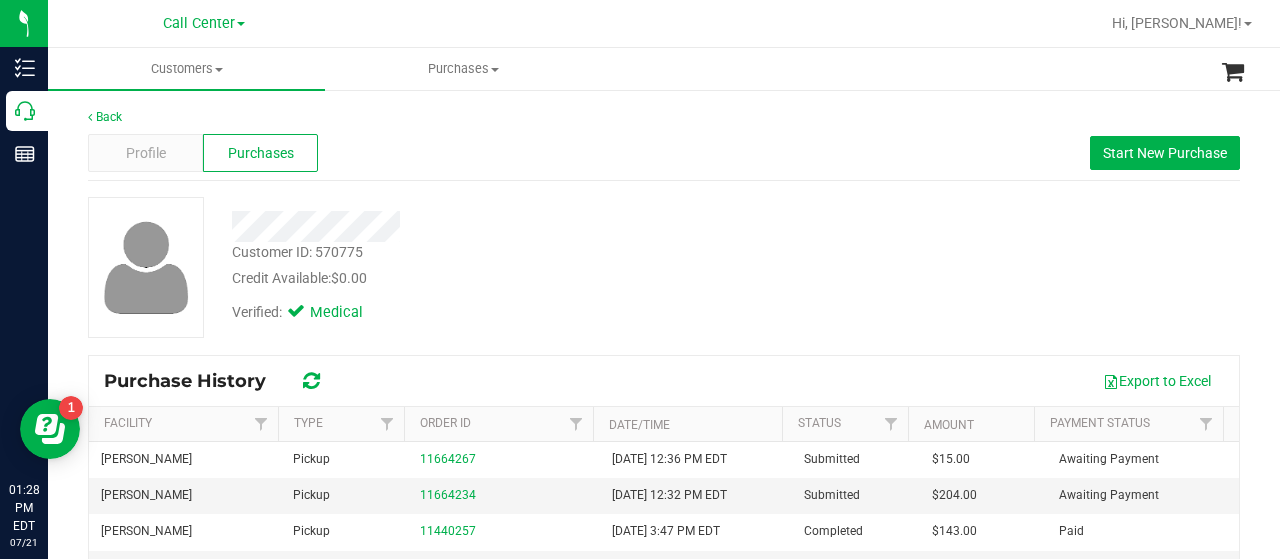 click on "Customer ID: 570775" at bounding box center [297, 252] 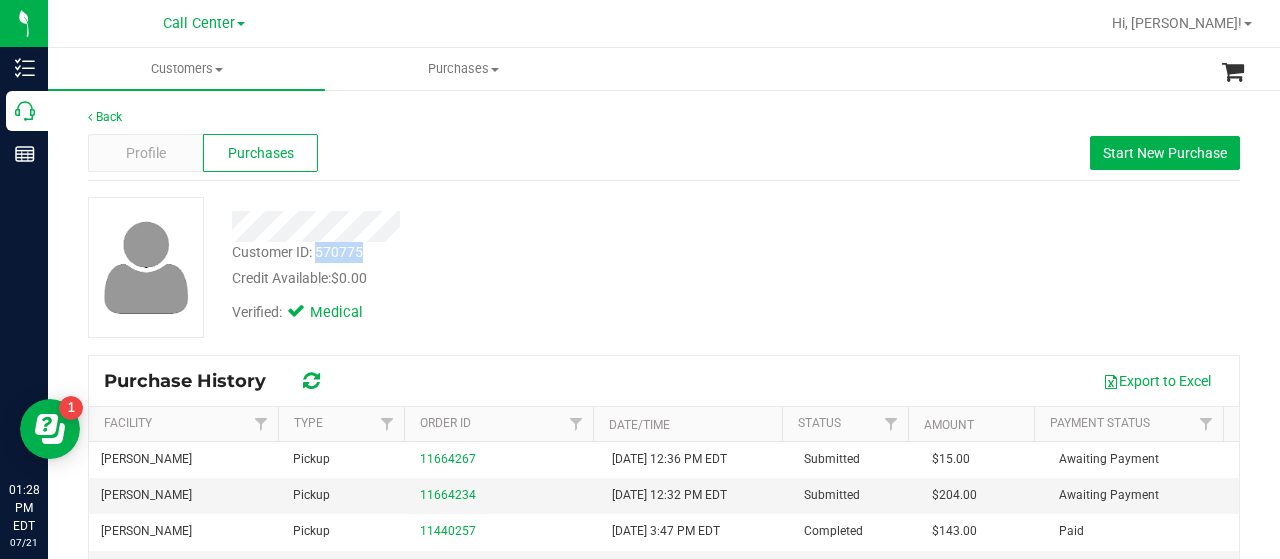 click on "Customer ID: 570775" at bounding box center [297, 252] 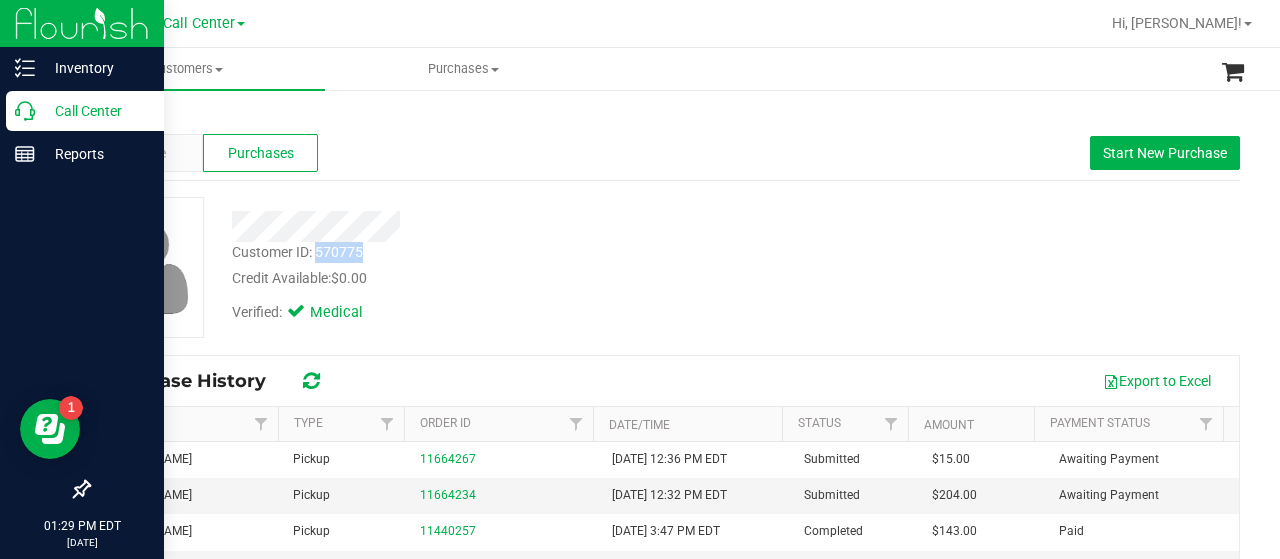 click 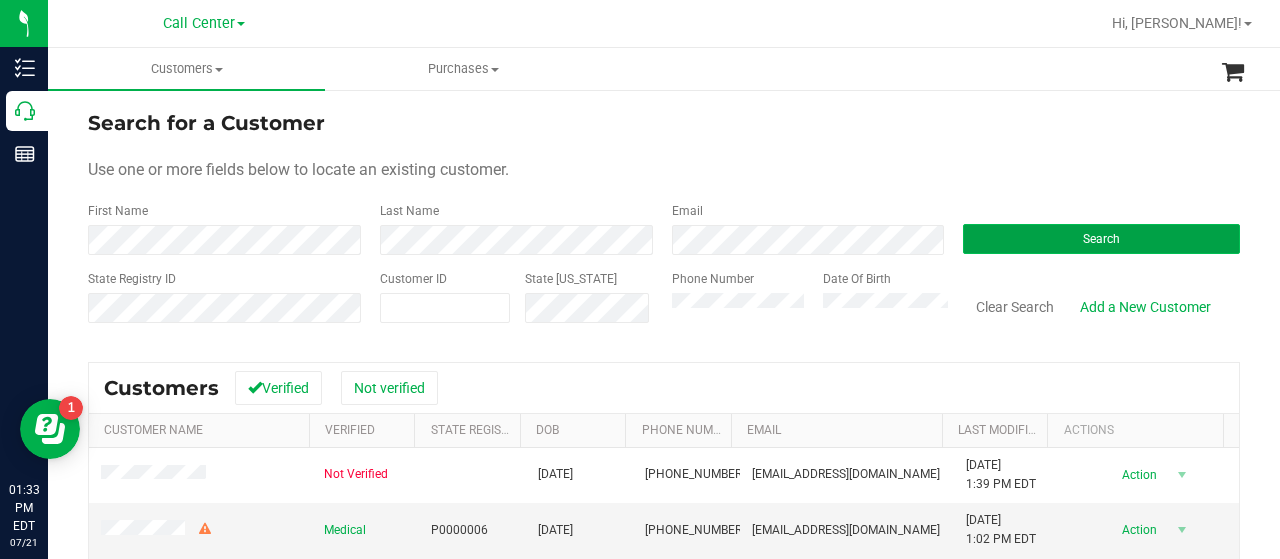 click on "Search" at bounding box center (1101, 239) 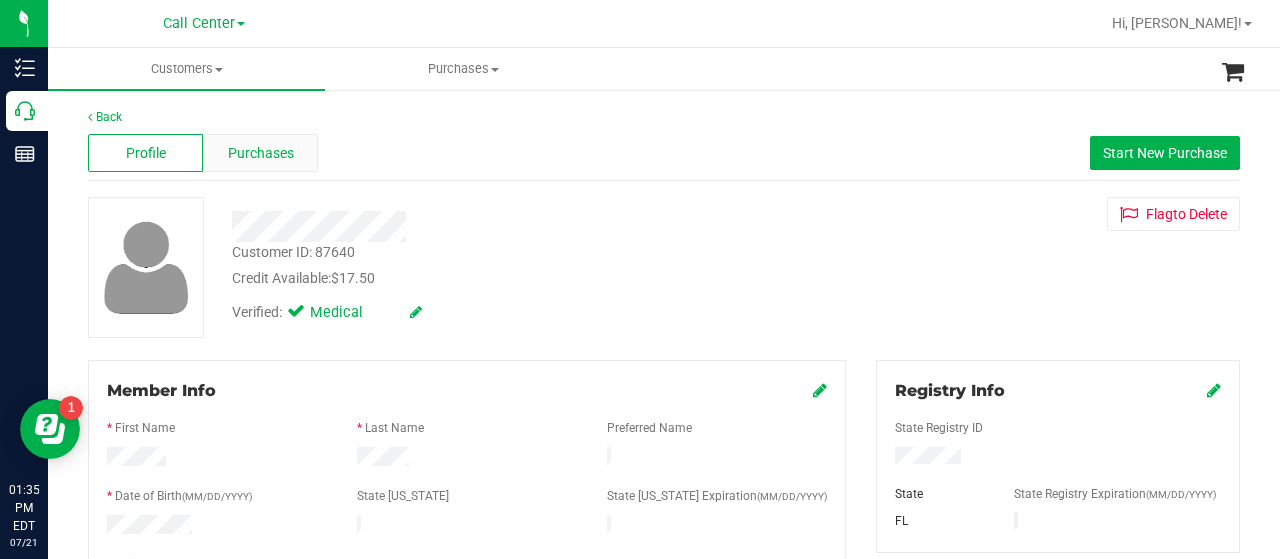 click on "Purchases" at bounding box center [261, 153] 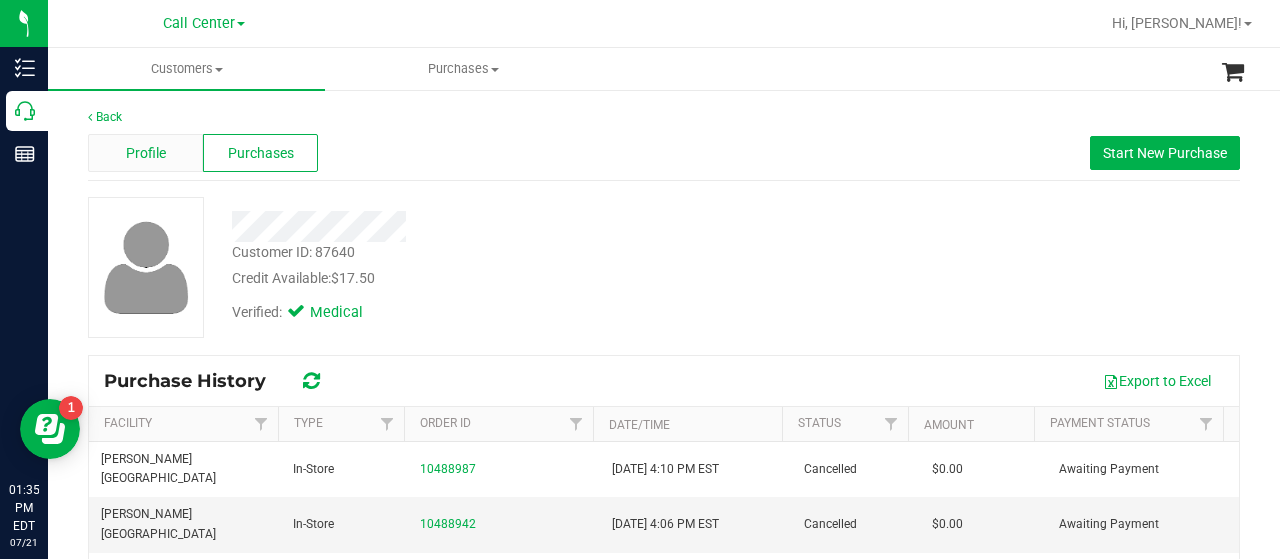 click on "Profile" at bounding box center (145, 153) 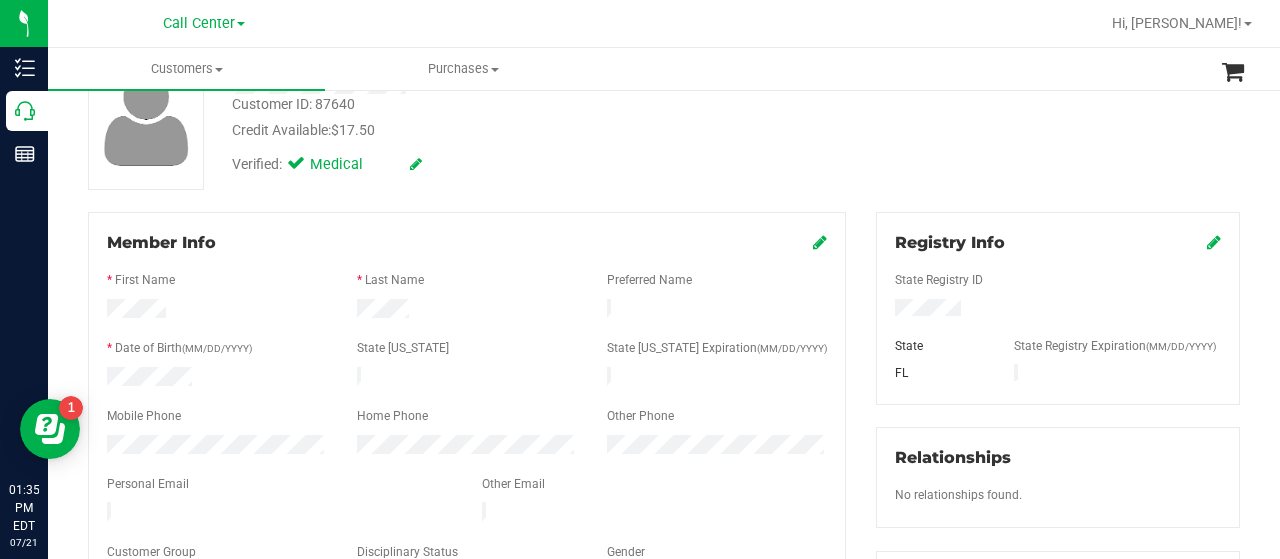 scroll, scrollTop: 0, scrollLeft: 0, axis: both 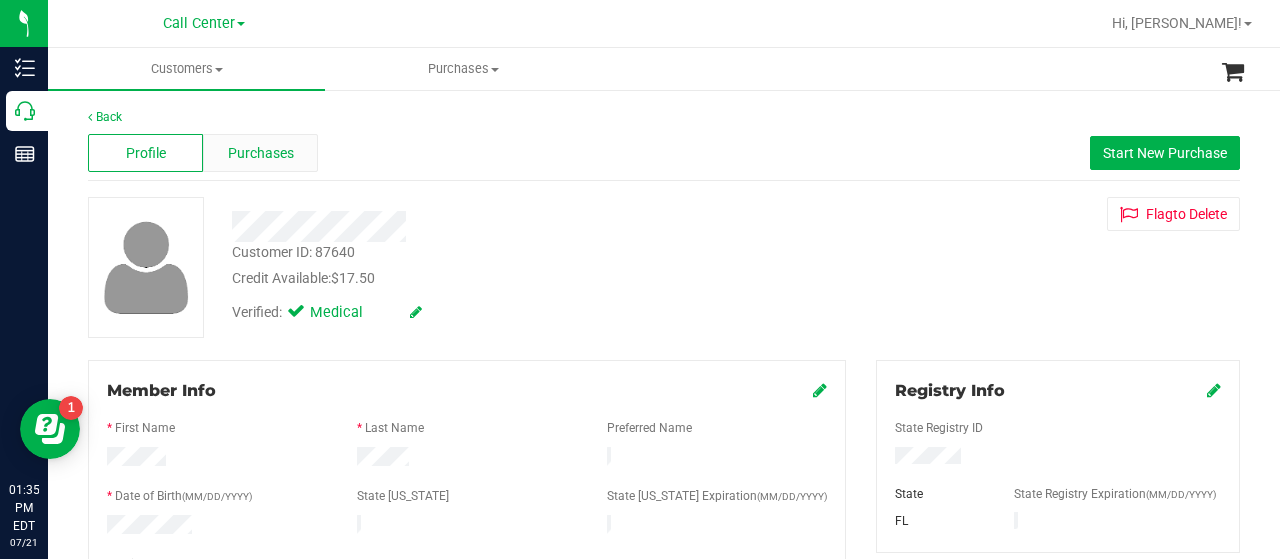 click on "Purchases" at bounding box center [260, 153] 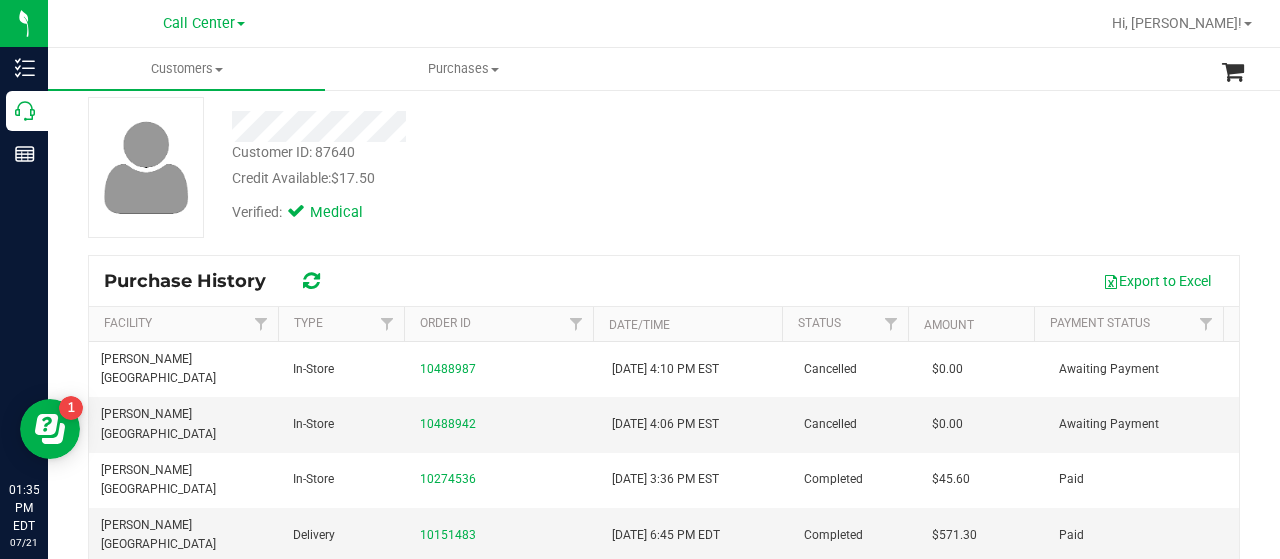 scroll, scrollTop: 0, scrollLeft: 0, axis: both 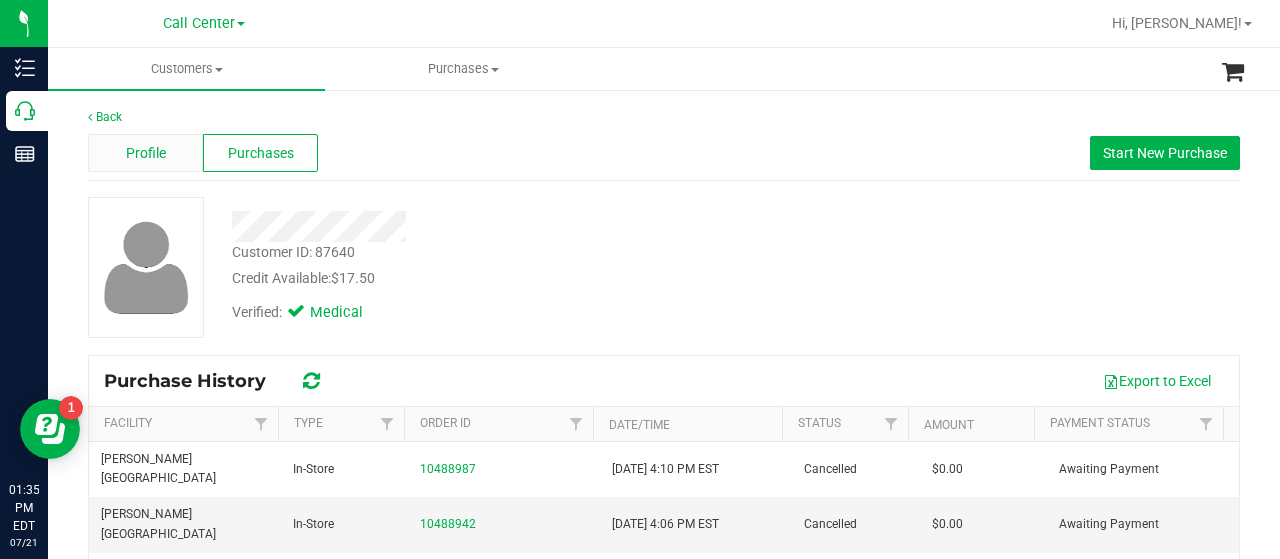 click on "Profile" at bounding box center (146, 153) 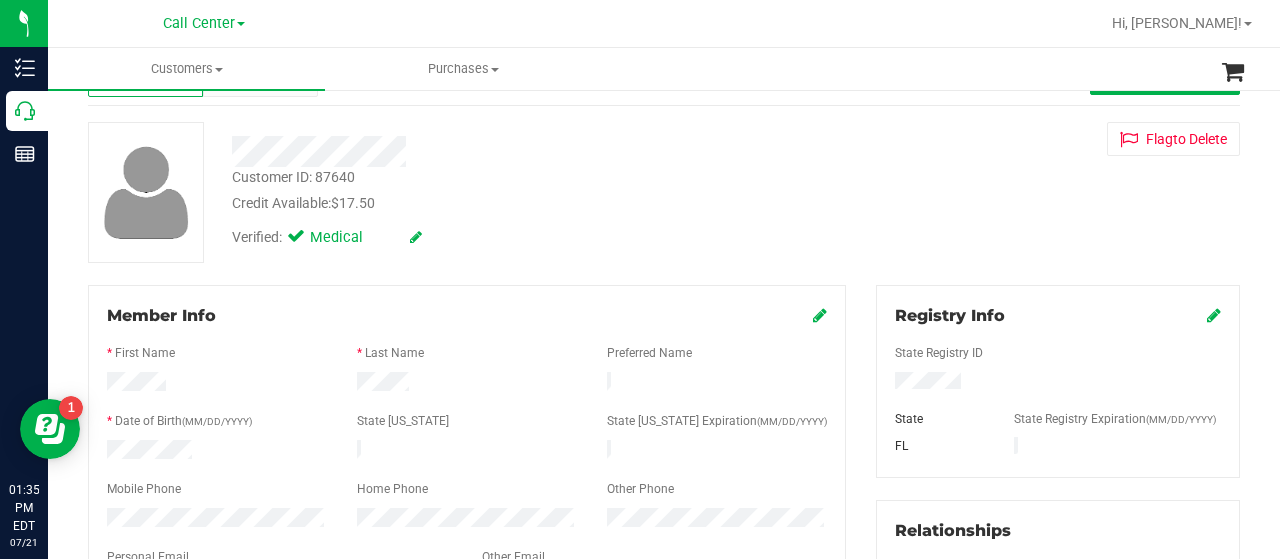 scroll, scrollTop: 200, scrollLeft: 0, axis: vertical 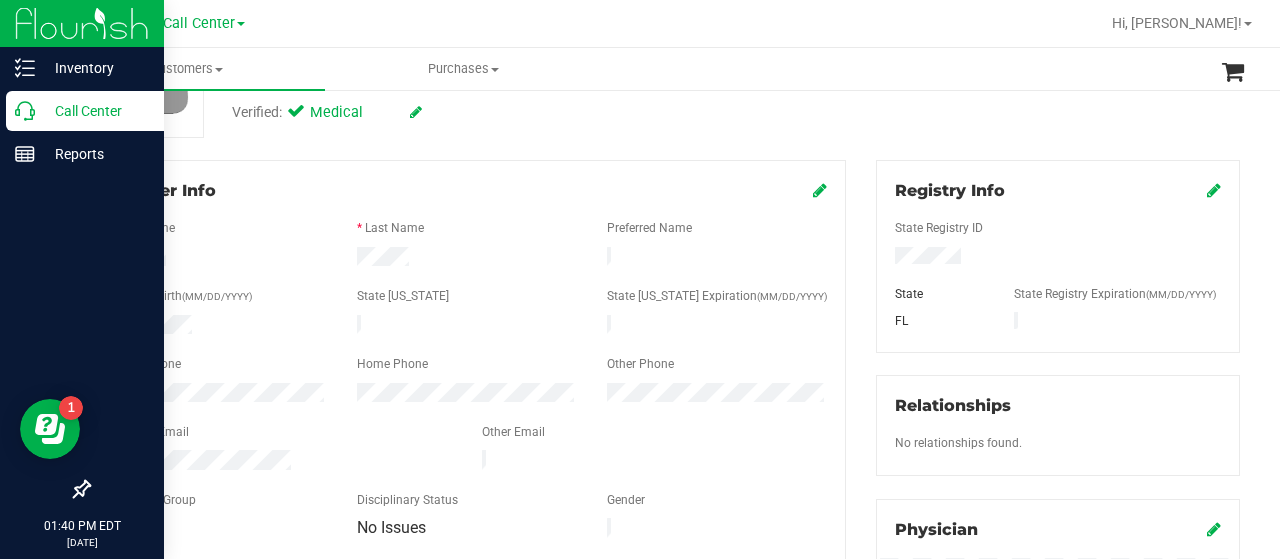 click 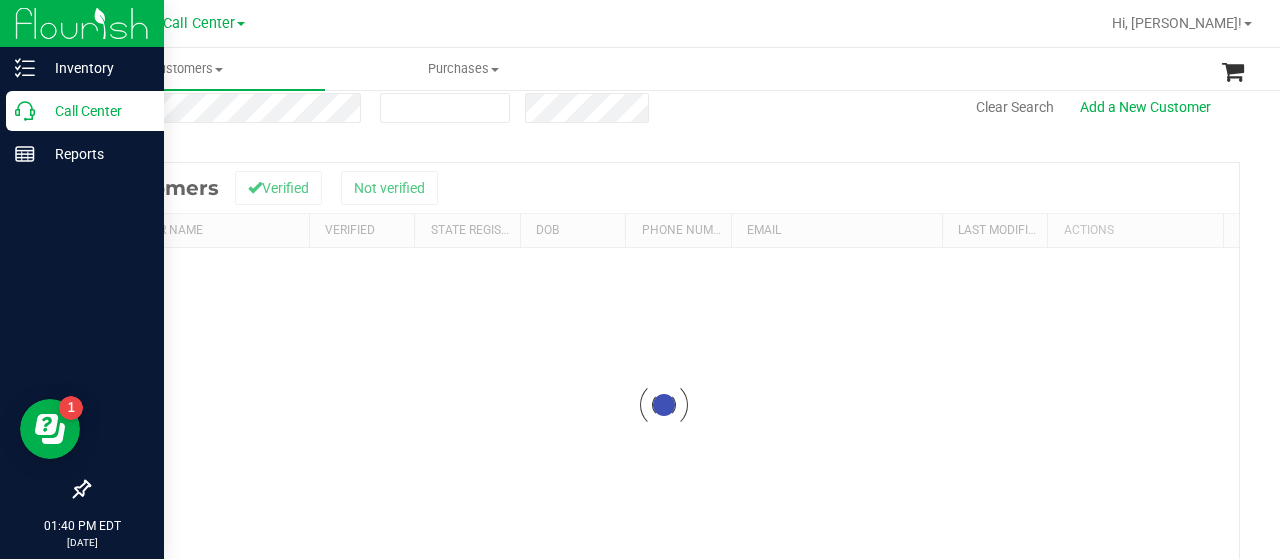 scroll, scrollTop: 0, scrollLeft: 0, axis: both 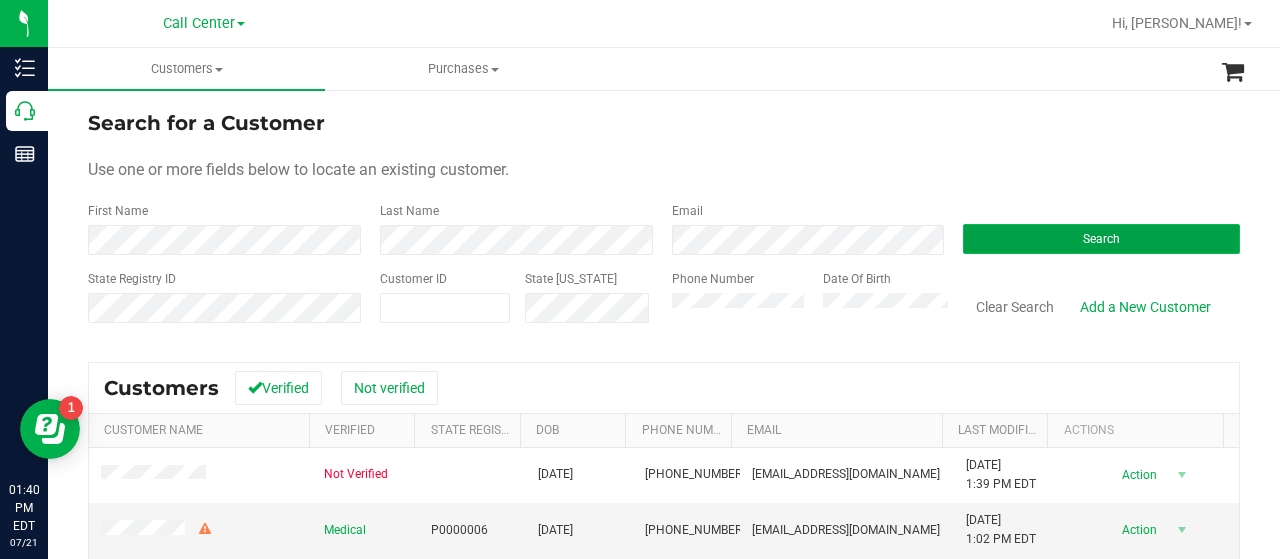 click on "Search" at bounding box center (1101, 239) 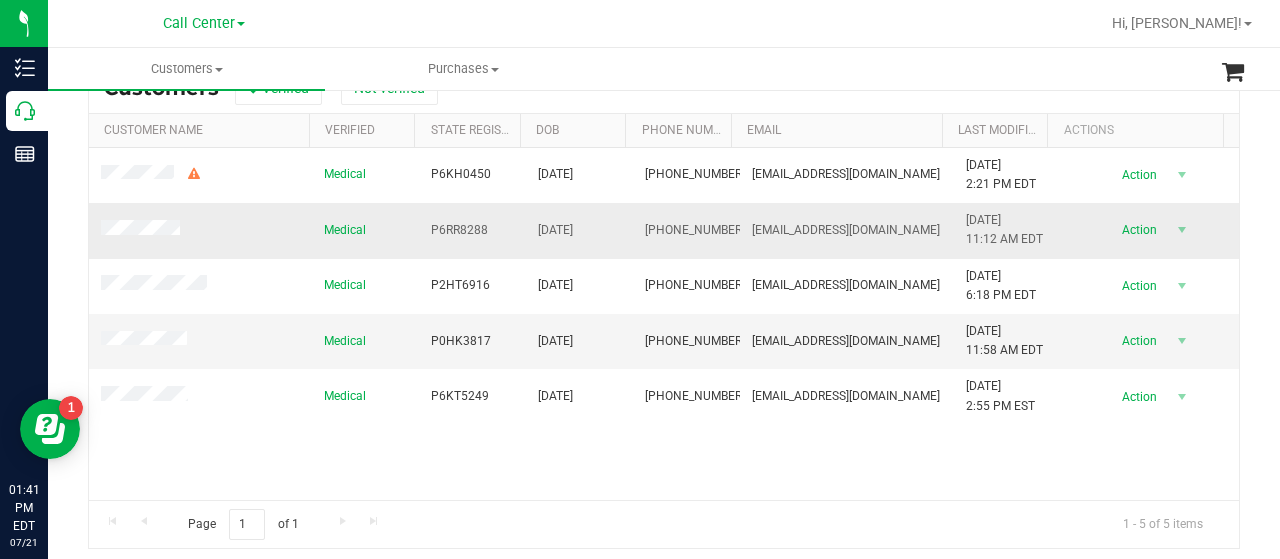 scroll, scrollTop: 200, scrollLeft: 0, axis: vertical 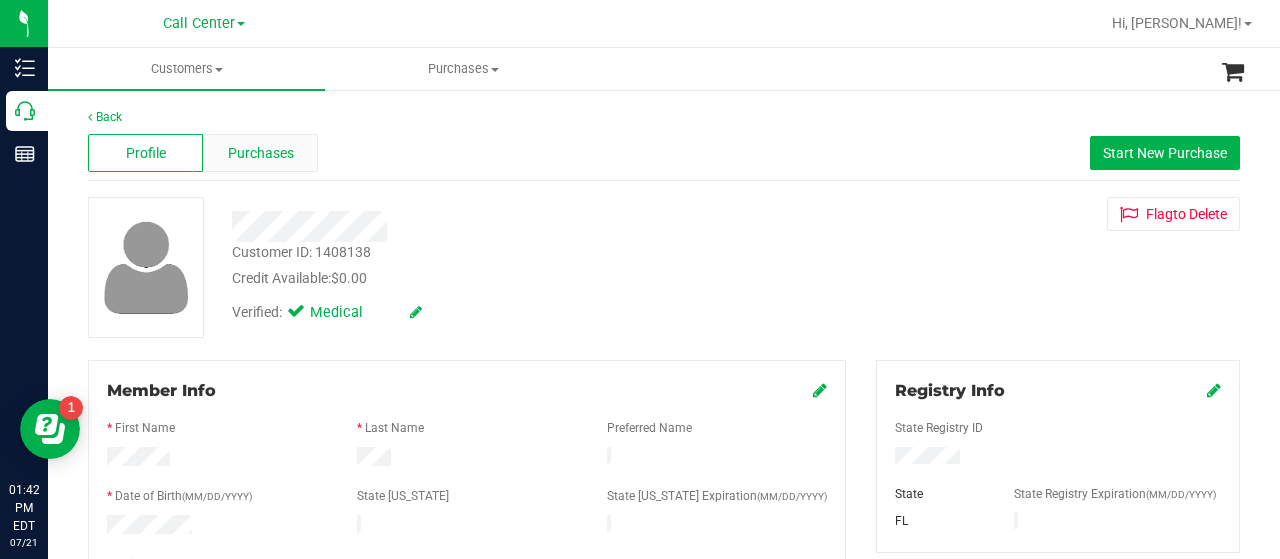 click on "Purchases" at bounding box center (261, 153) 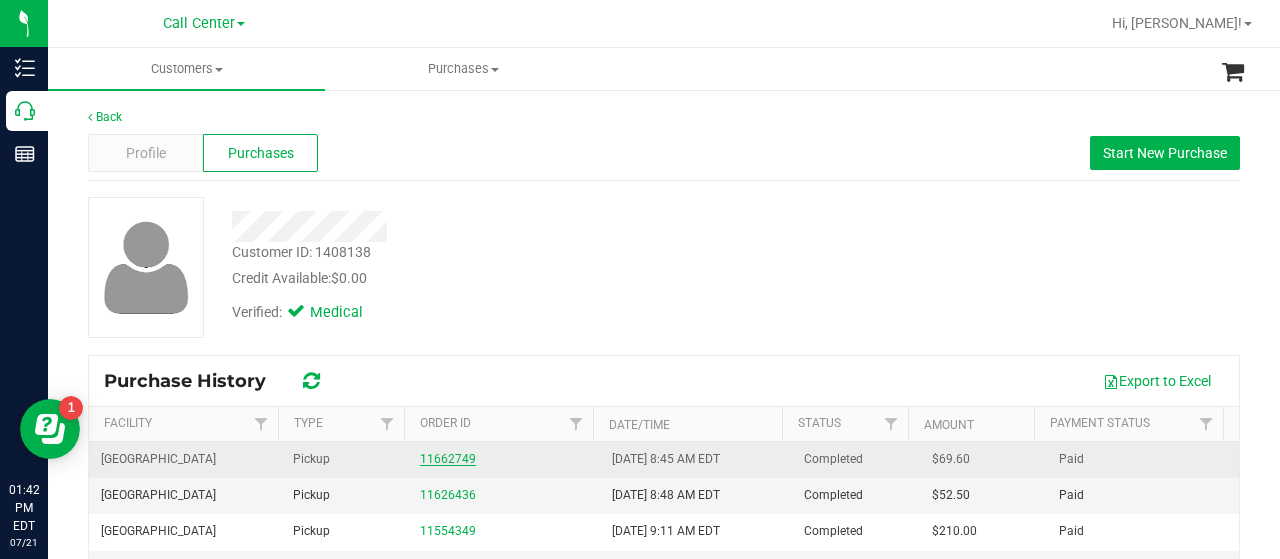 click on "11662749" at bounding box center (448, 459) 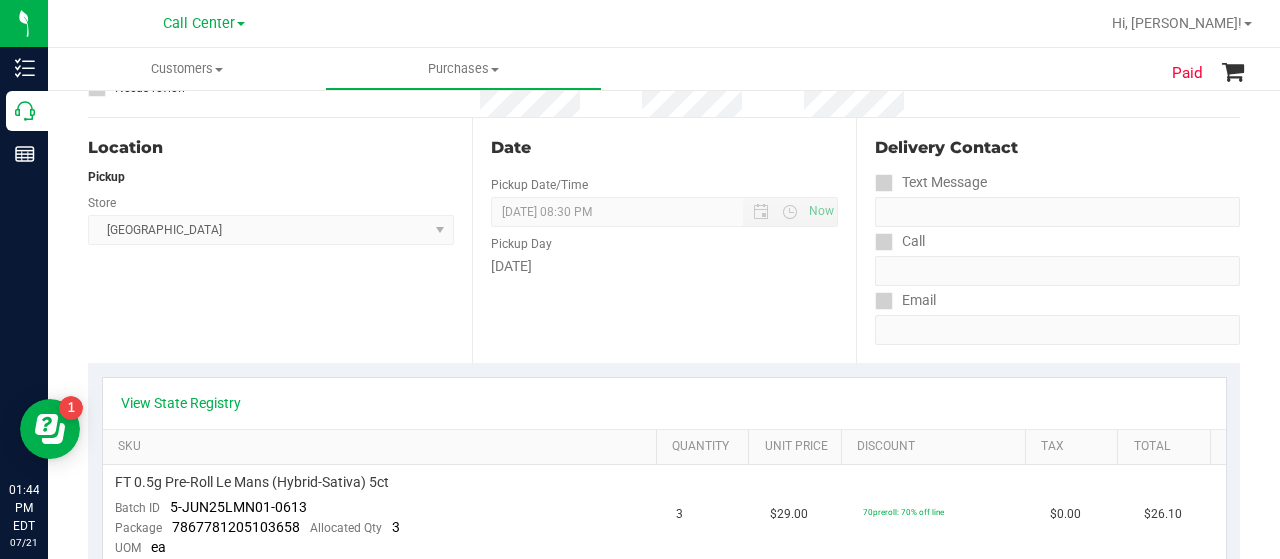 scroll, scrollTop: 0, scrollLeft: 0, axis: both 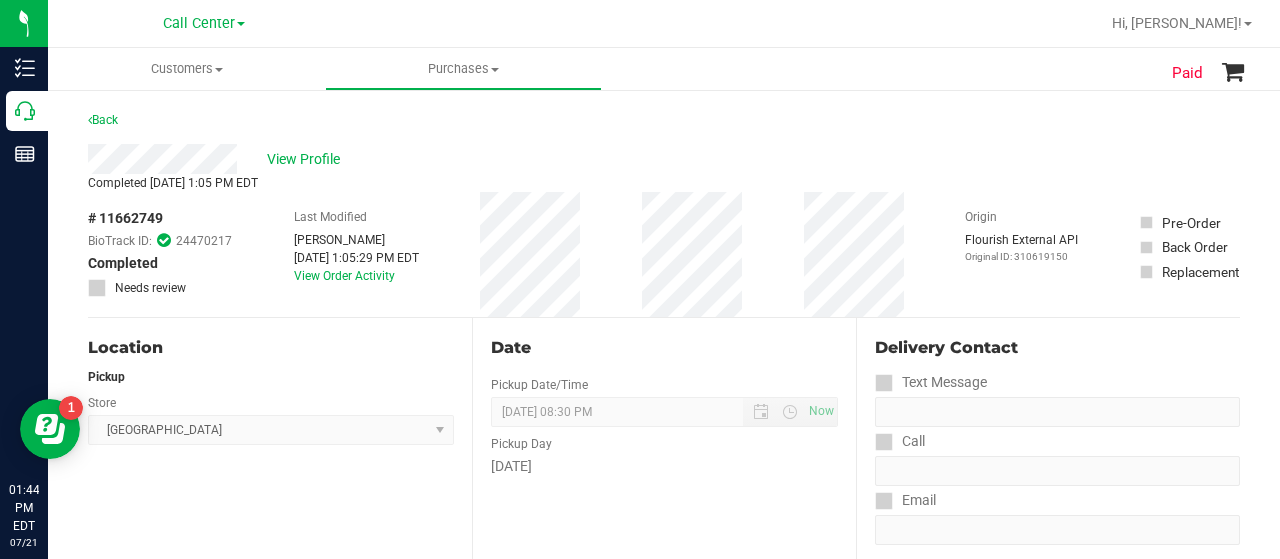 click on "# 11662749" at bounding box center (125, 218) 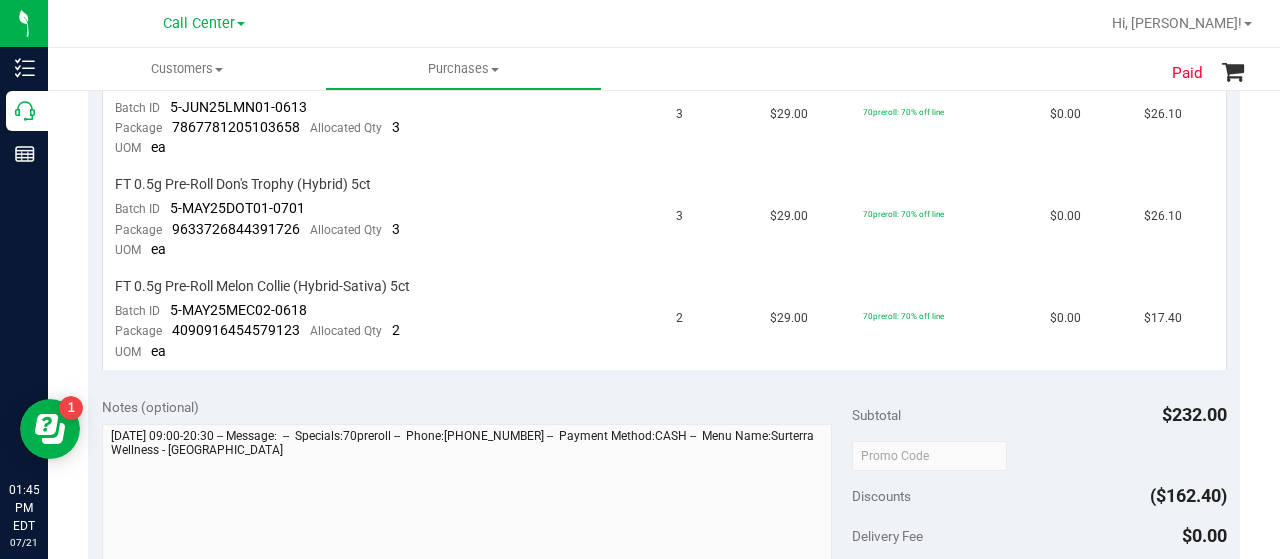 scroll, scrollTop: 500, scrollLeft: 0, axis: vertical 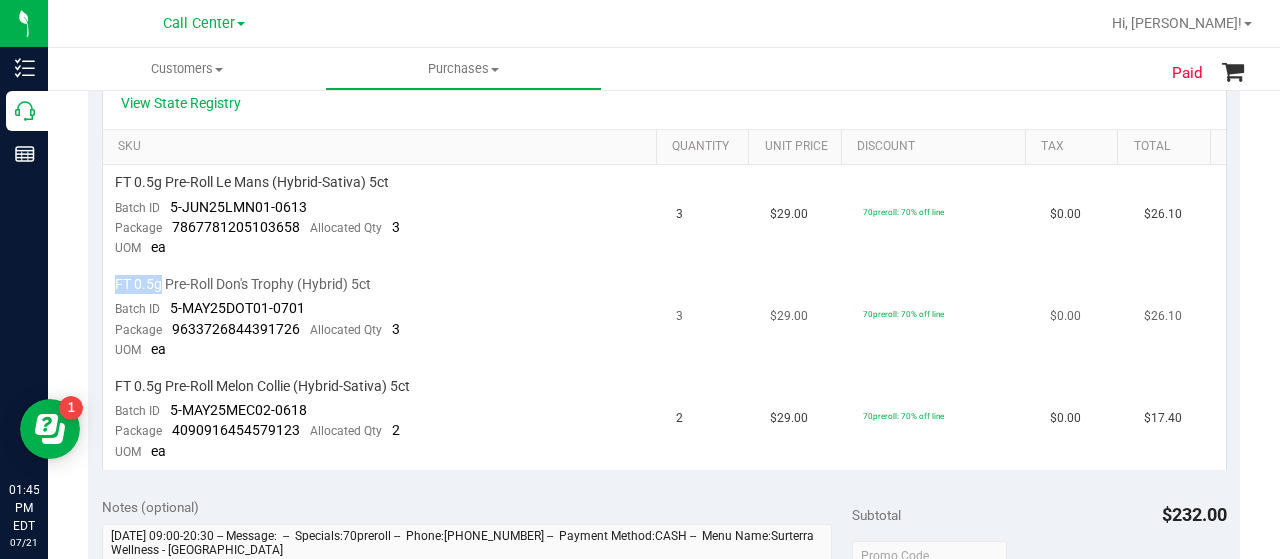 drag, startPoint x: 108, startPoint y: 281, endPoint x: 161, endPoint y: 283, distance: 53.037724 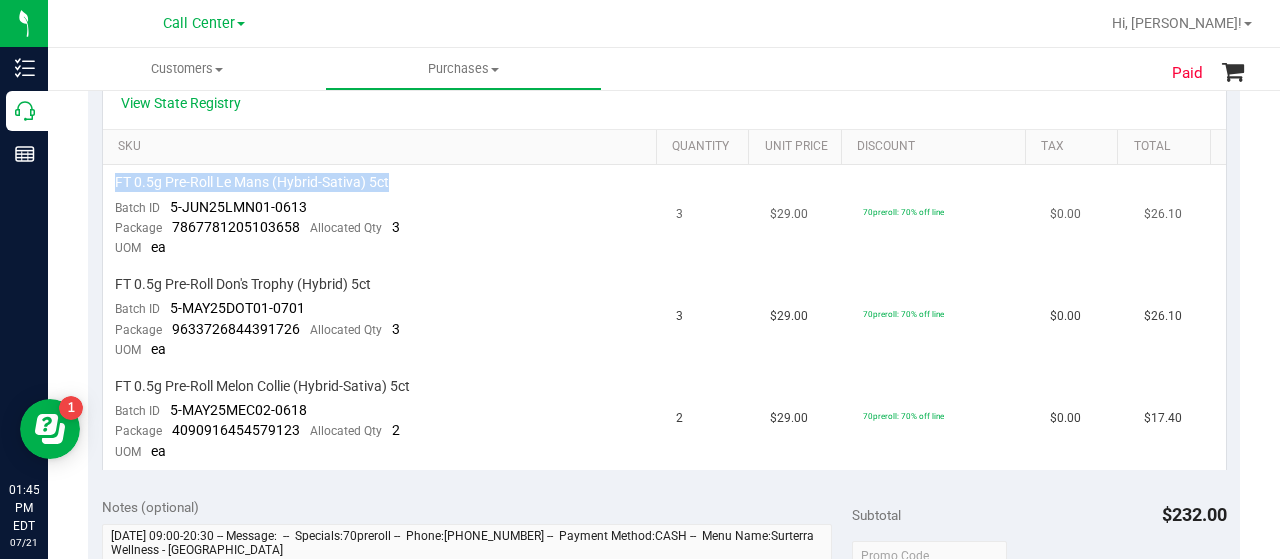 drag, startPoint x: 111, startPoint y: 176, endPoint x: 390, endPoint y: 183, distance: 279.0878 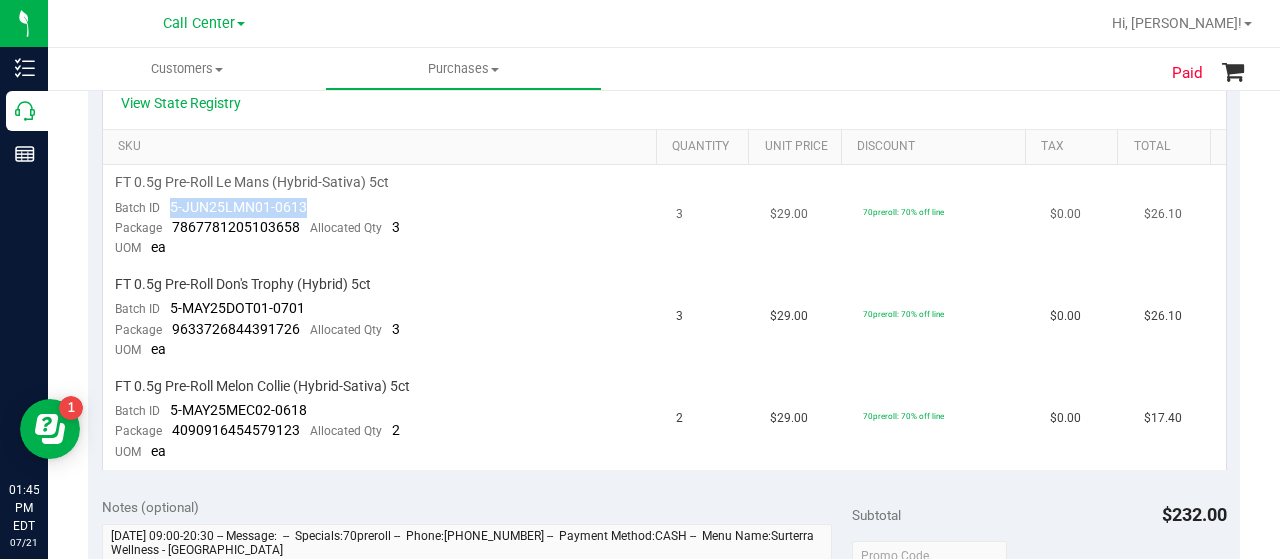 drag, startPoint x: 168, startPoint y: 201, endPoint x: 306, endPoint y: 196, distance: 138.09055 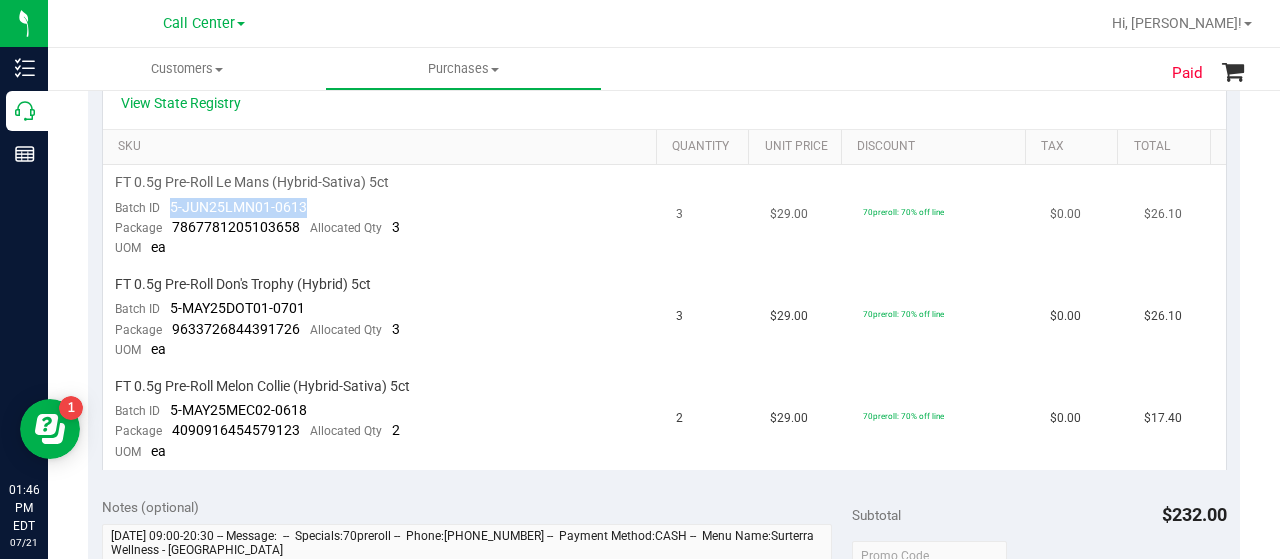 copy on "5-JUN25LMN01-0613" 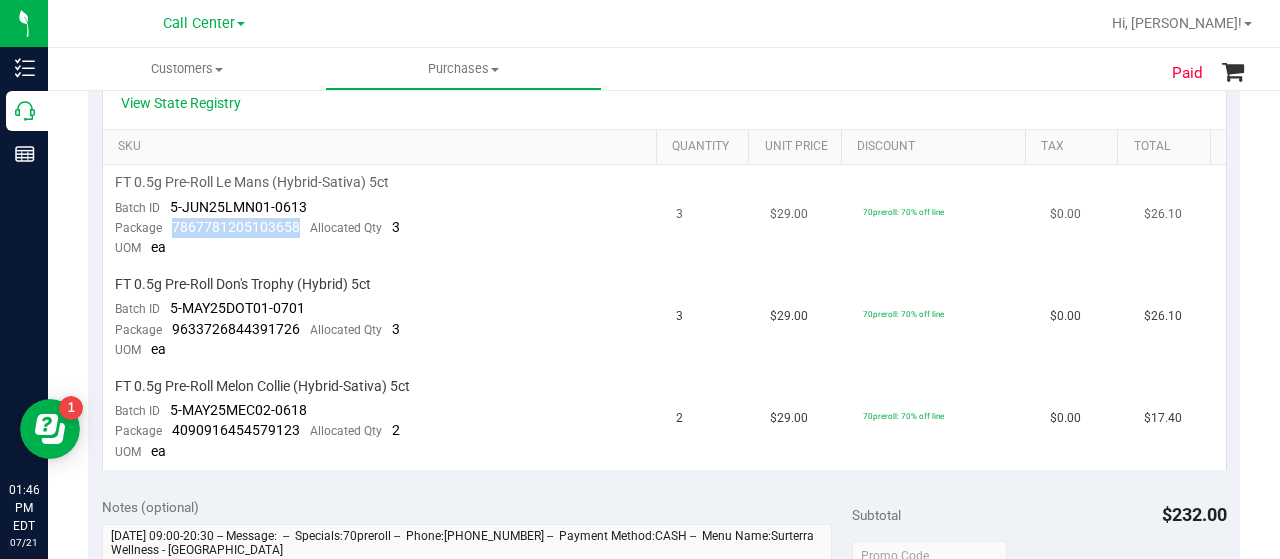 drag, startPoint x: 166, startPoint y: 223, endPoint x: 299, endPoint y: 221, distance: 133.01503 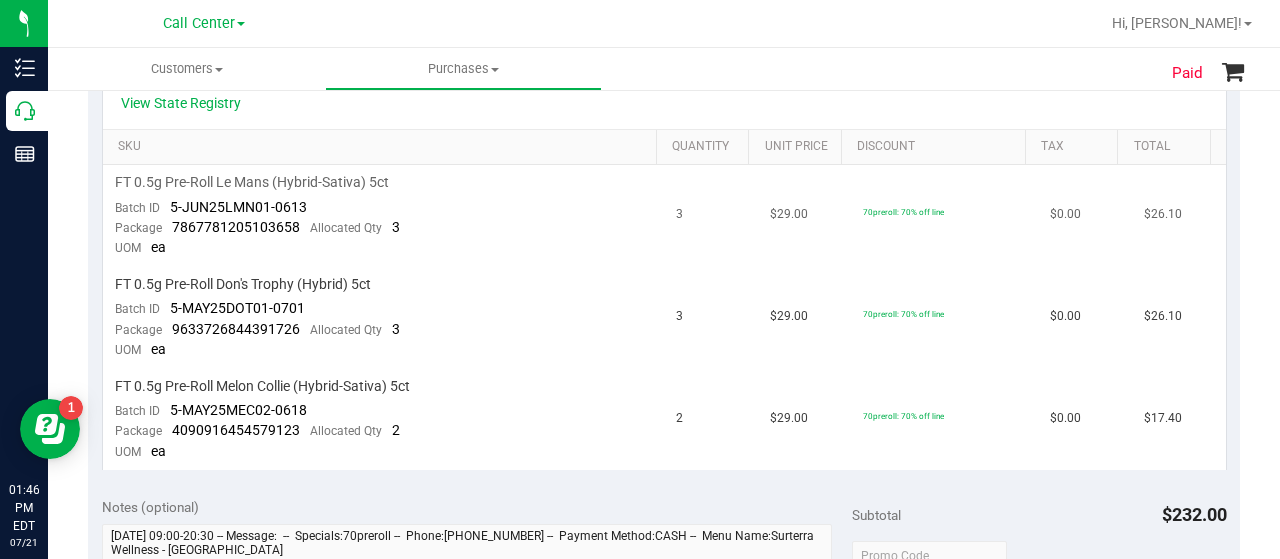 click on "FT 0.5g Pre-Roll Le Mans (Hybrid-Sativa) 5ct" at bounding box center [384, 182] 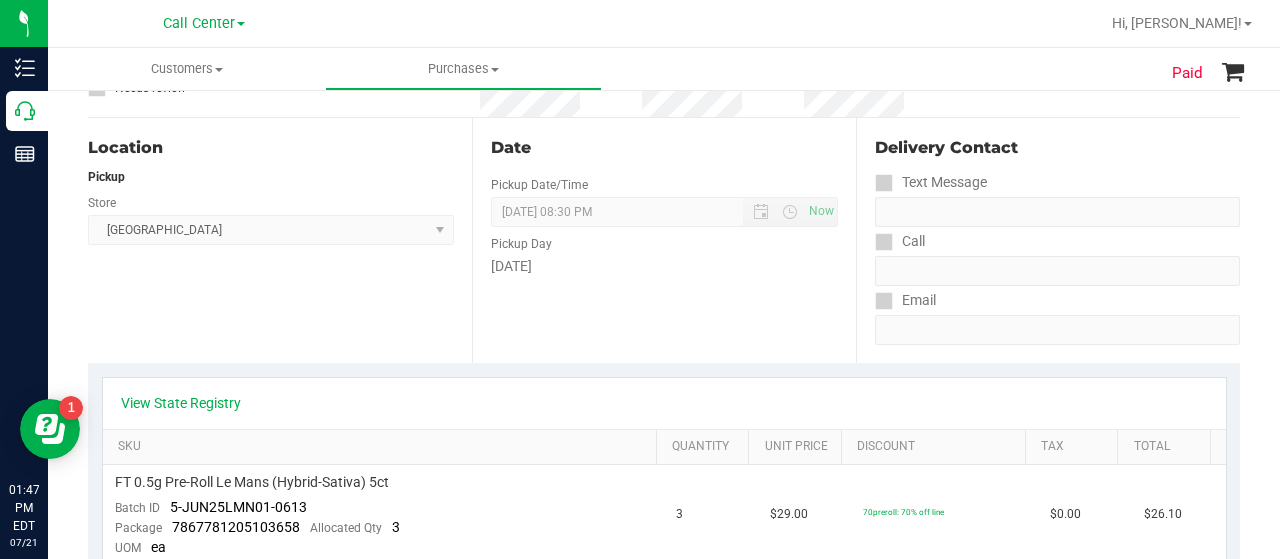 scroll, scrollTop: 0, scrollLeft: 0, axis: both 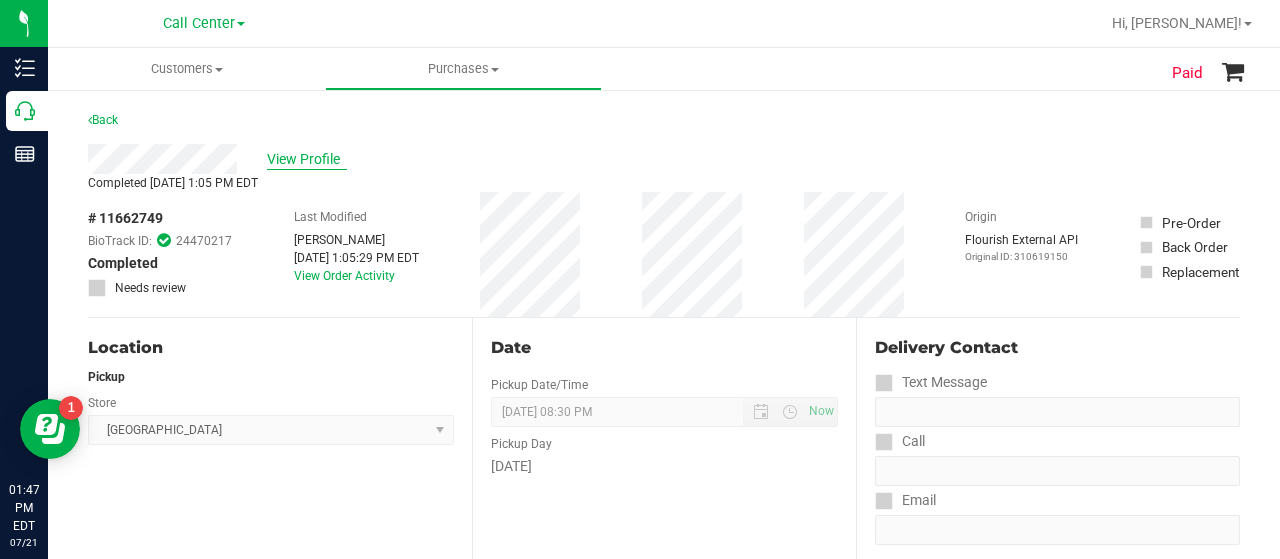 click on "View Profile" at bounding box center [307, 159] 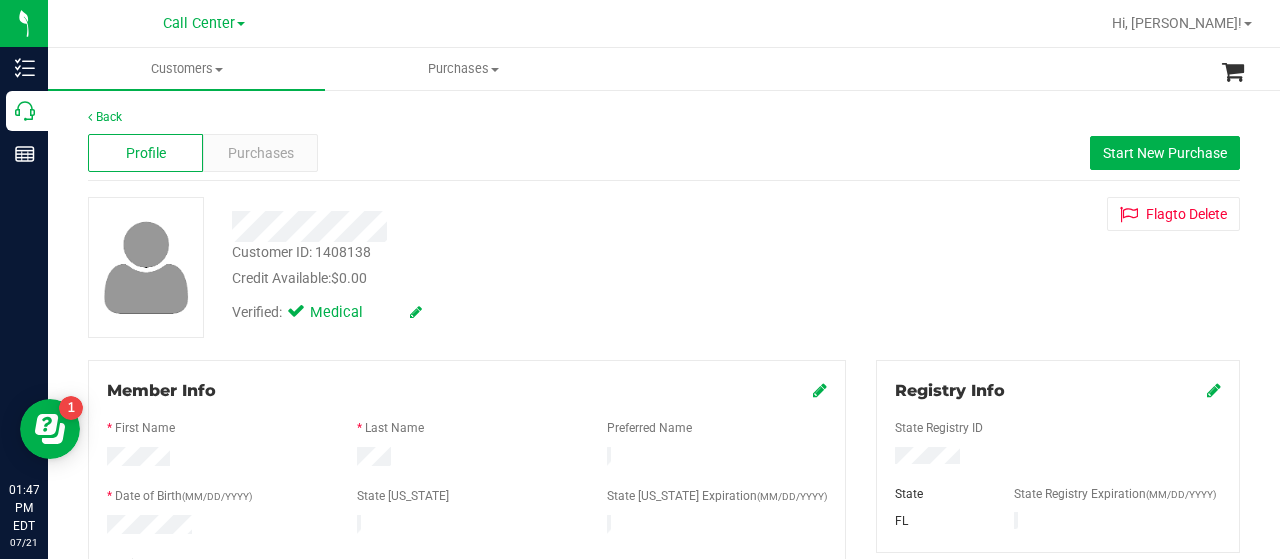click on "Customer ID: 1408138" at bounding box center (301, 252) 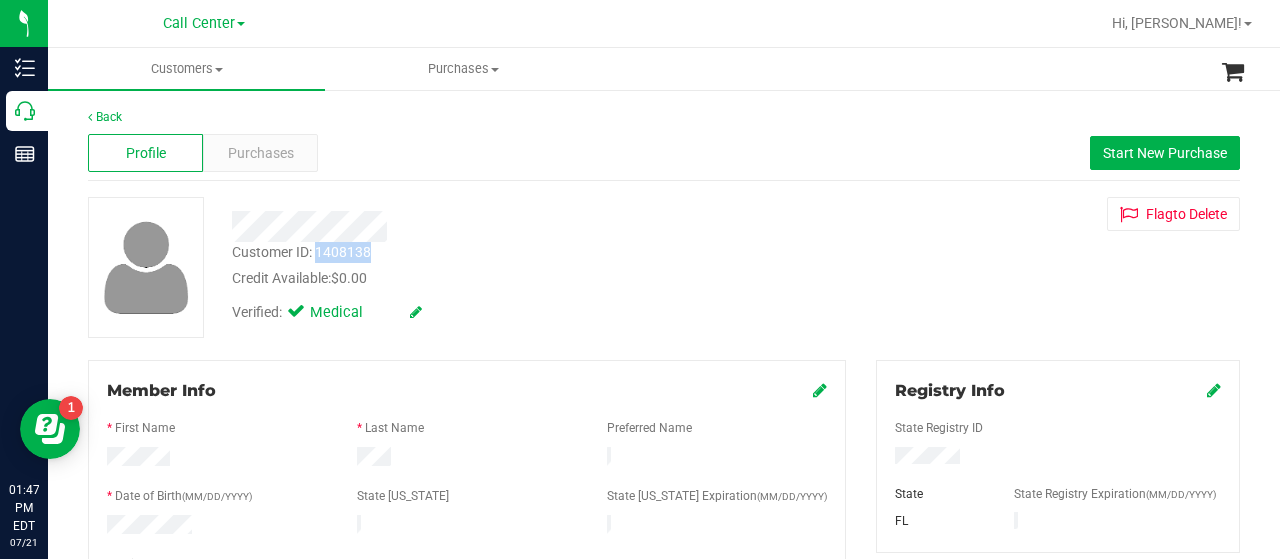 click on "Customer ID: 1408138" at bounding box center (301, 252) 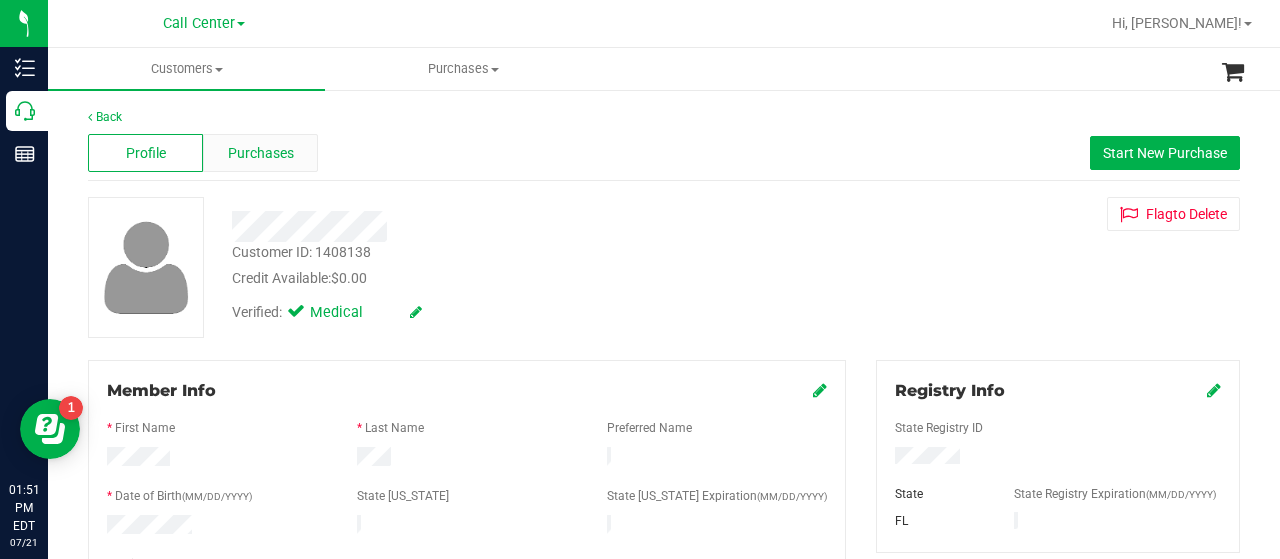 click on "Purchases" at bounding box center (260, 153) 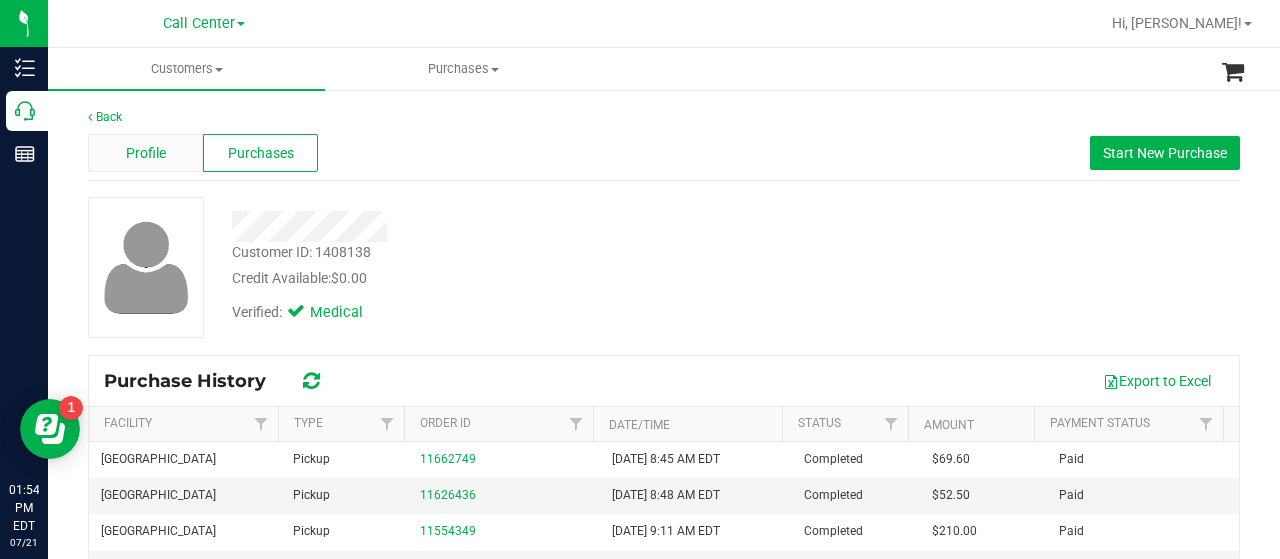 click on "Profile" at bounding box center (146, 153) 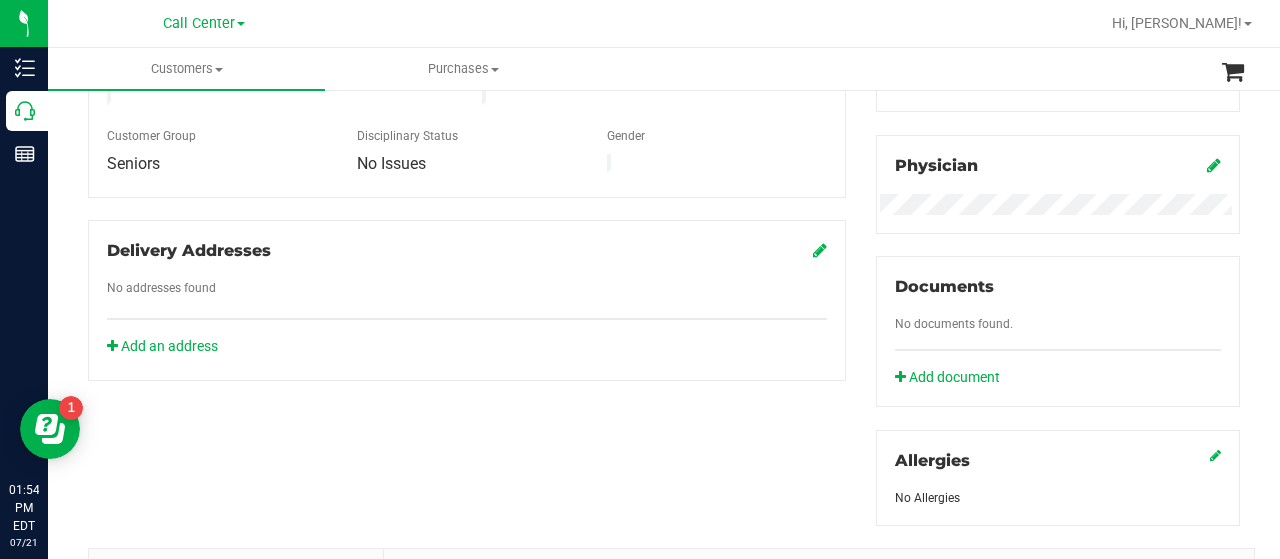 scroll, scrollTop: 700, scrollLeft: 0, axis: vertical 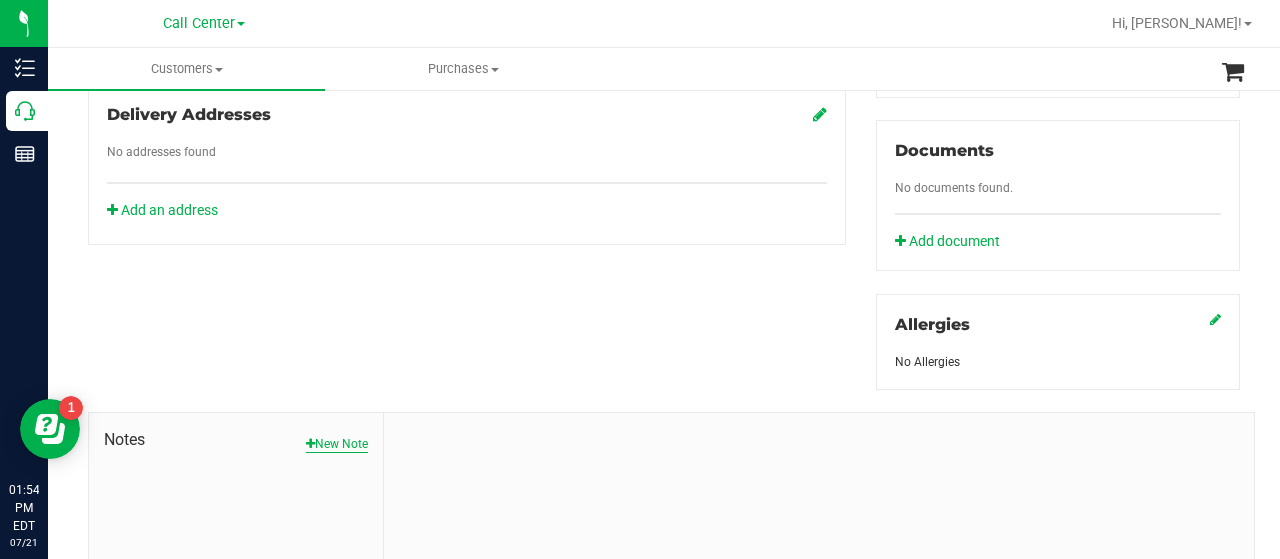 click on "New Note" at bounding box center [337, 444] 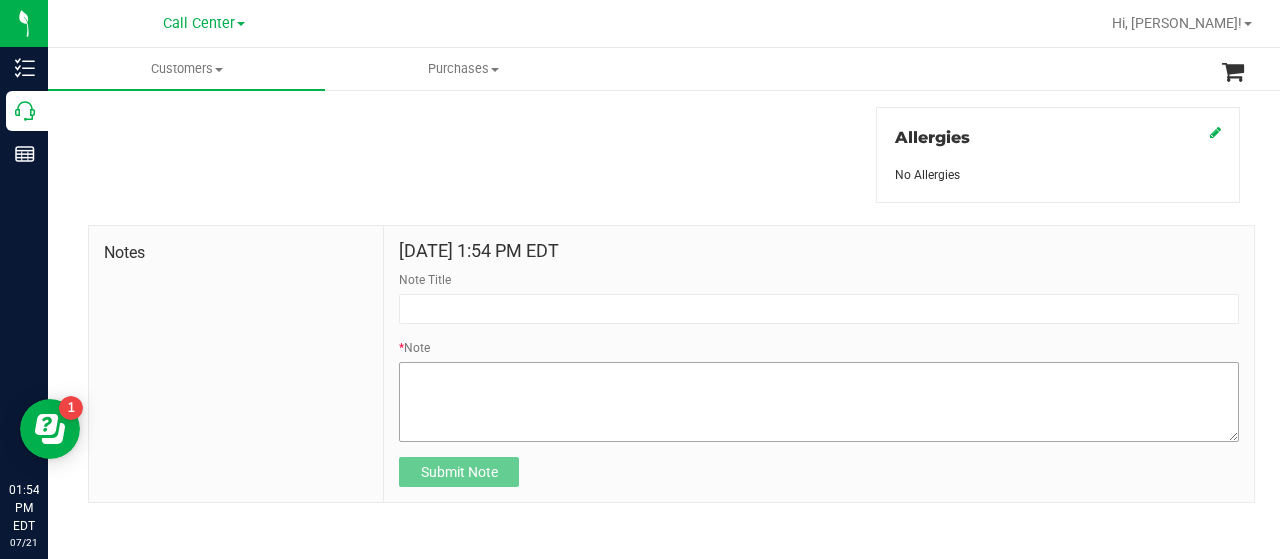 scroll, scrollTop: 892, scrollLeft: 0, axis: vertical 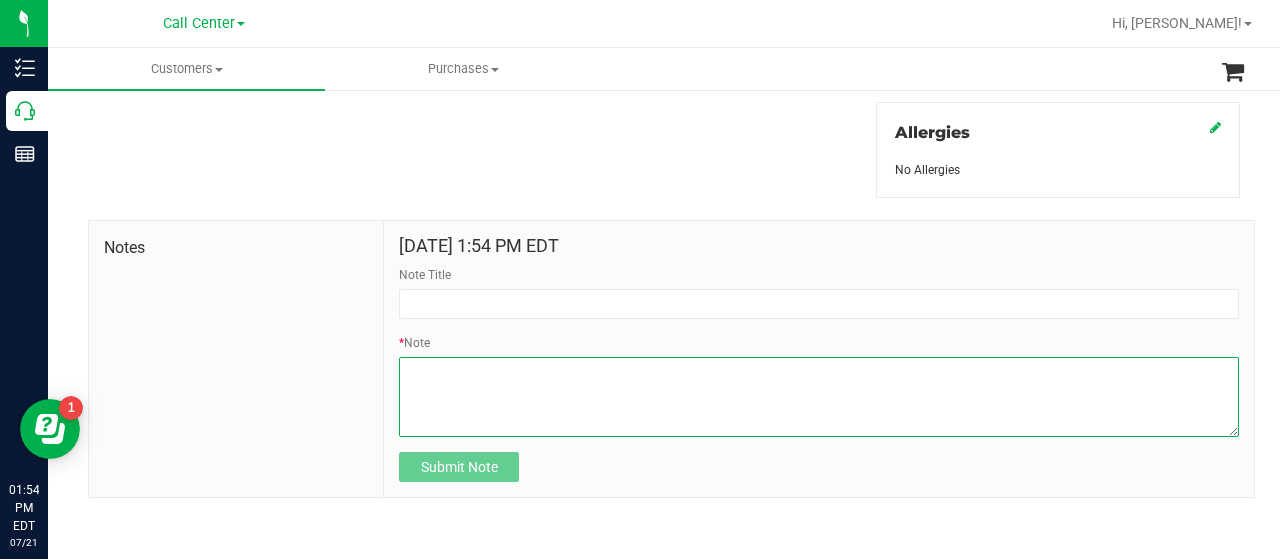 paste on "Completed By: [PERSON_NAME]
Contact Reasons: feedback.complaint.product1
Order Number: 11662749
Product Category: pre_rolls
Product: FT 0.5g Pre-Roll Le Mans (Hybrid-Sativa) 5ct
Batch: 5-JUN25LMN01-0613
Package: 7867781205103658
Location Purchased From: palm_bay
Product Storage ([GEOGRAPHIC_DATA] Only):
Feedback Form Completed?: yes
Notes: CID 1408138 called in to report that all 3 Le Mans 5cts appear "tampered with"; he feels strongly that "someone took a little off of each one". I advised that we take patient feedback seriously and that he has the opportunity to return to the store to seek an exchange approval from the MOD" 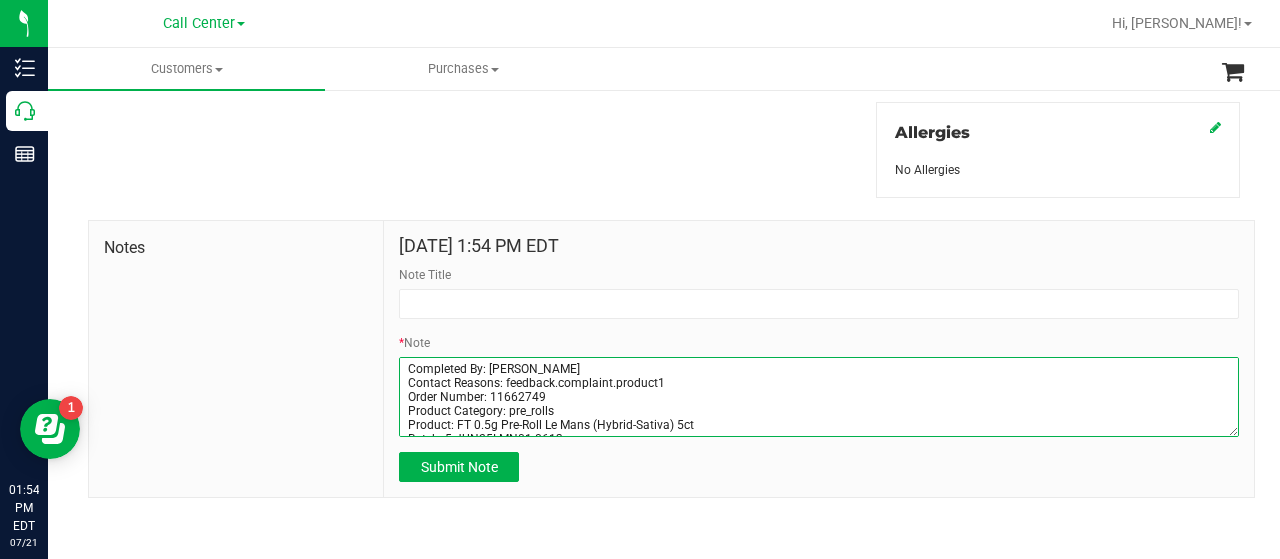 scroll, scrollTop: 128, scrollLeft: 0, axis: vertical 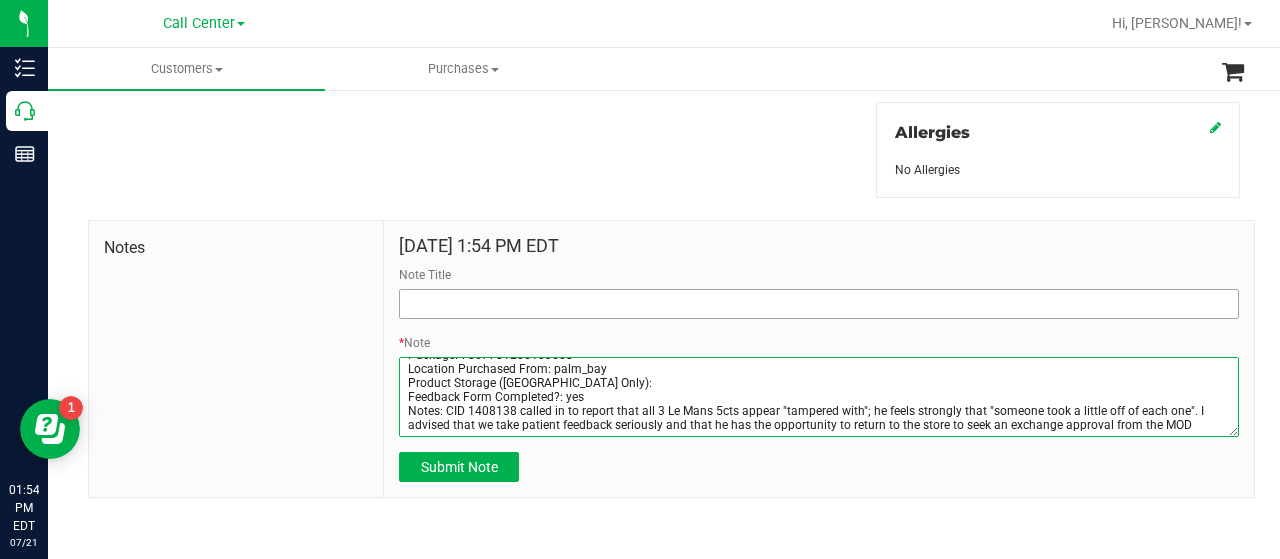 type on "Completed By: [PERSON_NAME]
Contact Reasons: feedback.complaint.product1
Order Number: 11662749
Product Category: pre_rolls
Product: FT 0.5g Pre-Roll Le Mans (Hybrid-Sativa) 5ct
Batch: 5-JUN25LMN01-0613
Package: 7867781205103658
Location Purchased From: palm_bay
Product Storage ([GEOGRAPHIC_DATA] Only):
Feedback Form Completed?: yes
Notes: CID 1408138 called in to report that all 3 Le Mans 5cts appear "tampered with"; he feels strongly that "someone took a little off of each one". I advised that we take patient feedback seriously and that he has the opportunity to return to the store to seek an exchange approval from the MOD" 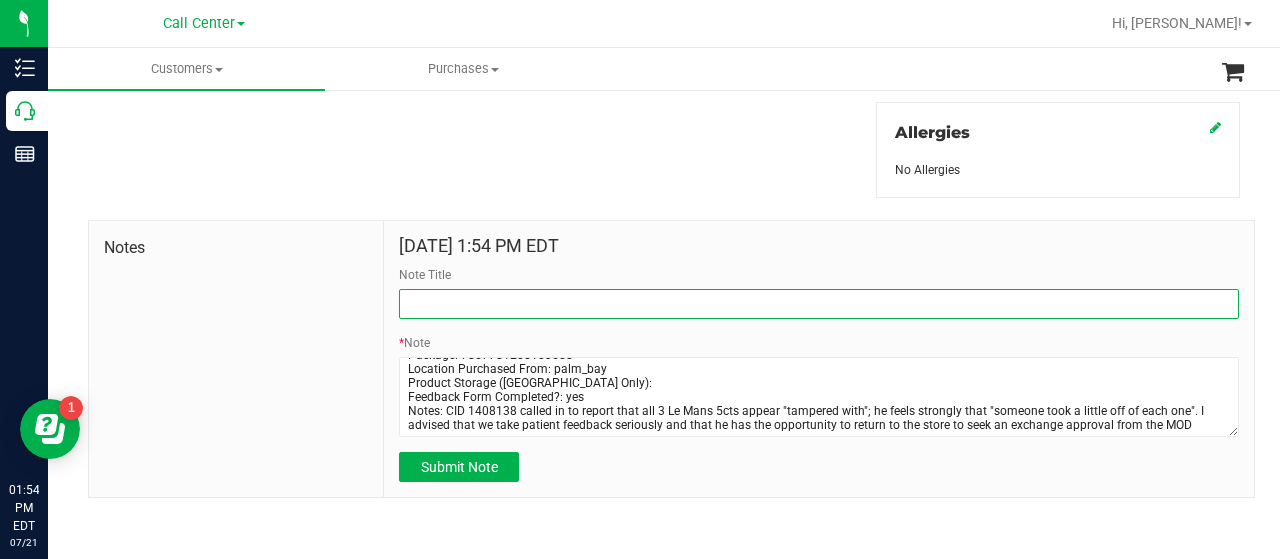 click on "Note Title" at bounding box center [819, 304] 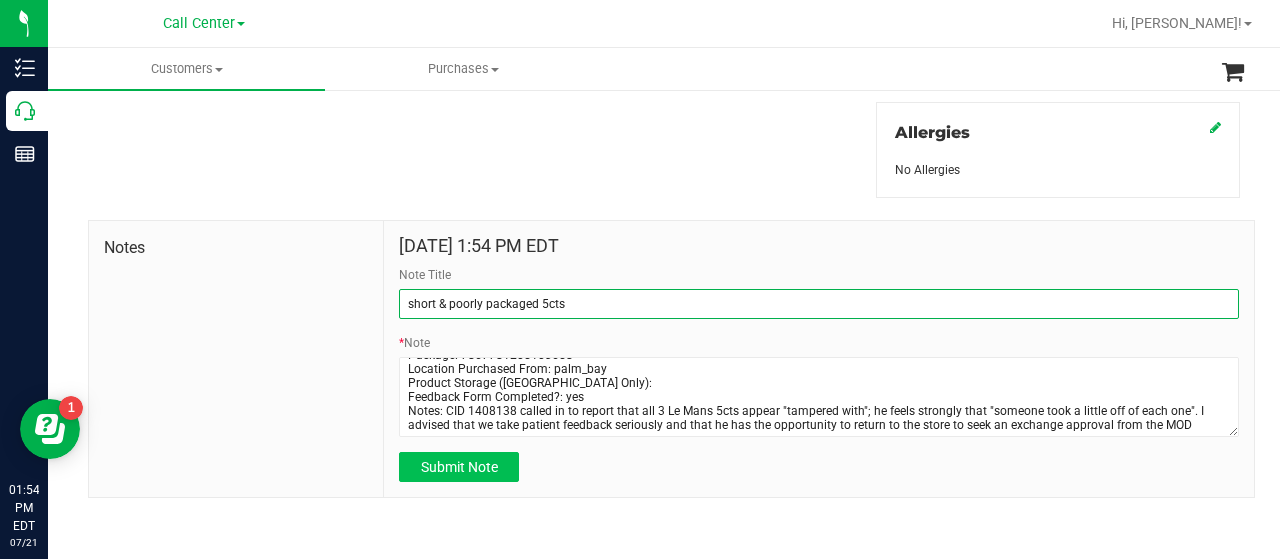 type on "short & poorly packaged 5cts" 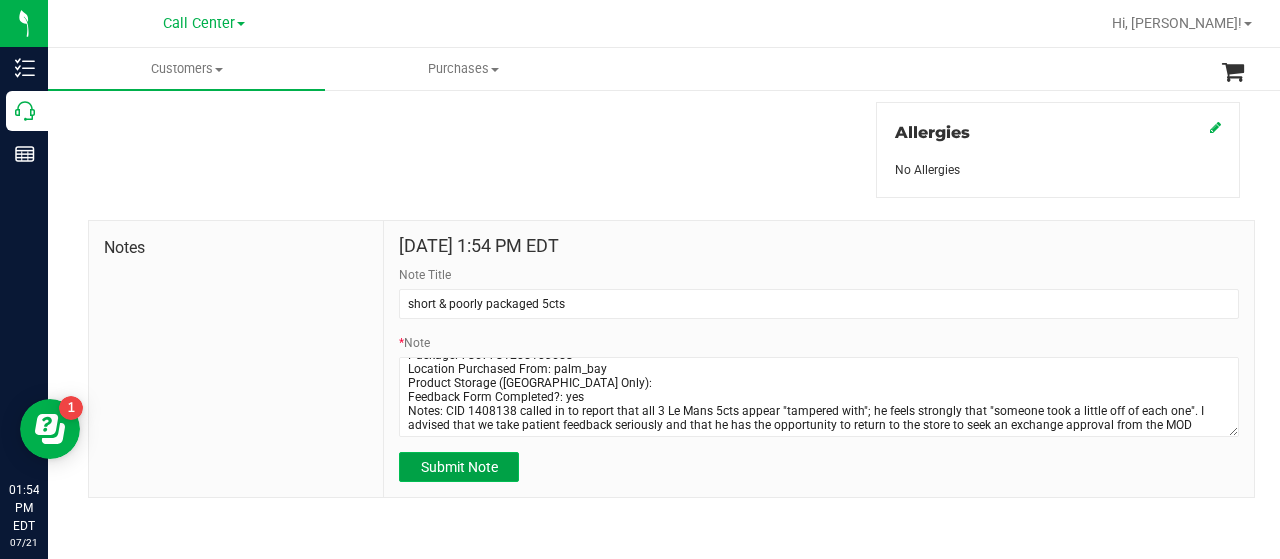click on "Submit Note" at bounding box center [459, 467] 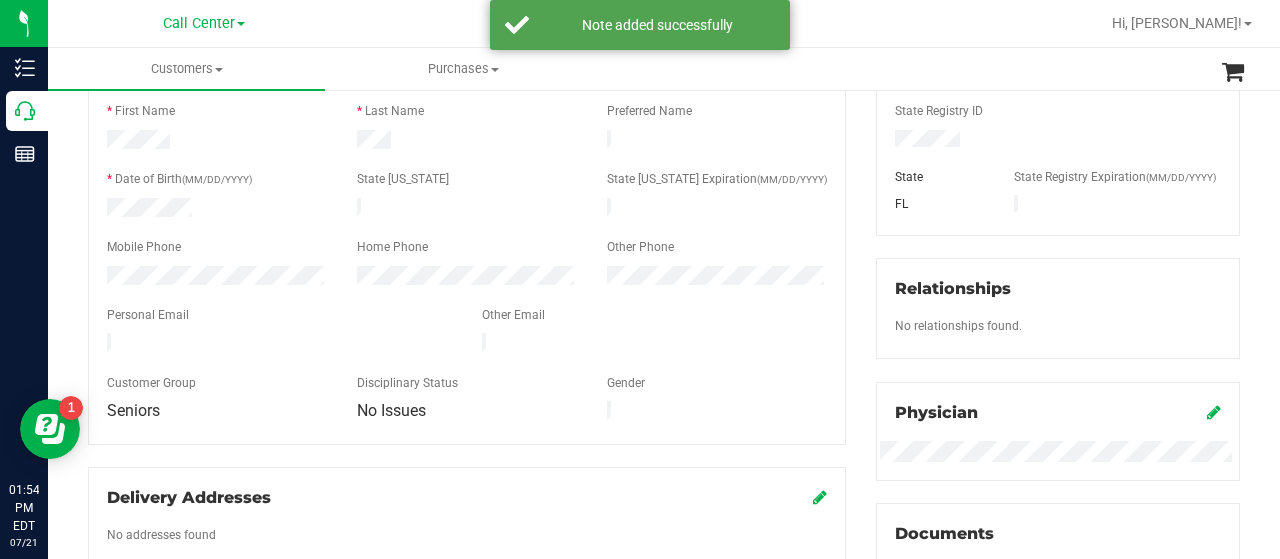 scroll, scrollTop: 92, scrollLeft: 0, axis: vertical 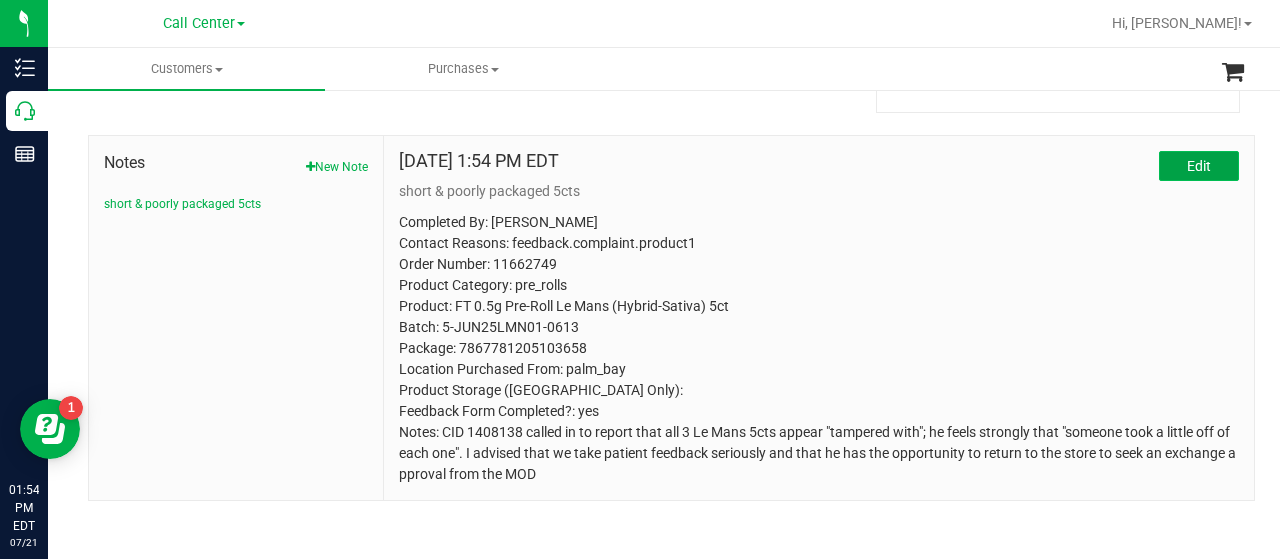 click on "Edit" at bounding box center (1199, 166) 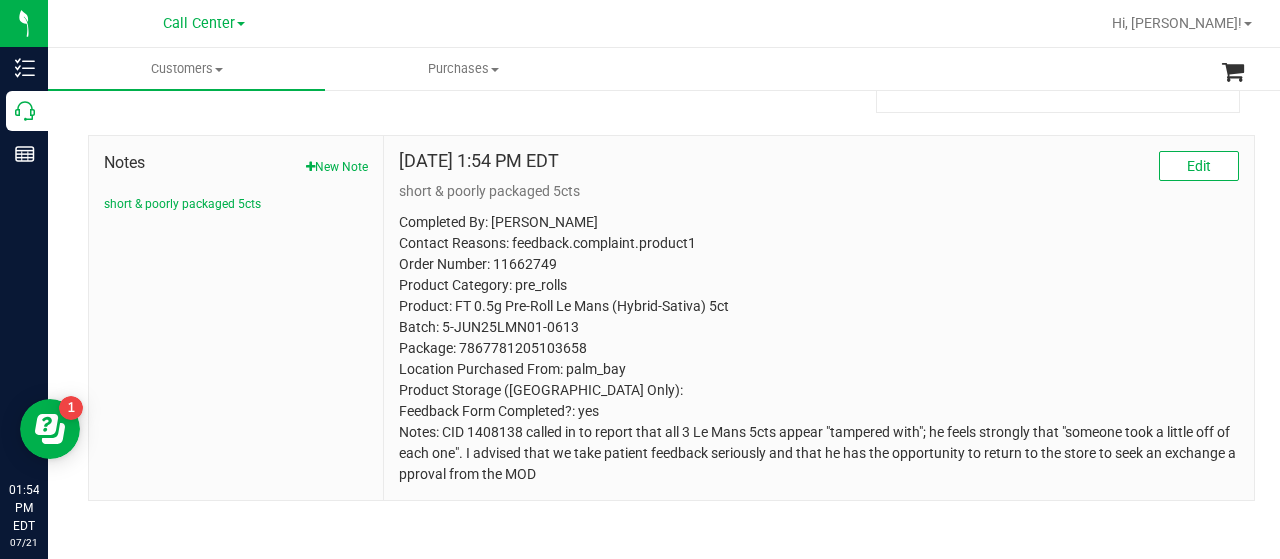 scroll, scrollTop: 892, scrollLeft: 0, axis: vertical 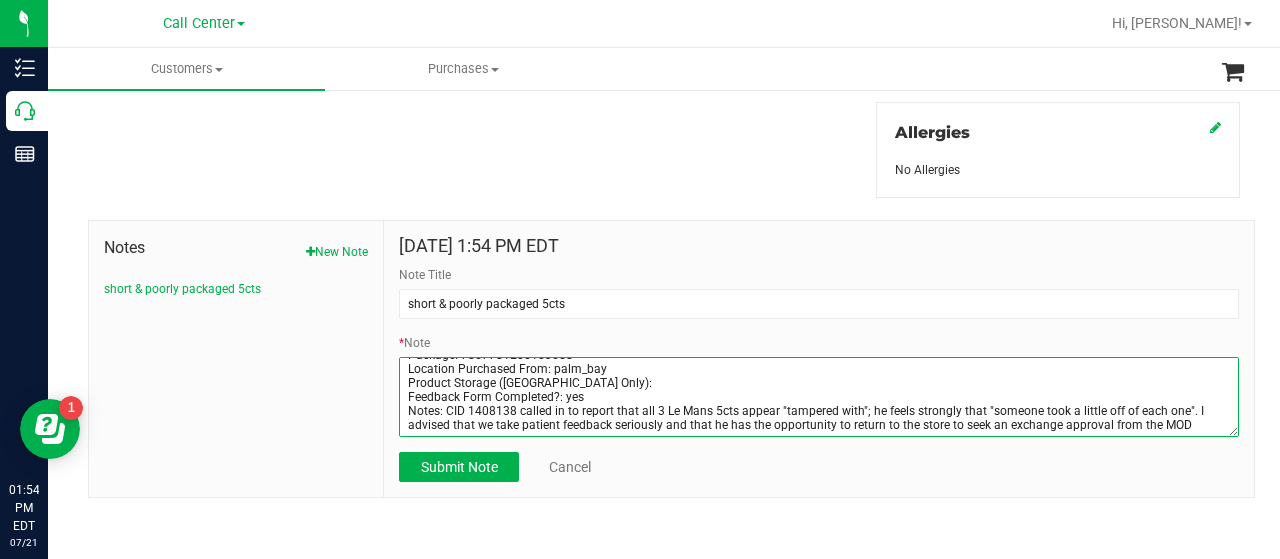 click on "*
Note" at bounding box center (819, 397) 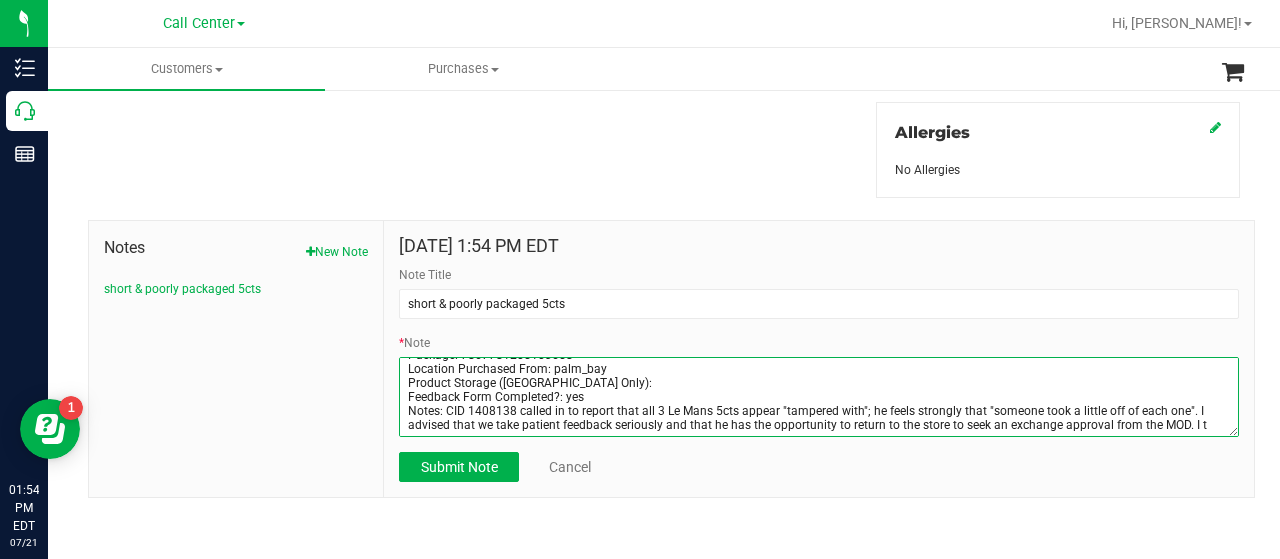 scroll, scrollTop: 102, scrollLeft: 0, axis: vertical 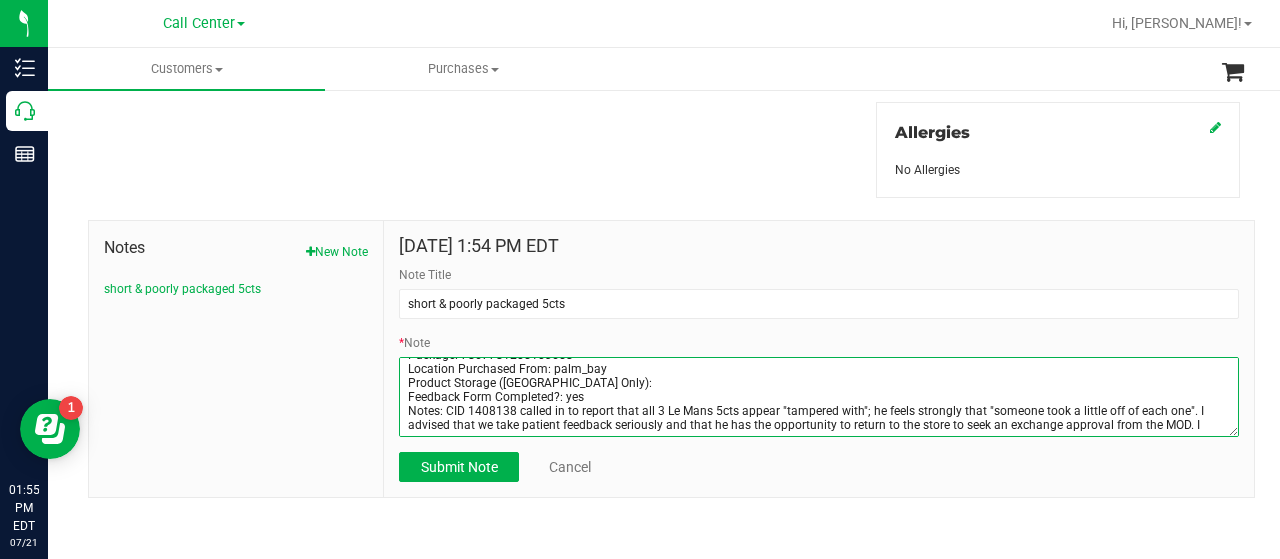 click on "*
Note" at bounding box center [819, 397] 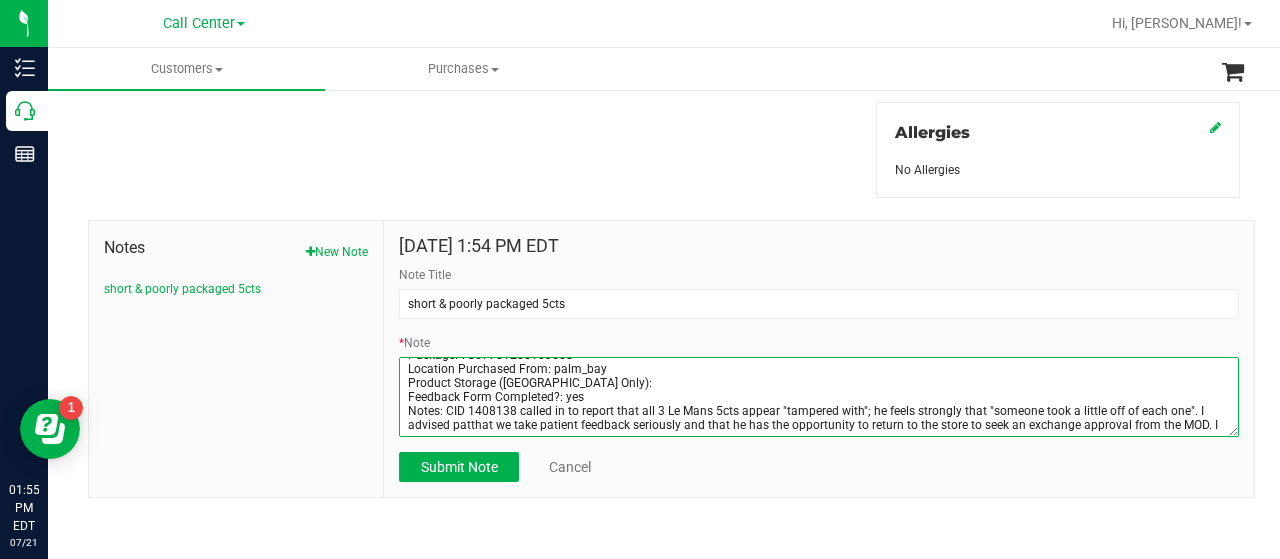scroll, scrollTop: 113, scrollLeft: 0, axis: vertical 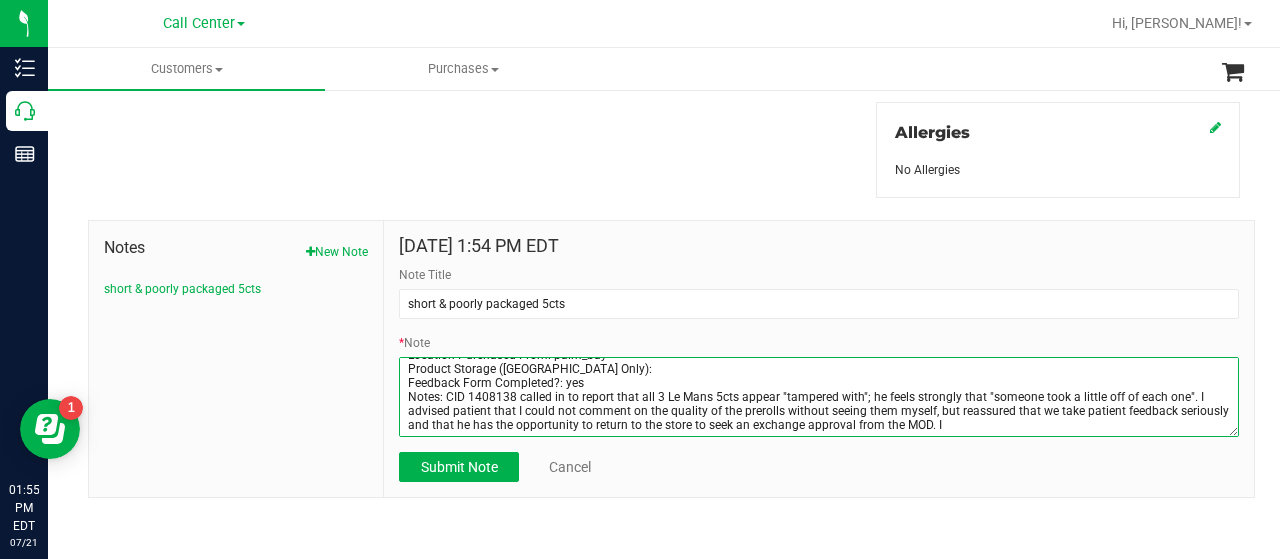 click on "*
Note" at bounding box center [819, 397] 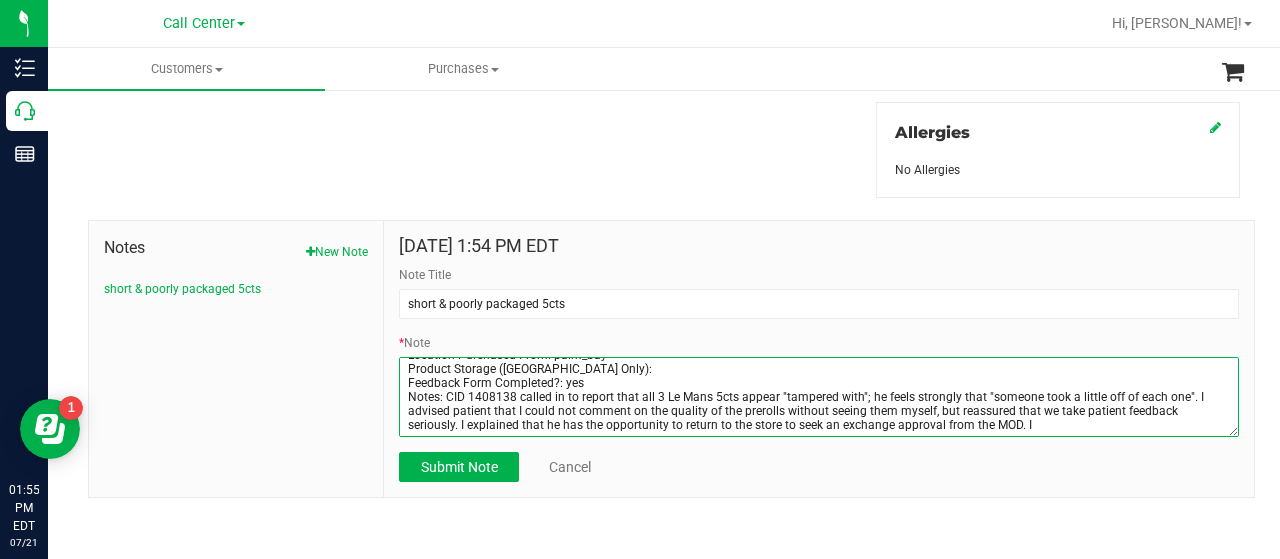 scroll, scrollTop: 117, scrollLeft: 0, axis: vertical 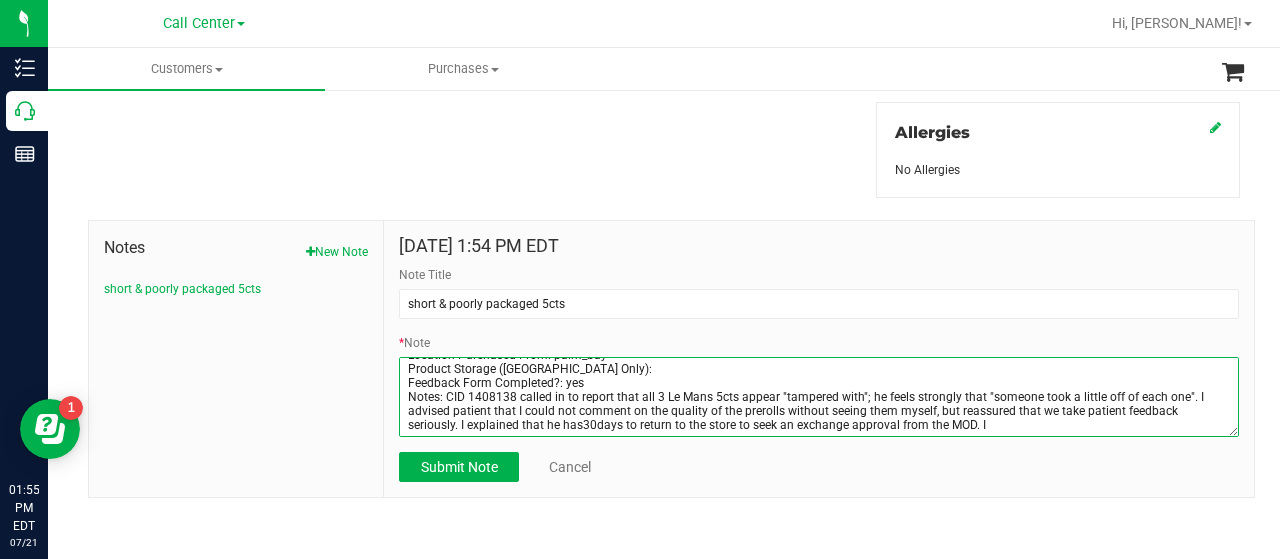 click on "*
Note" at bounding box center [819, 397] 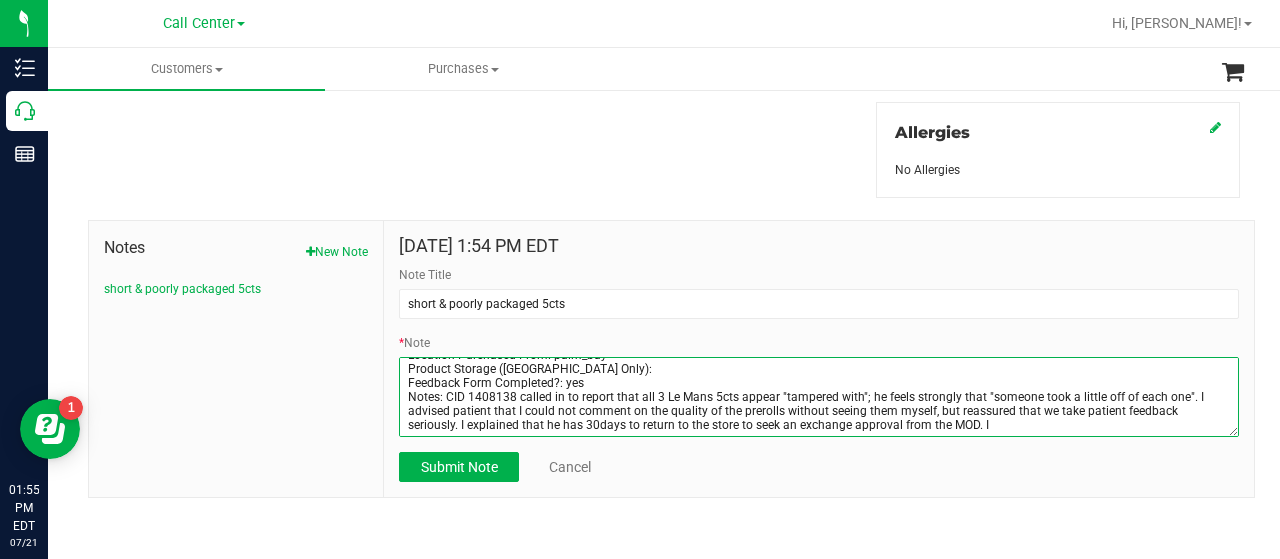 click on "*
Note" at bounding box center (819, 397) 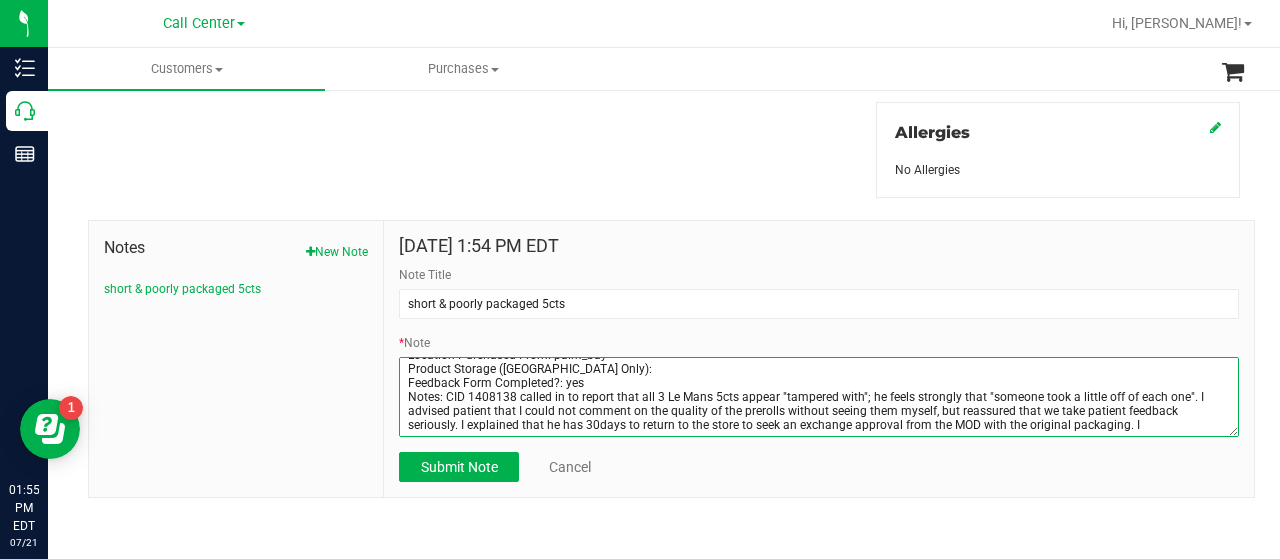 click on "*
Note" at bounding box center (819, 397) 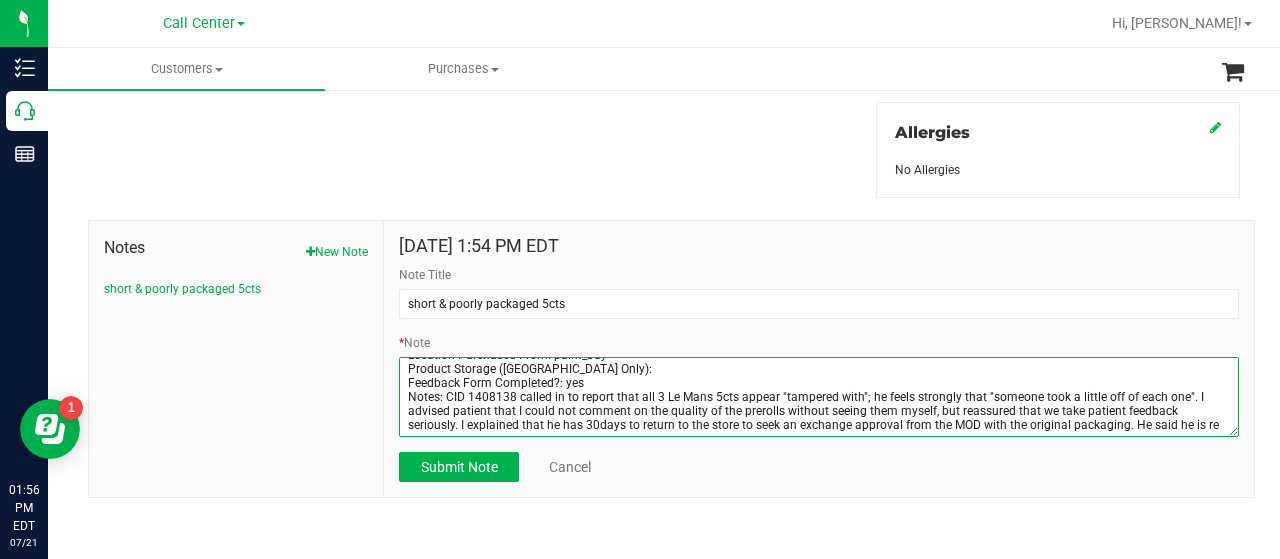 scroll, scrollTop: 128, scrollLeft: 0, axis: vertical 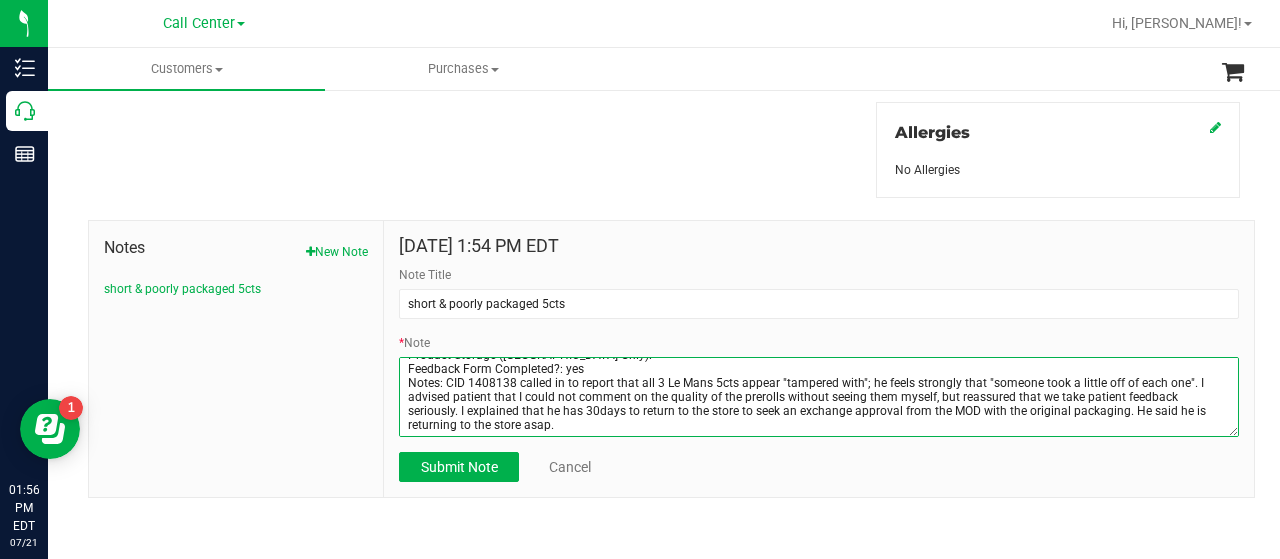 click on "*
Note" at bounding box center (819, 397) 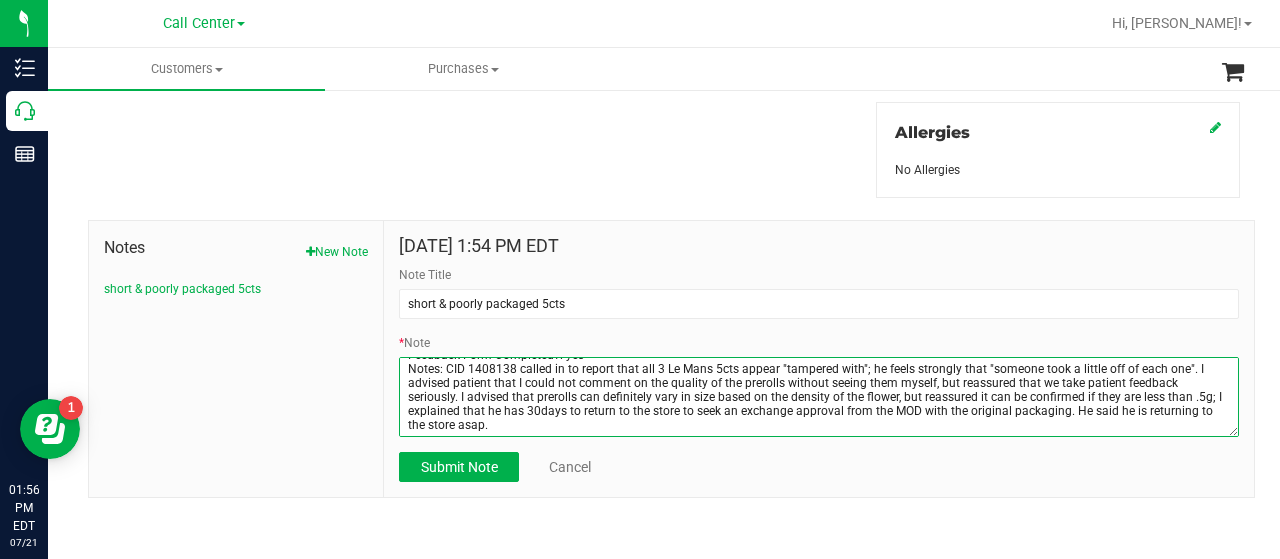 scroll, scrollTop: 146, scrollLeft: 0, axis: vertical 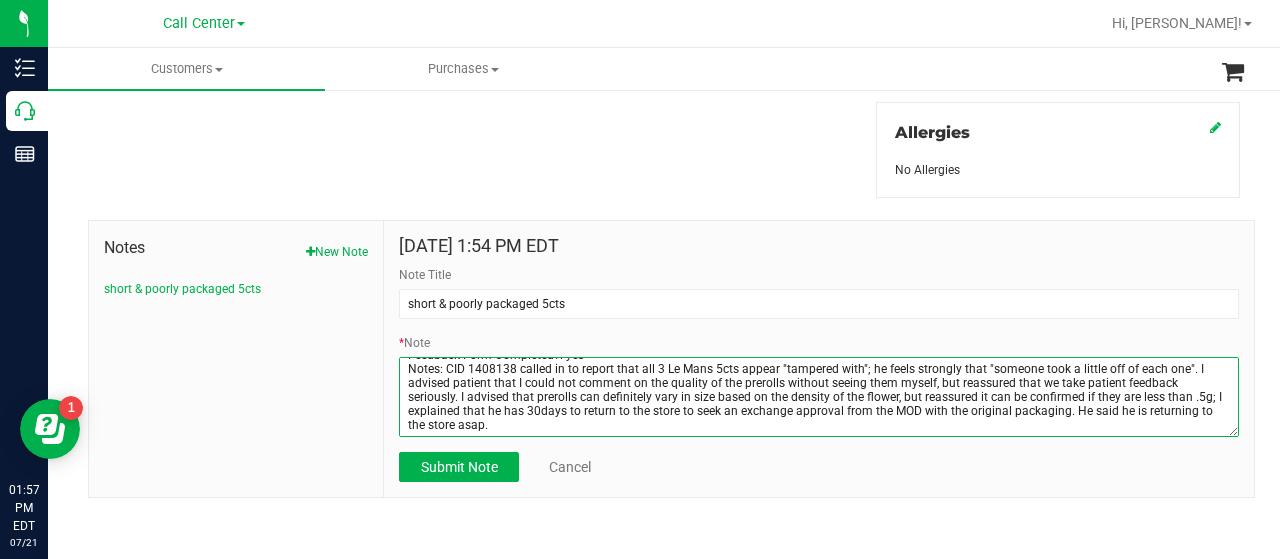 click on "*
Note" at bounding box center (819, 397) 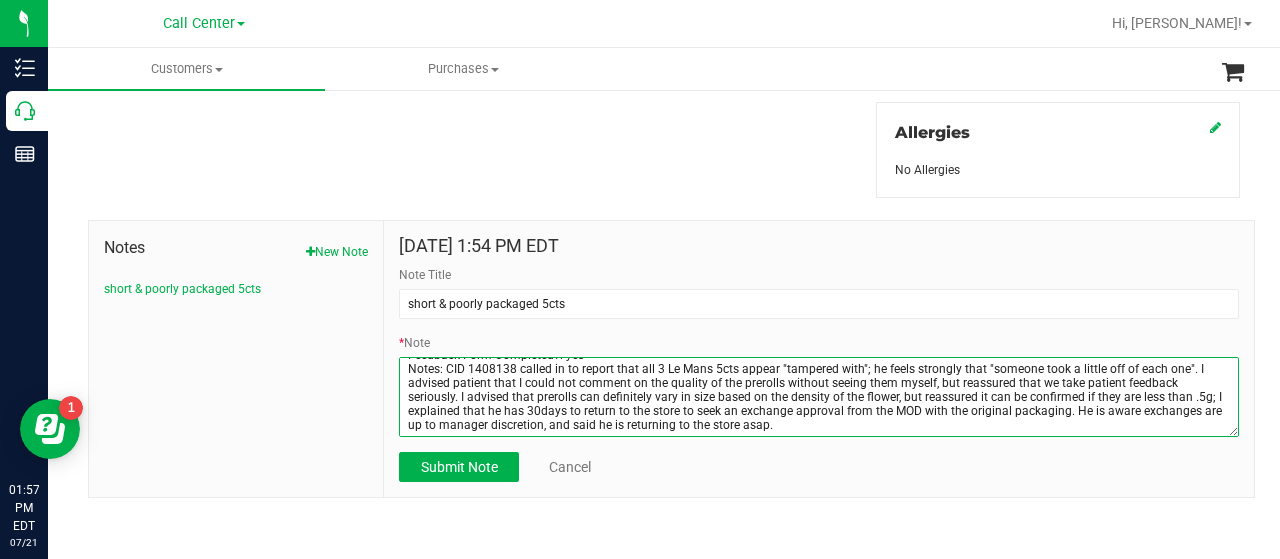 click on "*
Note" at bounding box center [819, 397] 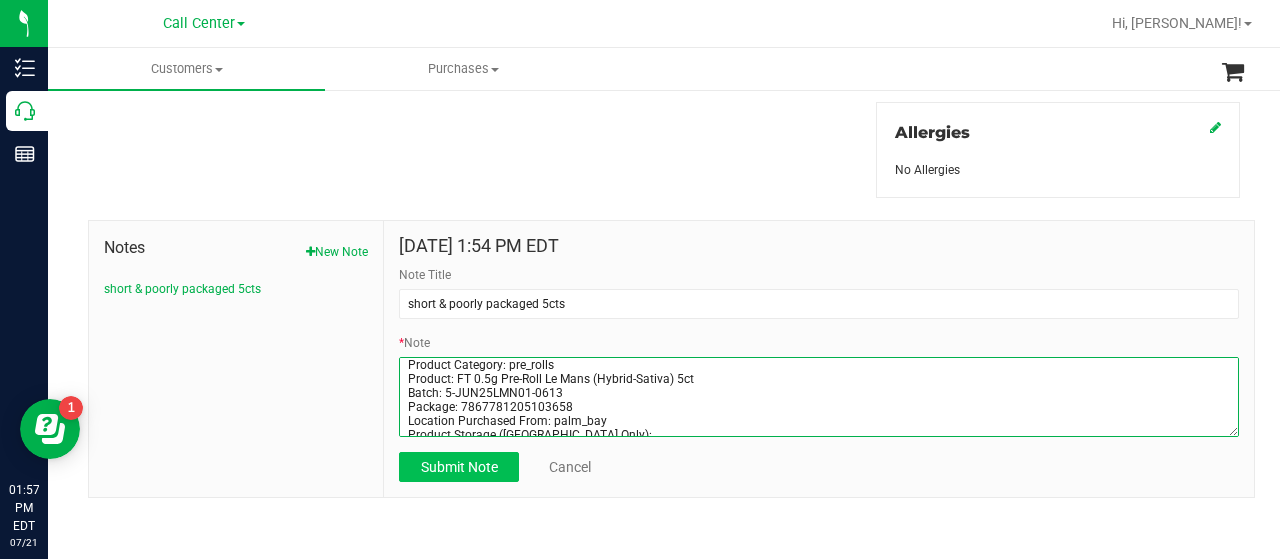 type on "Completed By: [PERSON_NAME]
Contact Reasons: feedback.complaint.product1
Order Number: 11662749
Product Category: pre_rolls
Product: FT 0.5g Pre-Roll Le Mans (Hybrid-Sativa) 5ct
Batch: 5-JUN25LMN01-0613
Package: 7867781205103658
Location Purchased From: palm_bay
Product Storage ([GEOGRAPHIC_DATA] Only):
Feedback Form Completed?: yes
Notes: CID 1408138 called in to report that all 3 Le Mans 5cts appear "tampered with"; he feels strongly that "someone took a little off of each one". I advised patient that I could not comment on the quality of the prerolls without seeing them myself, but reassured that we take patient feedback seriously. I advised that prerolls can definitely vary in size based on the density of the flower, but reassured it can be confirmed if they are less than .5g; I explained that he has 30days to return to the store to seek an exchange approval from the MOD with the original packaging. He is aware exchanges are up to manager discretion, and said he is returning to the store asap." 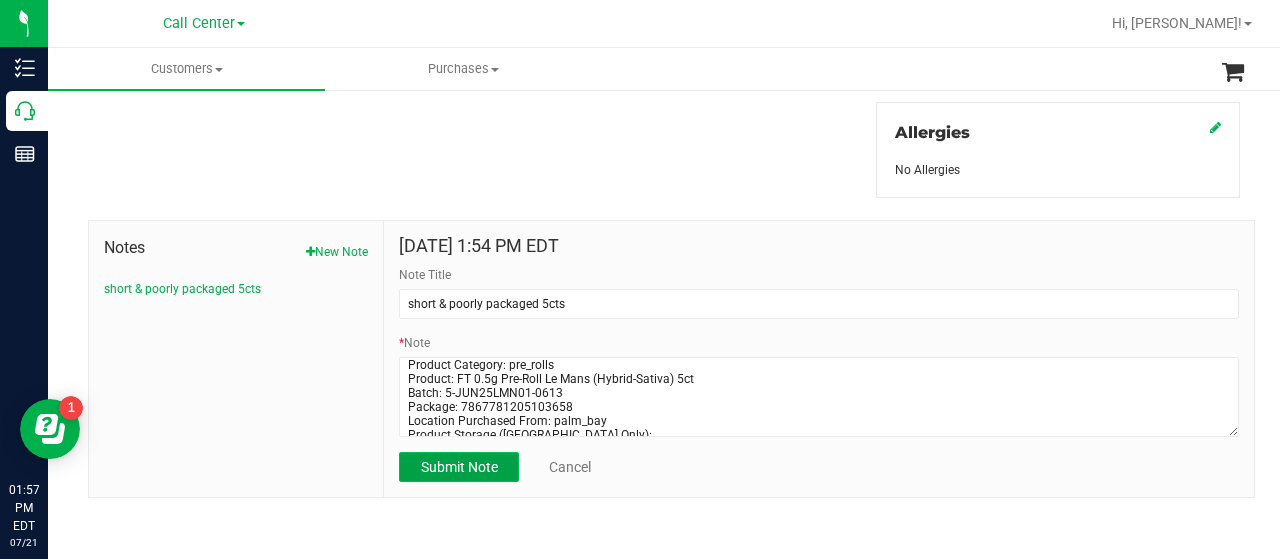 click on "Submit Note" at bounding box center (459, 467) 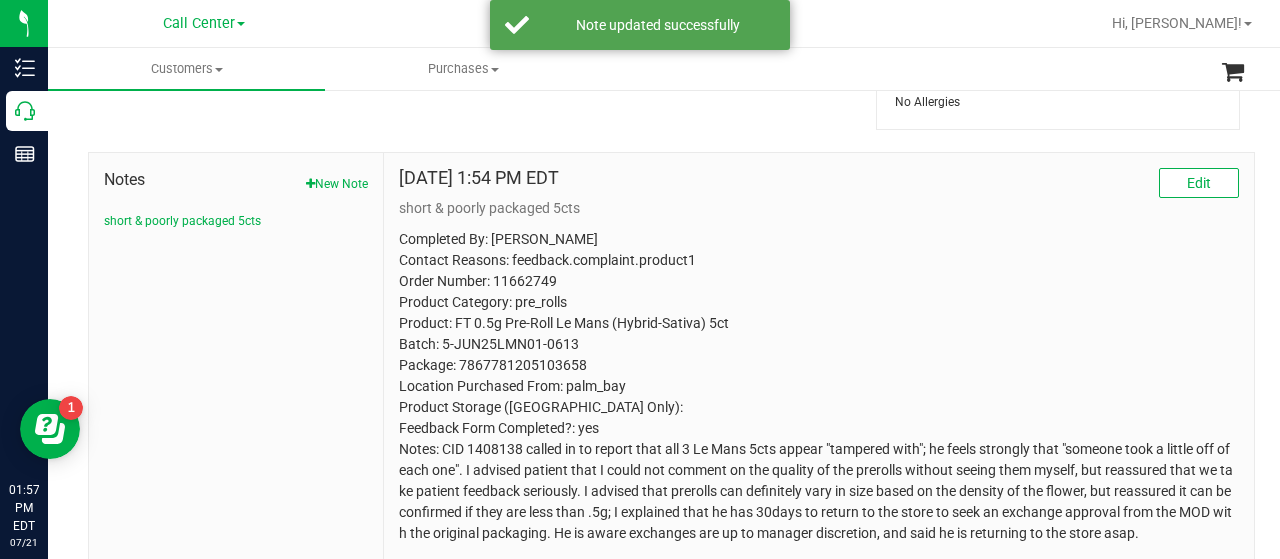 scroll, scrollTop: 1019, scrollLeft: 0, axis: vertical 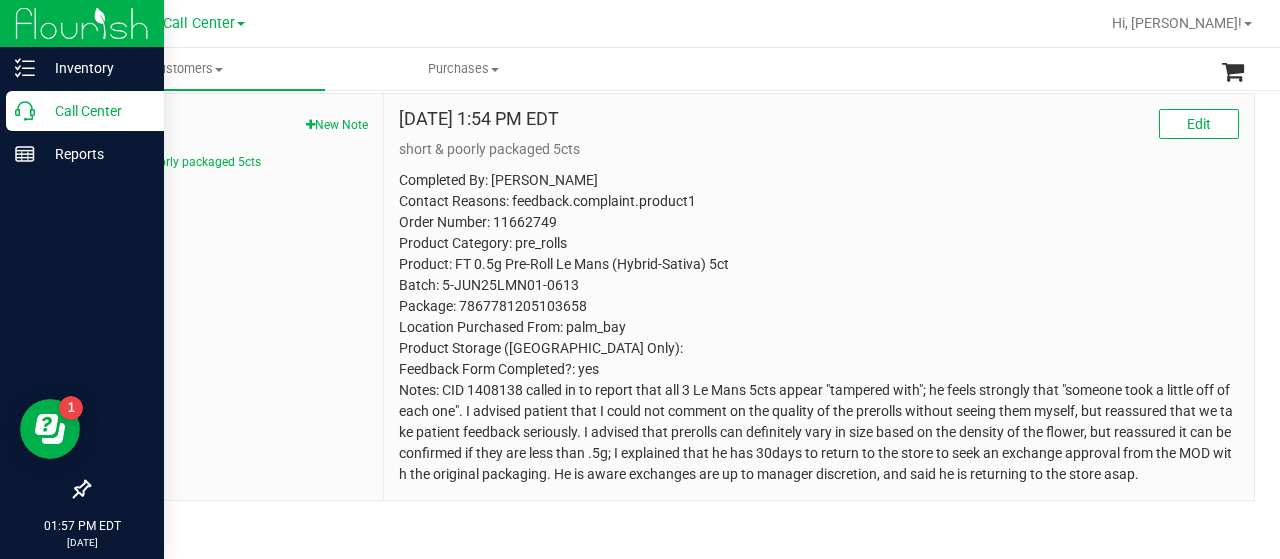 click 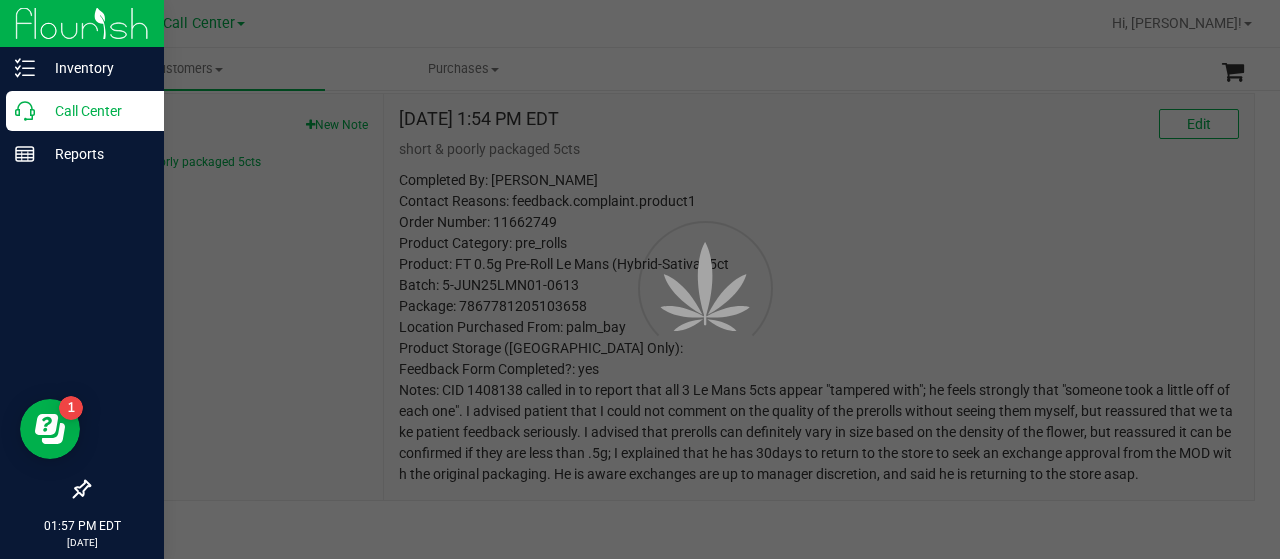 scroll, scrollTop: 0, scrollLeft: 0, axis: both 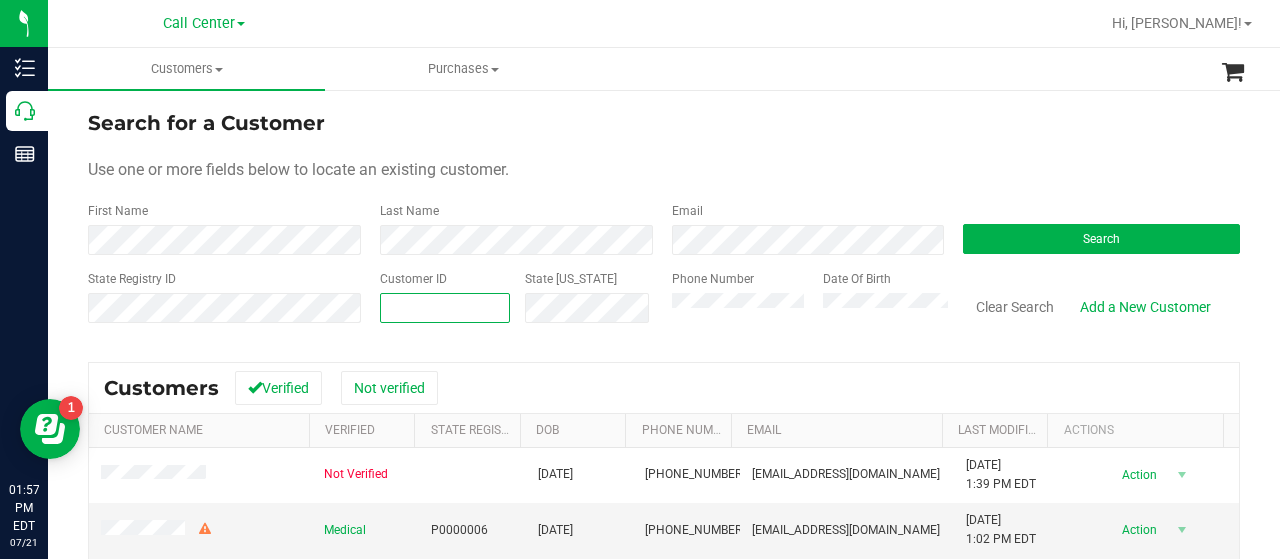 paste on "1518154" 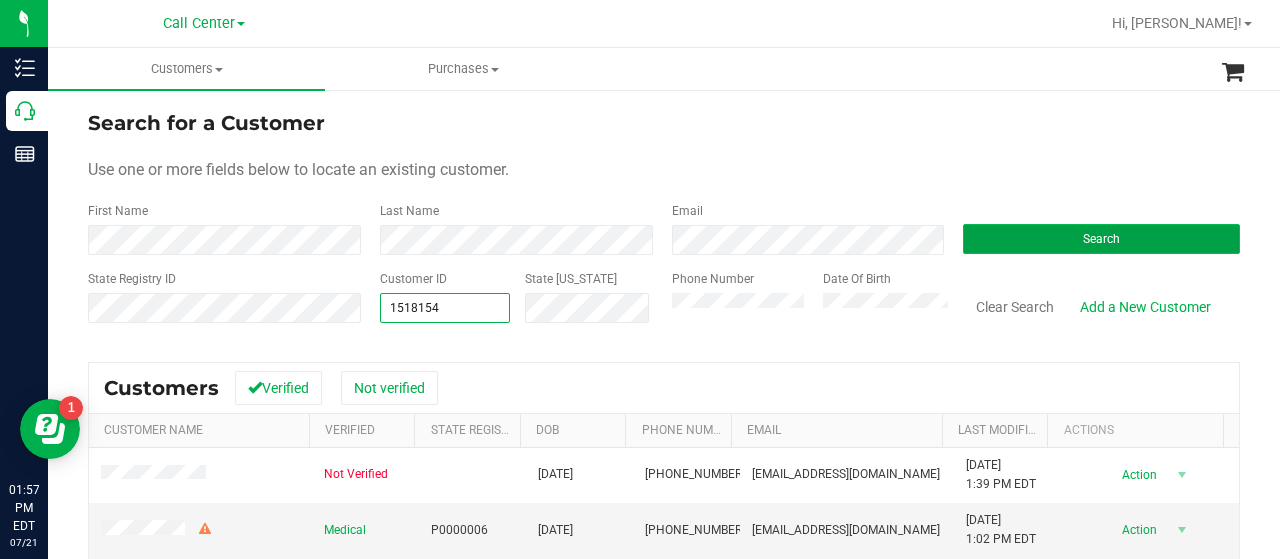 type on "1518154" 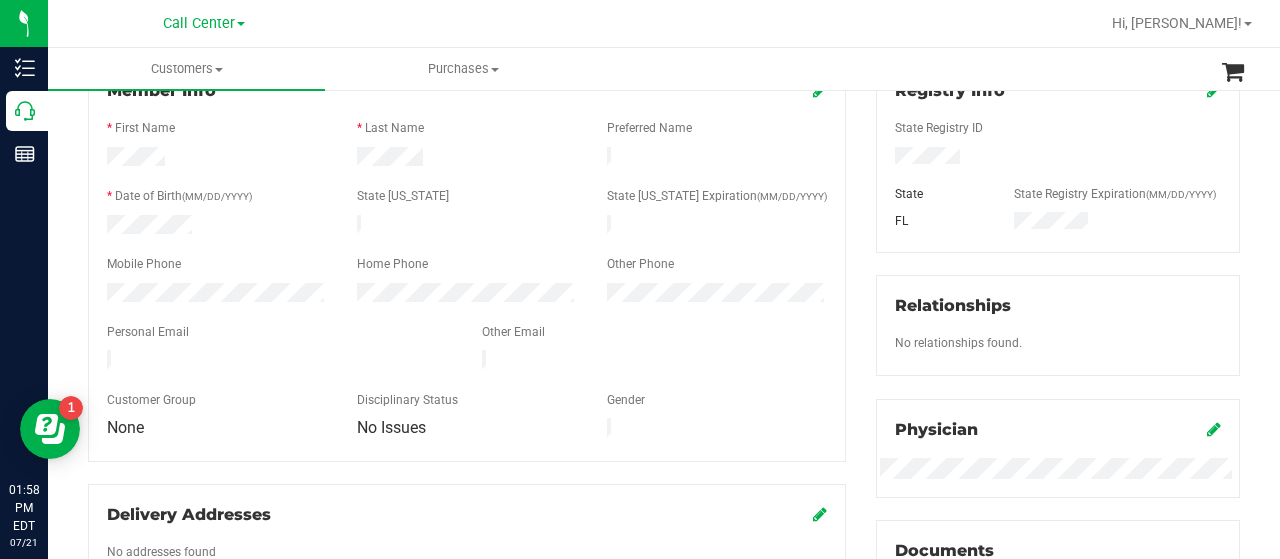 scroll, scrollTop: 0, scrollLeft: 0, axis: both 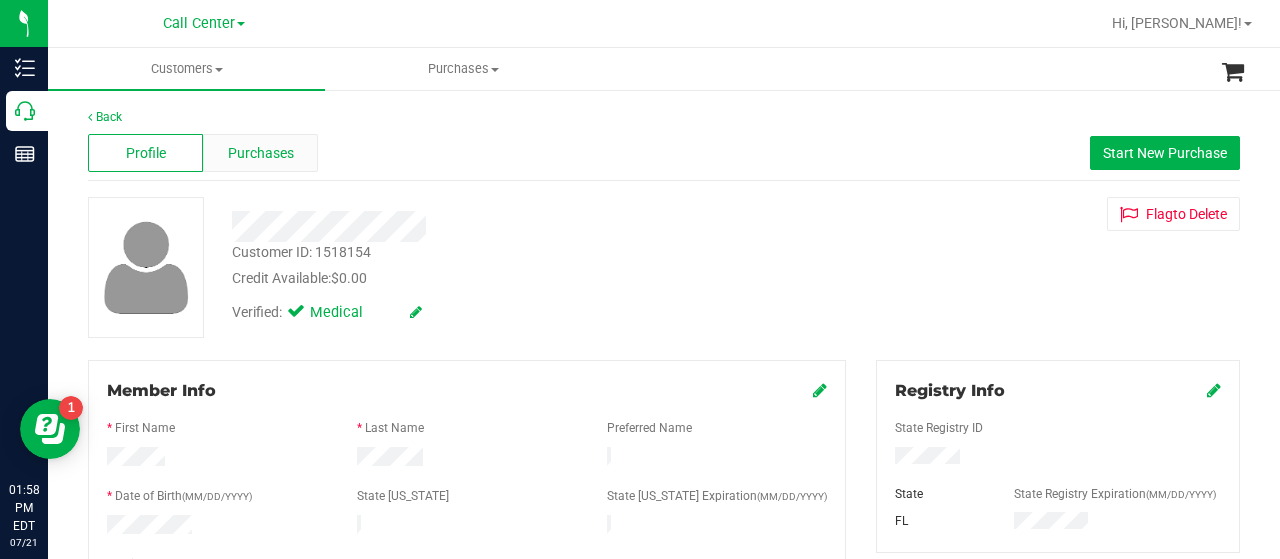 click on "Purchases" at bounding box center (261, 153) 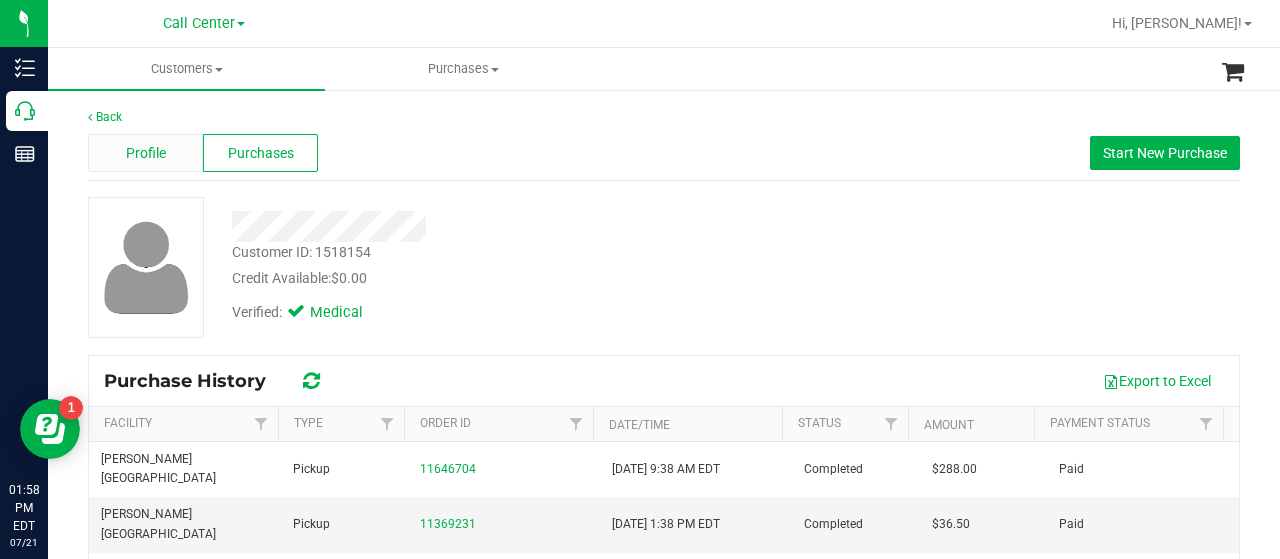 click on "Profile" at bounding box center (146, 153) 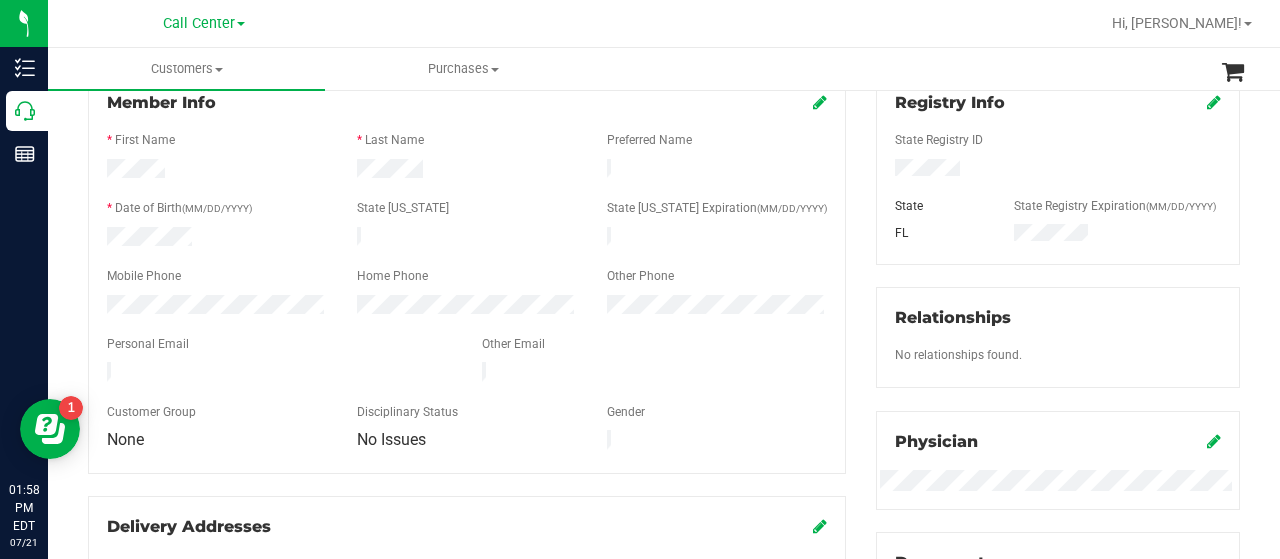 scroll, scrollTop: 300, scrollLeft: 0, axis: vertical 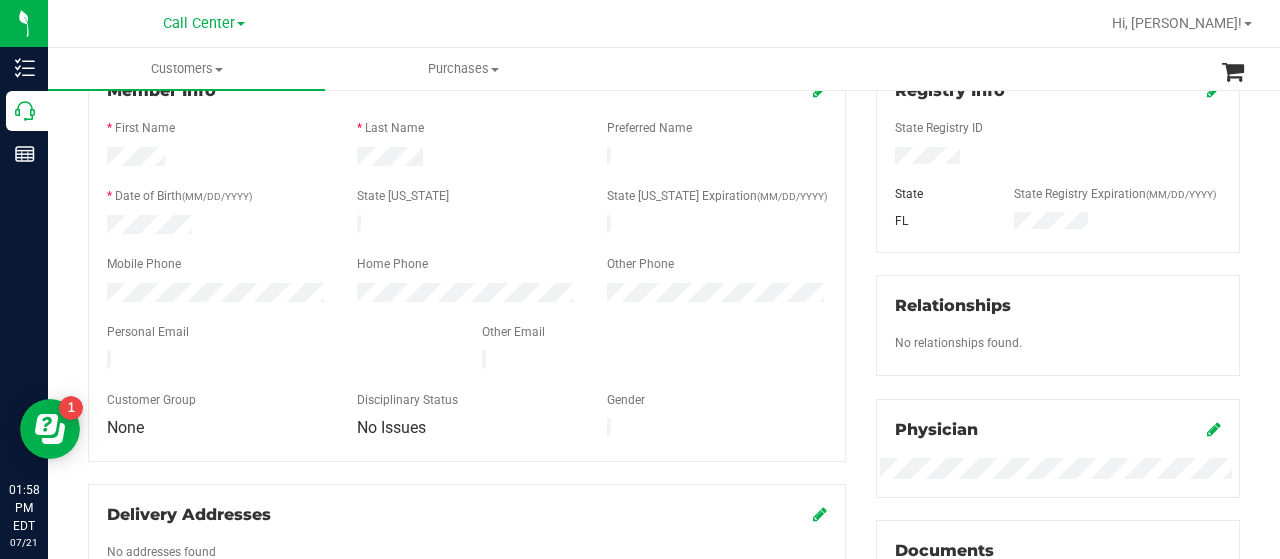 click at bounding box center (217, 295) 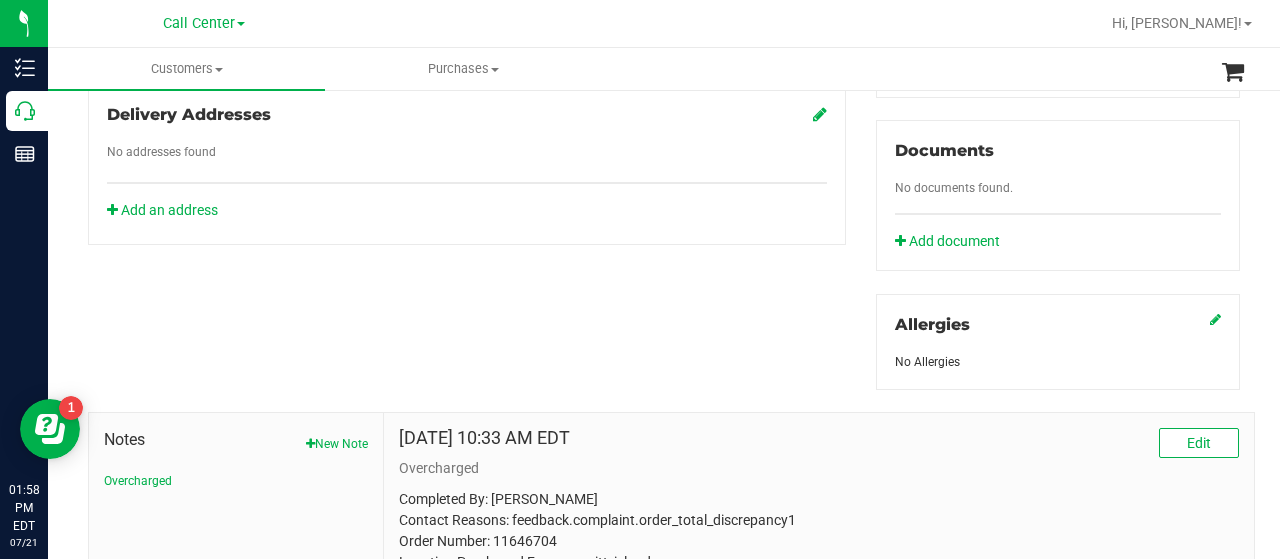 scroll, scrollTop: 882, scrollLeft: 0, axis: vertical 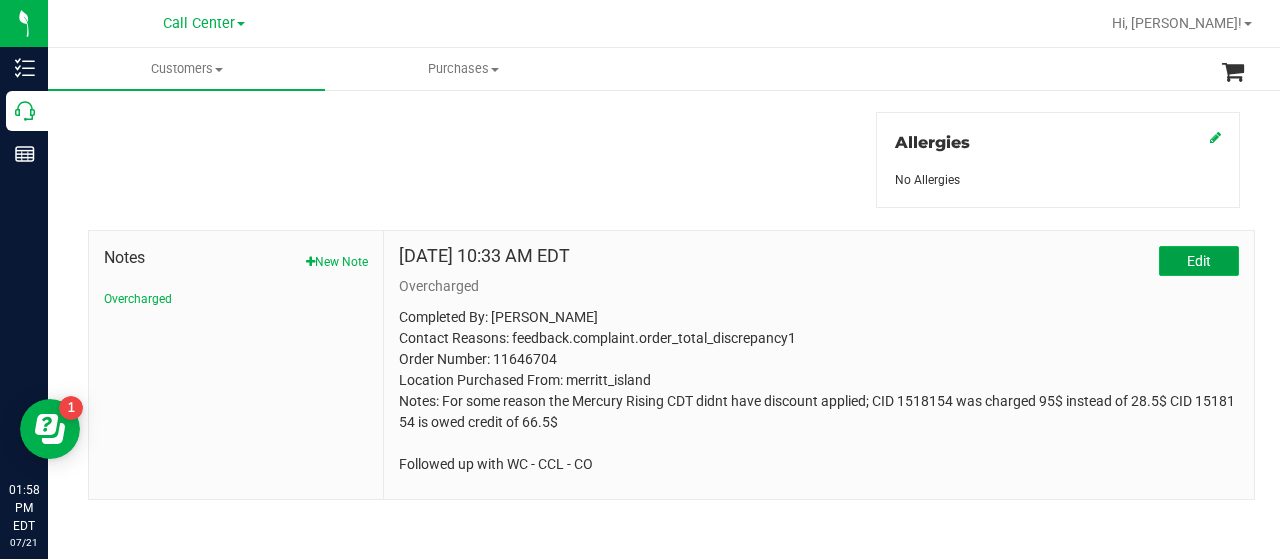 click on "Edit" at bounding box center [1199, 261] 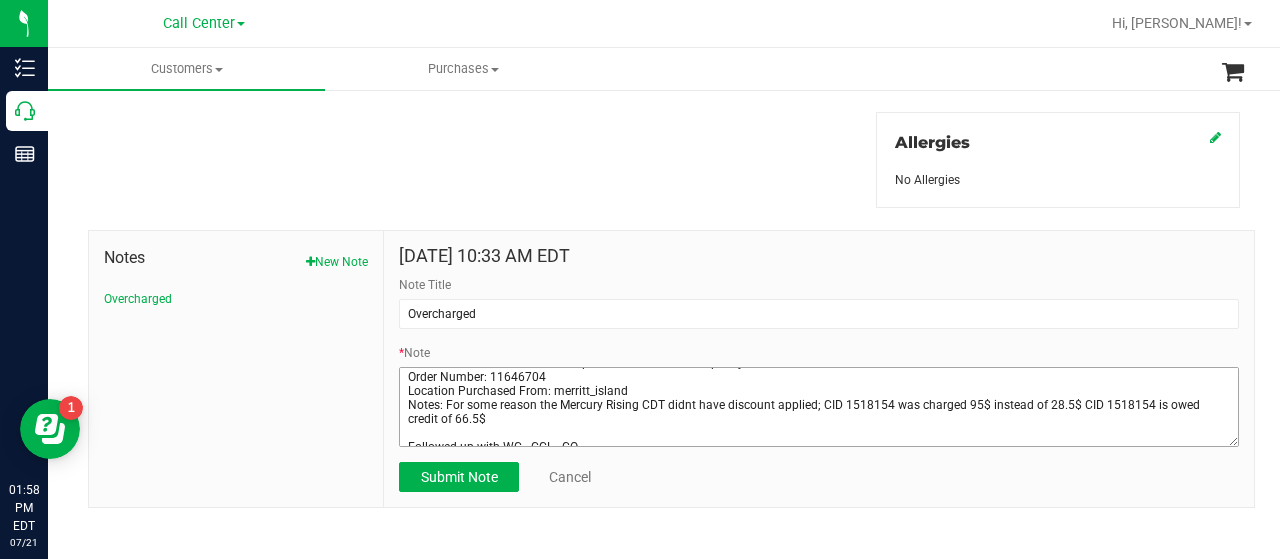 scroll, scrollTop: 44, scrollLeft: 0, axis: vertical 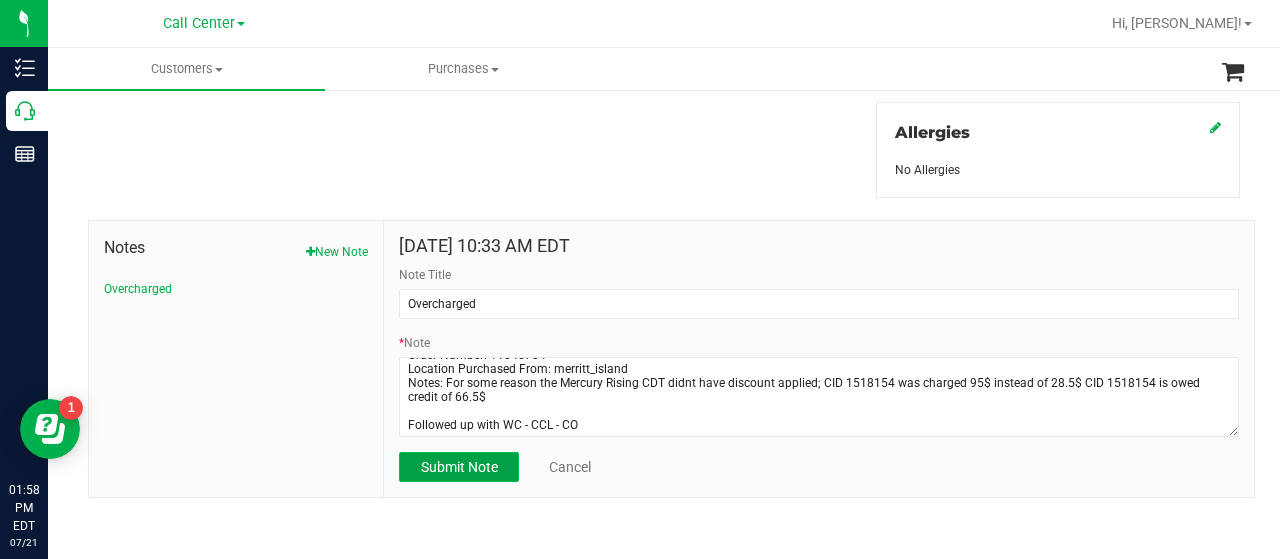 click on "Submit Note" at bounding box center [459, 467] 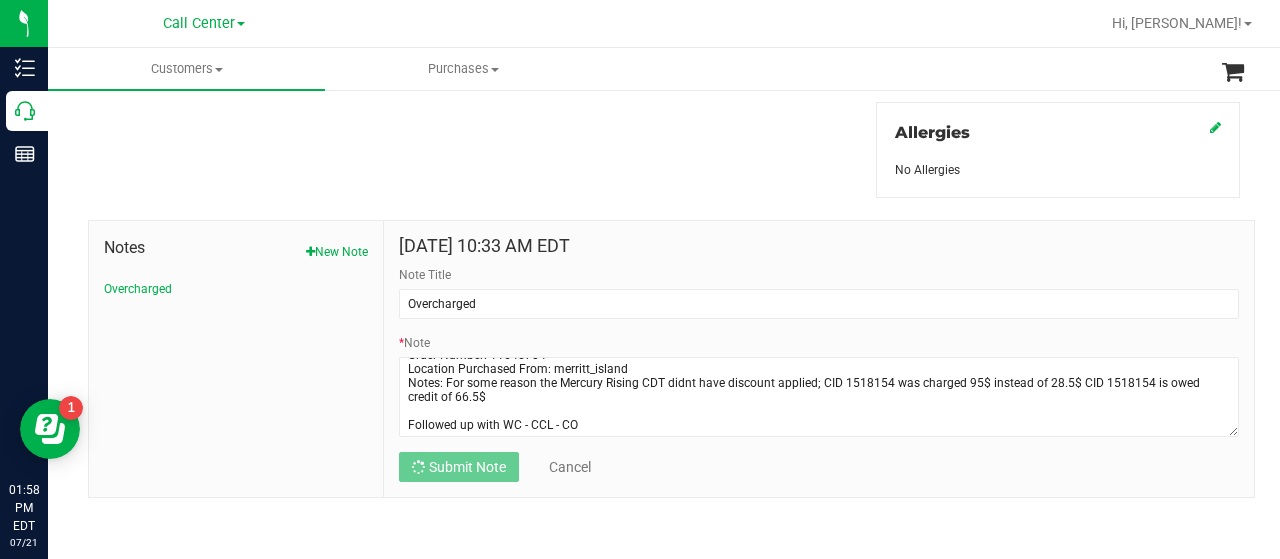 scroll, scrollTop: 882, scrollLeft: 0, axis: vertical 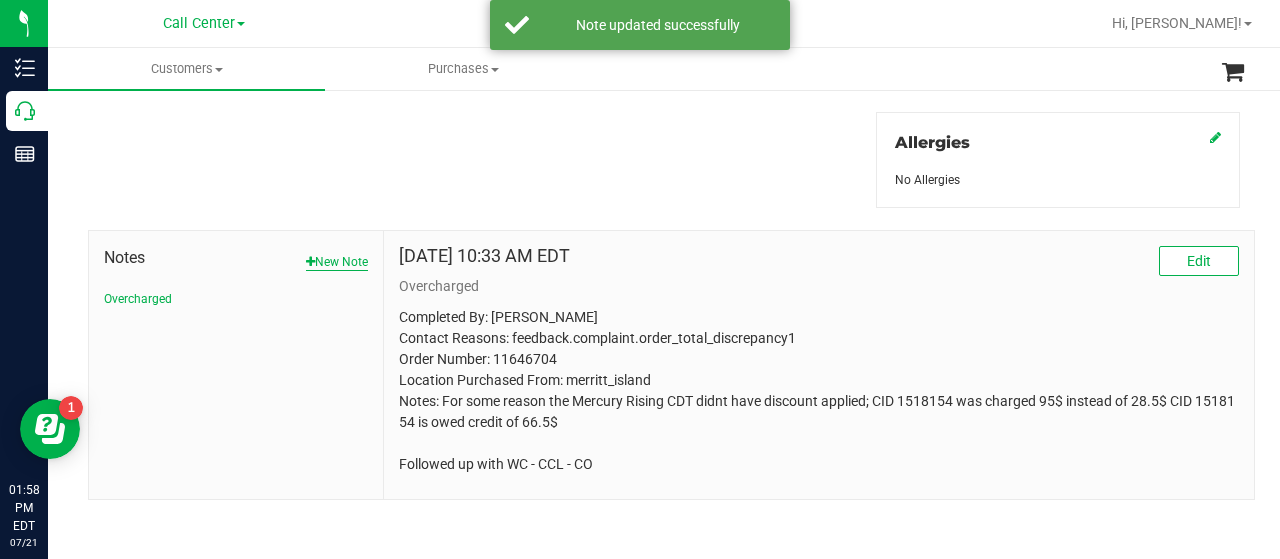 click on "New Note" at bounding box center [337, 262] 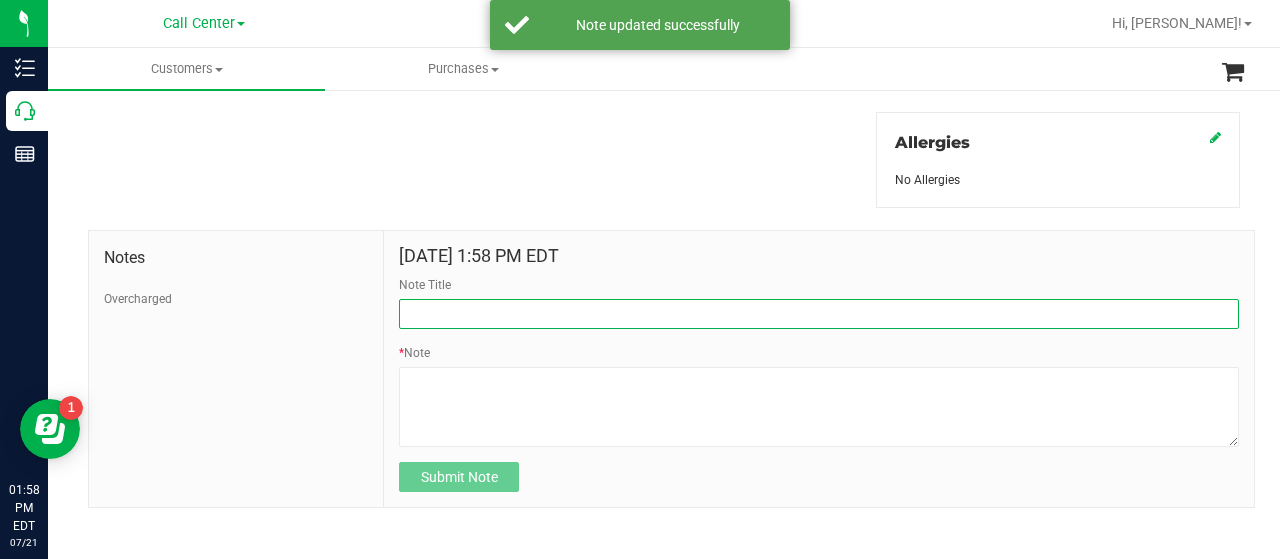 click on "Note Title" at bounding box center [819, 314] 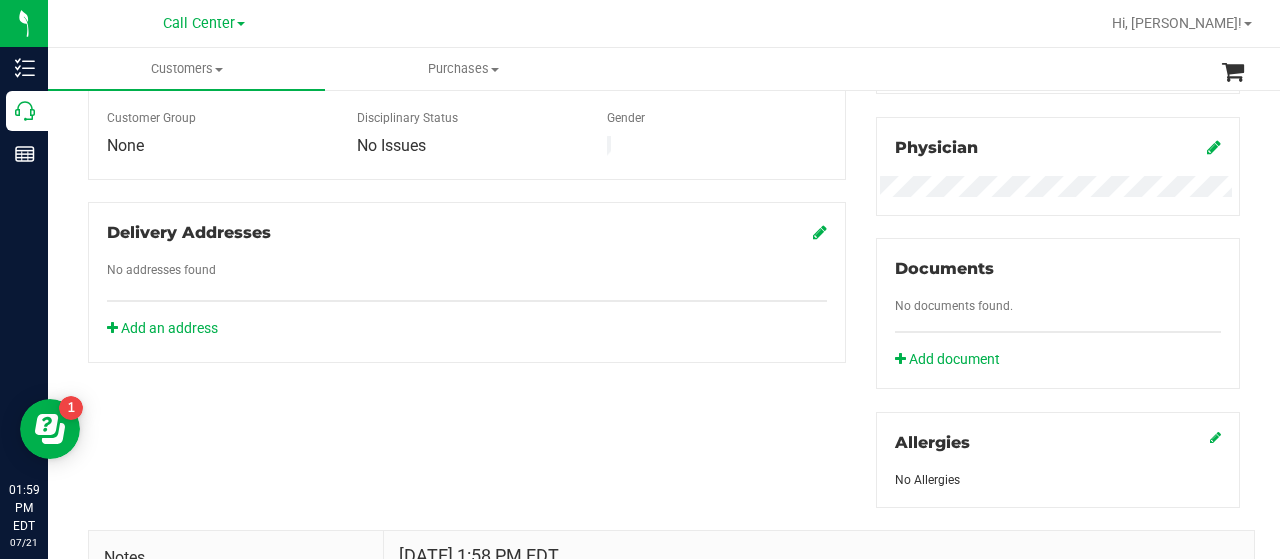 scroll, scrollTop: 892, scrollLeft: 0, axis: vertical 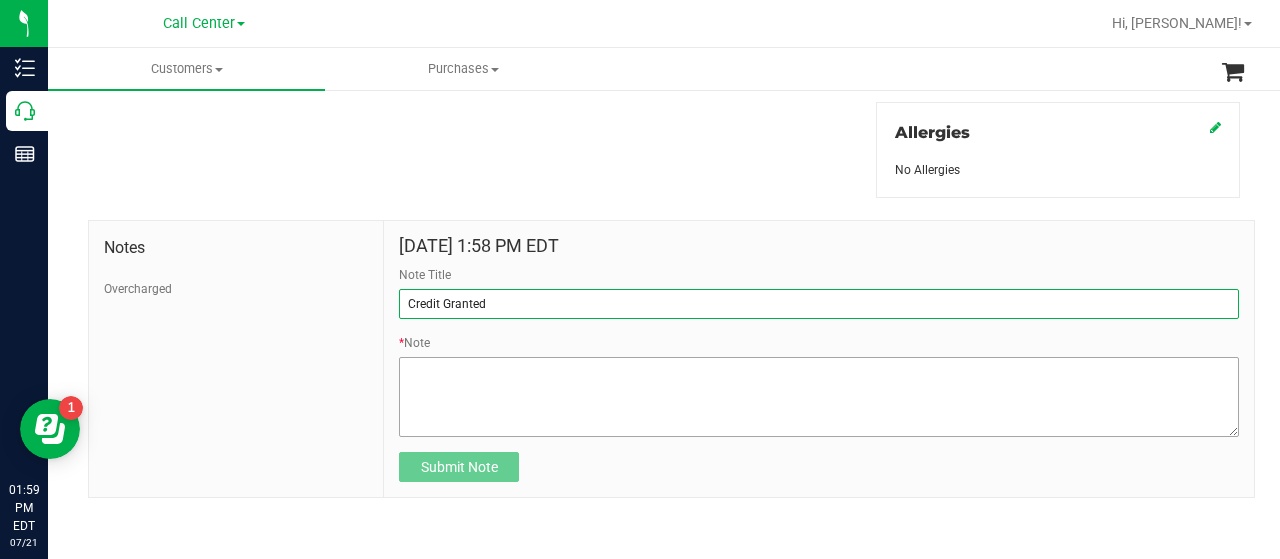 type on "Credit Granted" 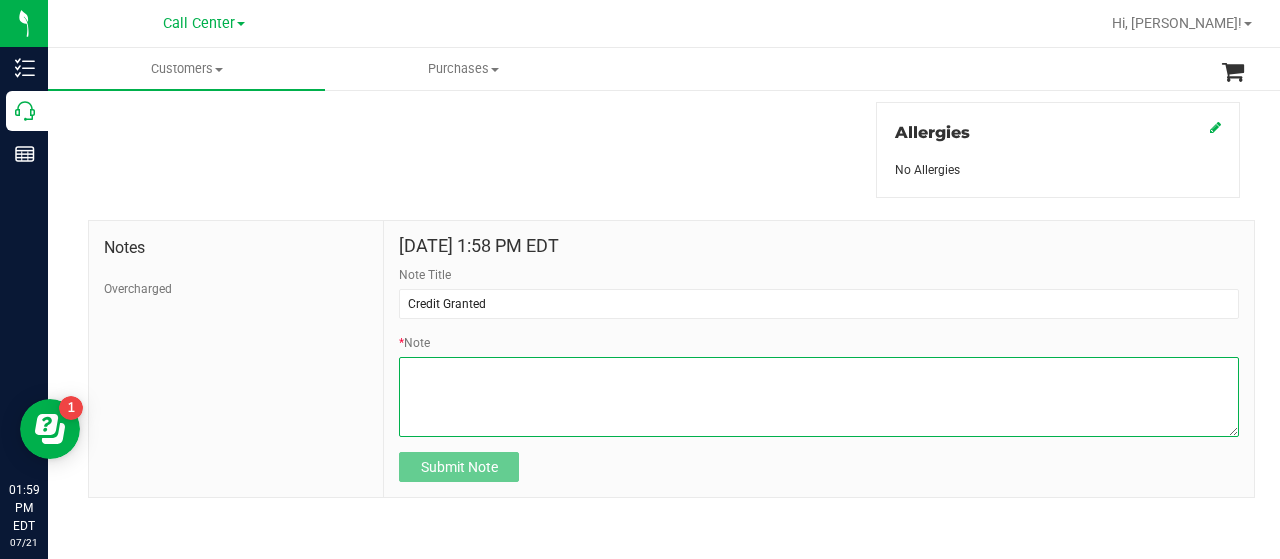 click on "*
Note" at bounding box center [819, 397] 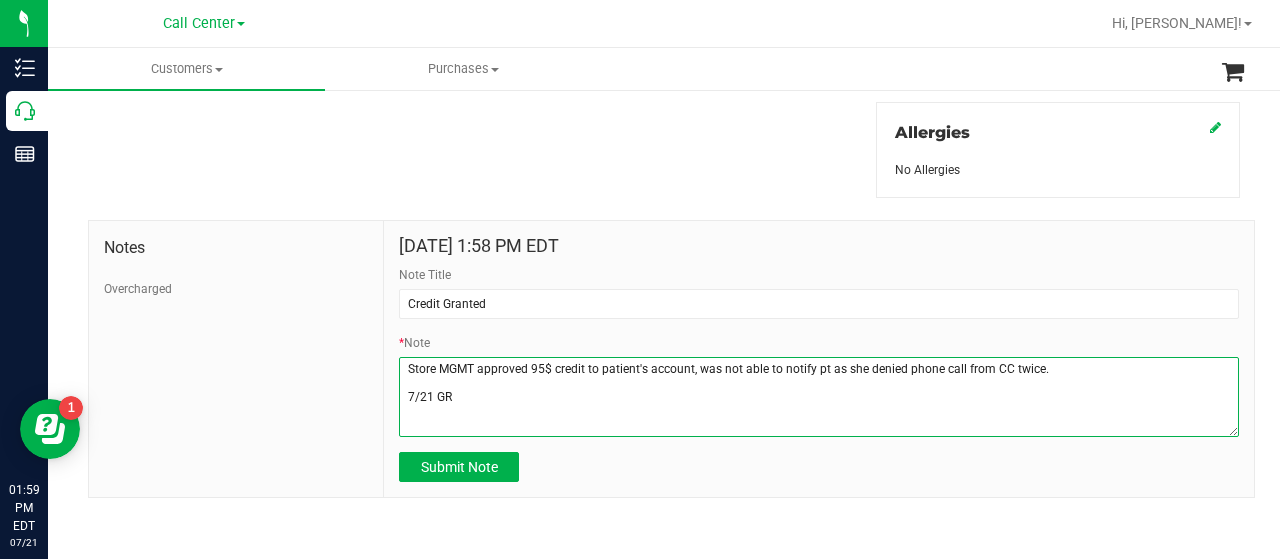 click on "*
Note" at bounding box center (819, 397) 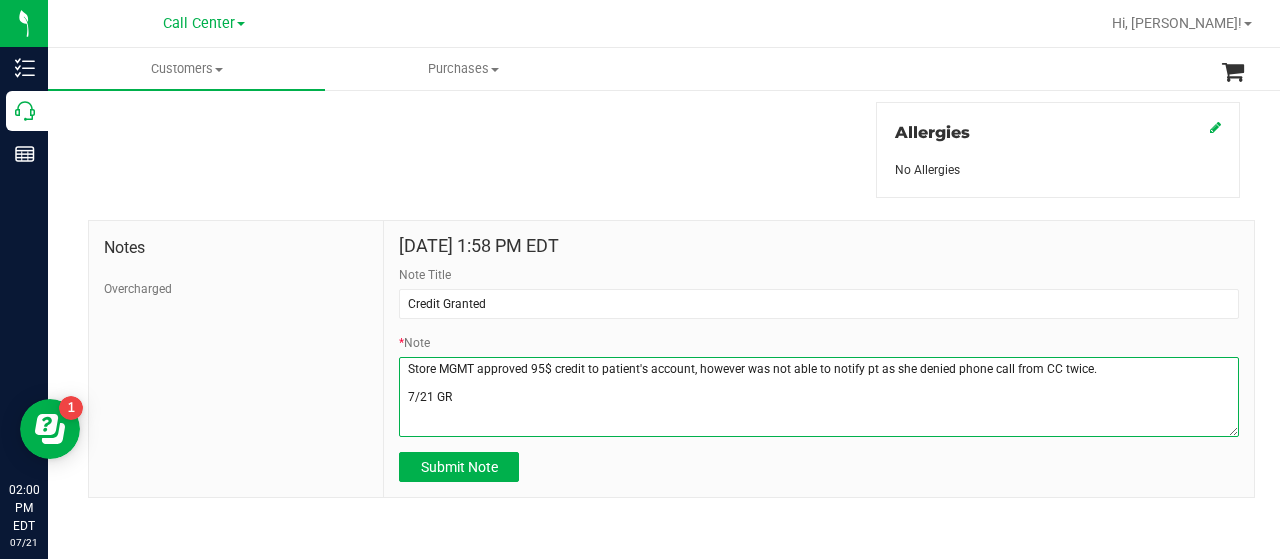 click on "*
Note" at bounding box center (819, 397) 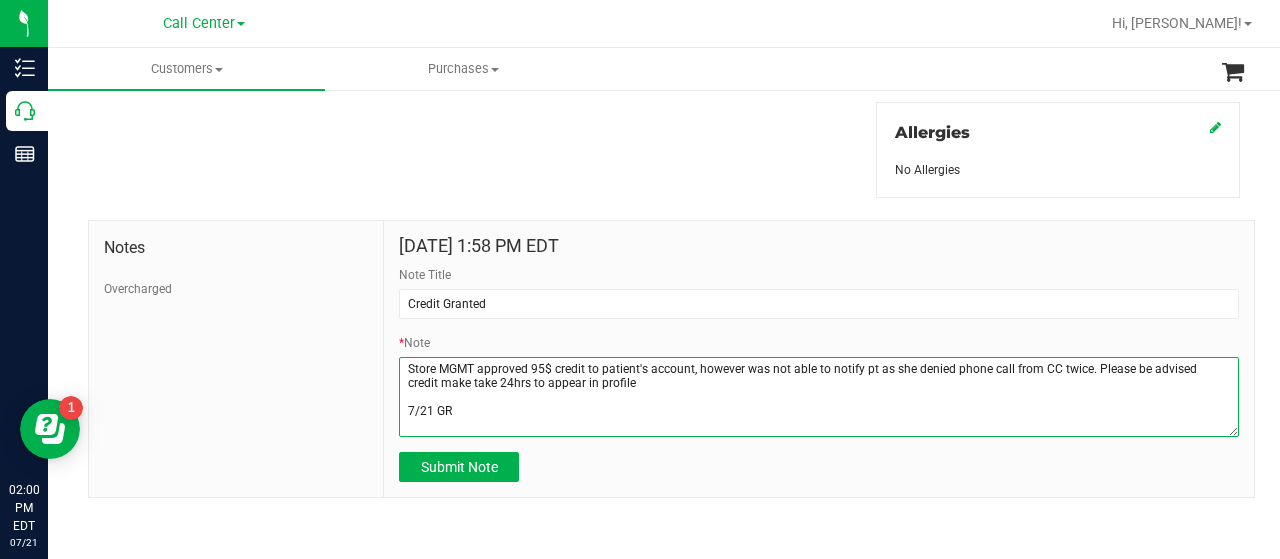 click on "*
Note" at bounding box center [819, 397] 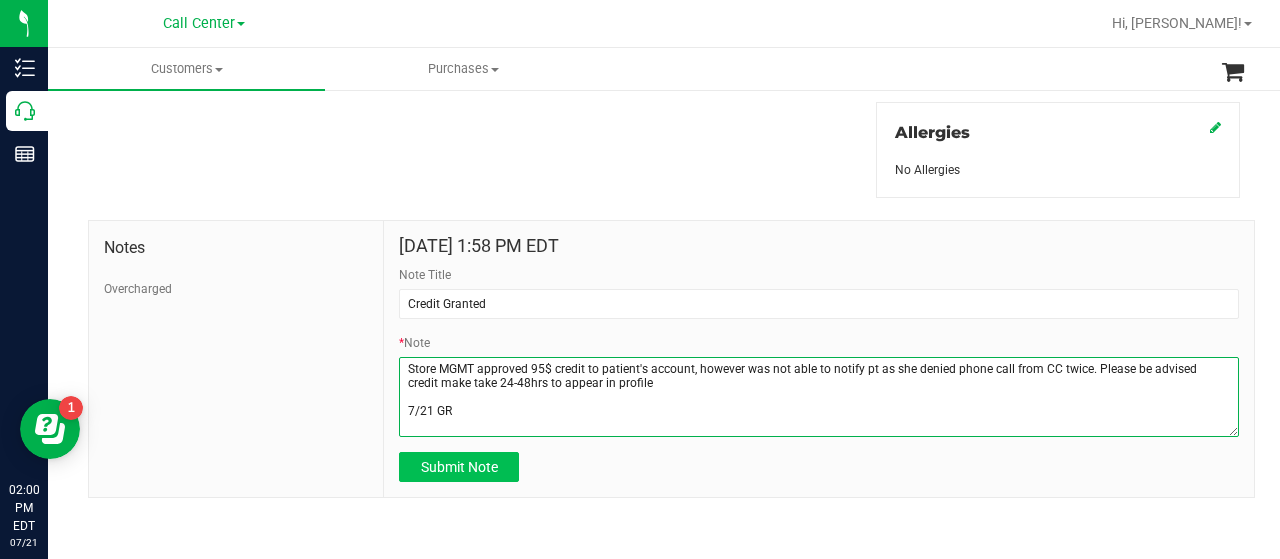type on "Store MGMT approved 95$ credit to patient's account, however was not able to notify pt as she denied phone call from CC twice. Please be advised credit make take 24-48hrs to appear in profile
7/21 GR" 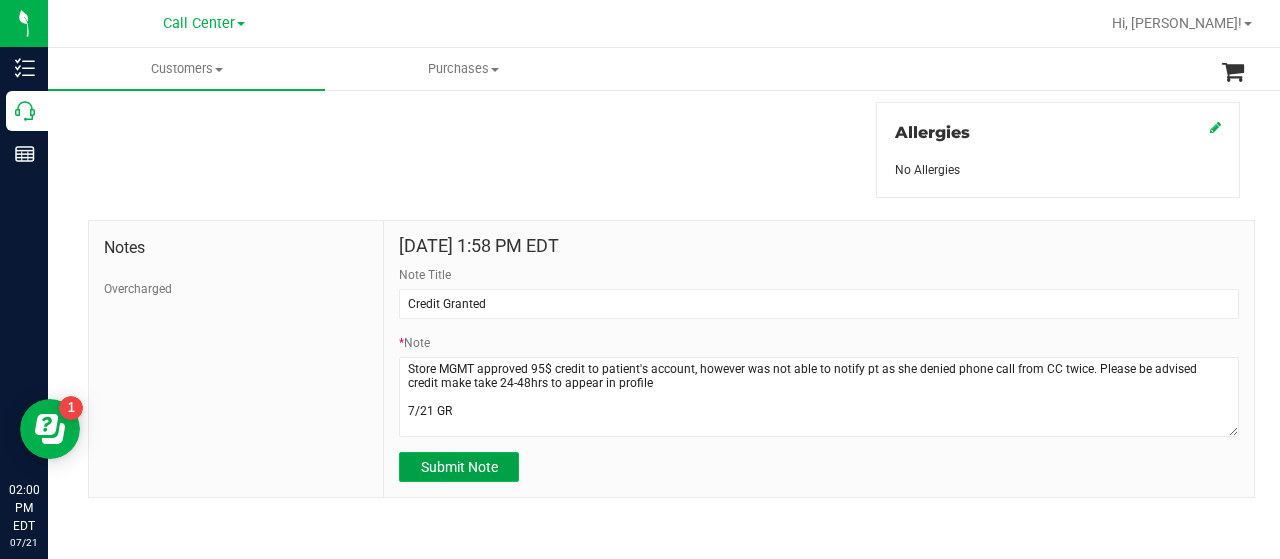click on "Submit Note" at bounding box center [459, 467] 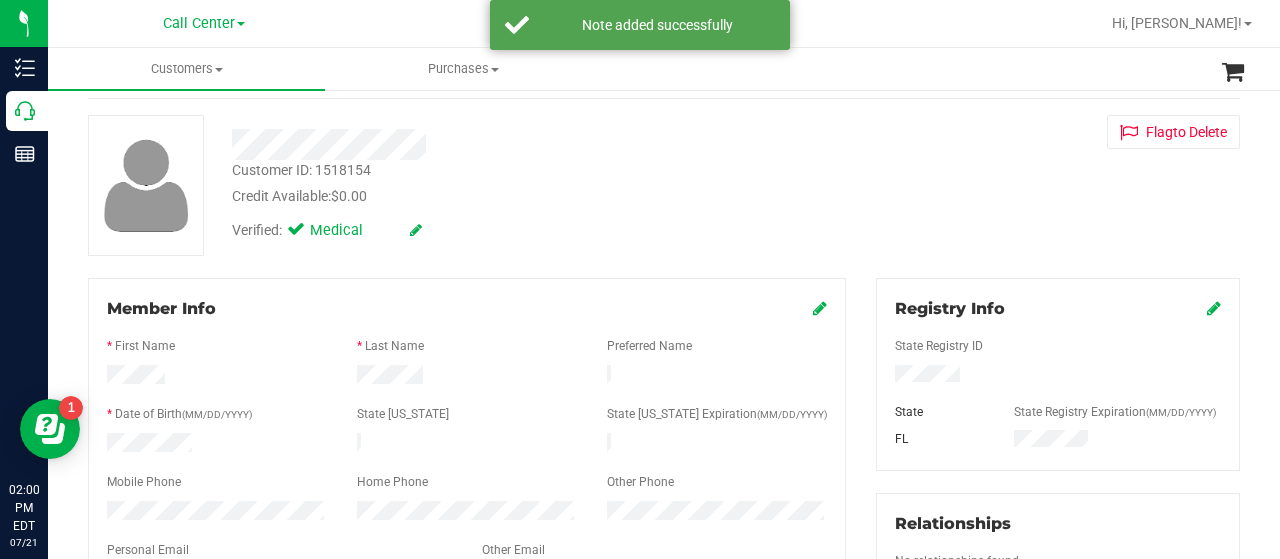scroll, scrollTop: 0, scrollLeft: 0, axis: both 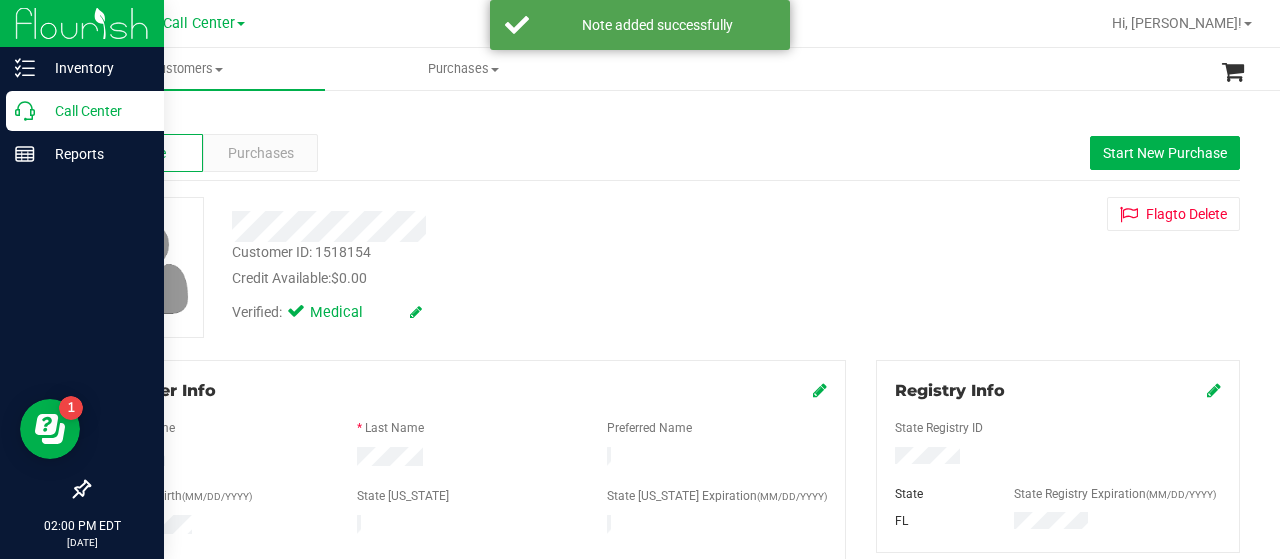 click 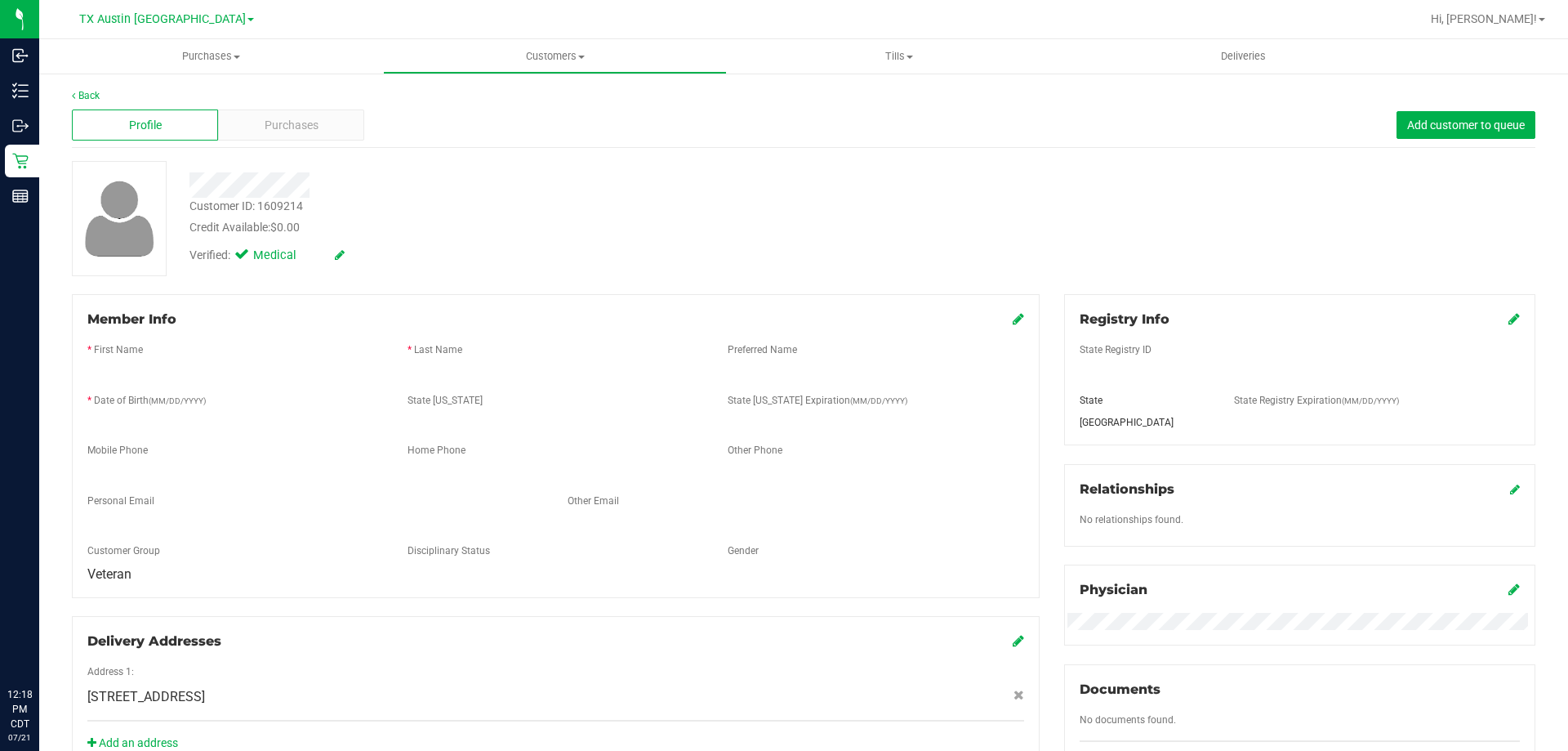 scroll, scrollTop: 0, scrollLeft: 0, axis: both 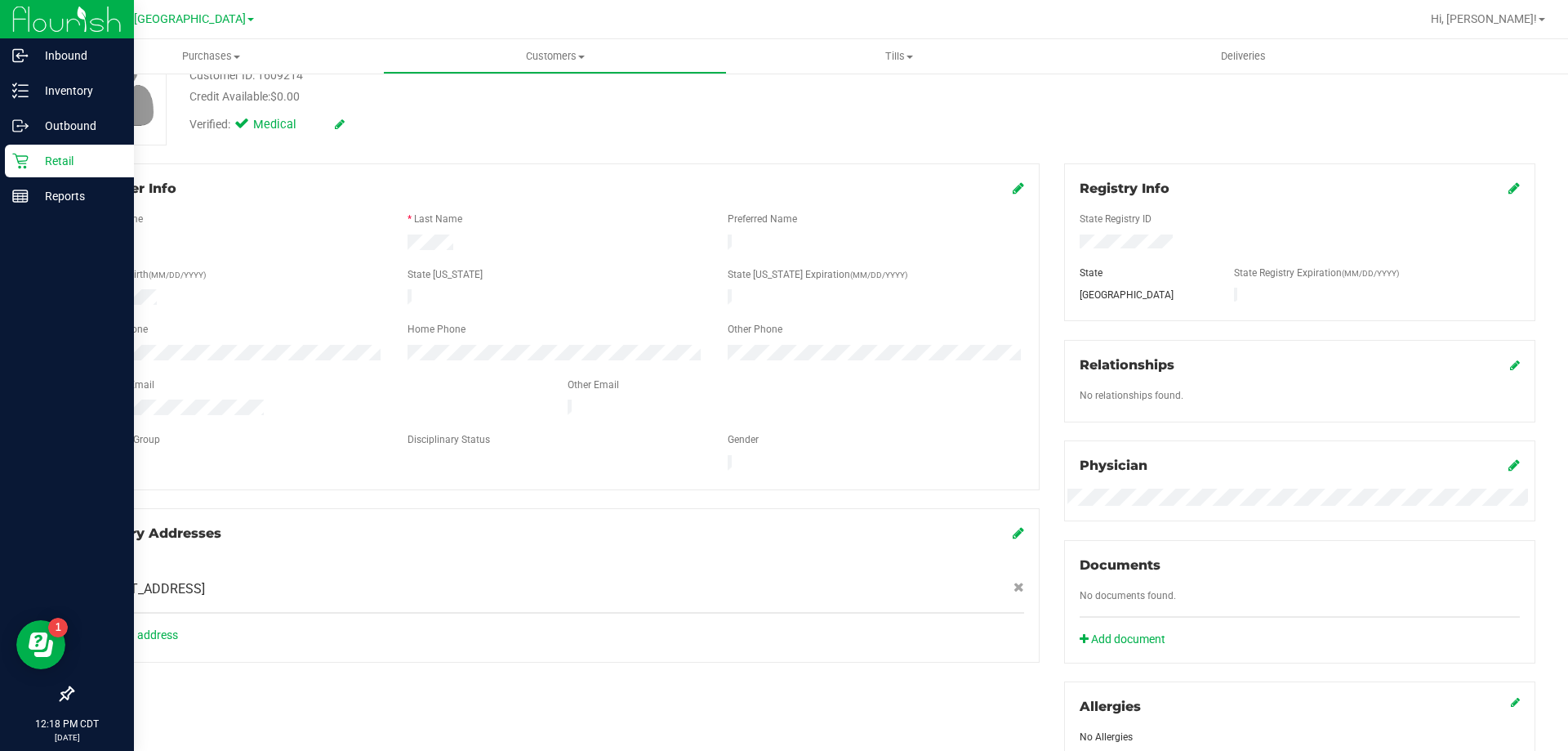 click on "Retail" at bounding box center (78, 161) 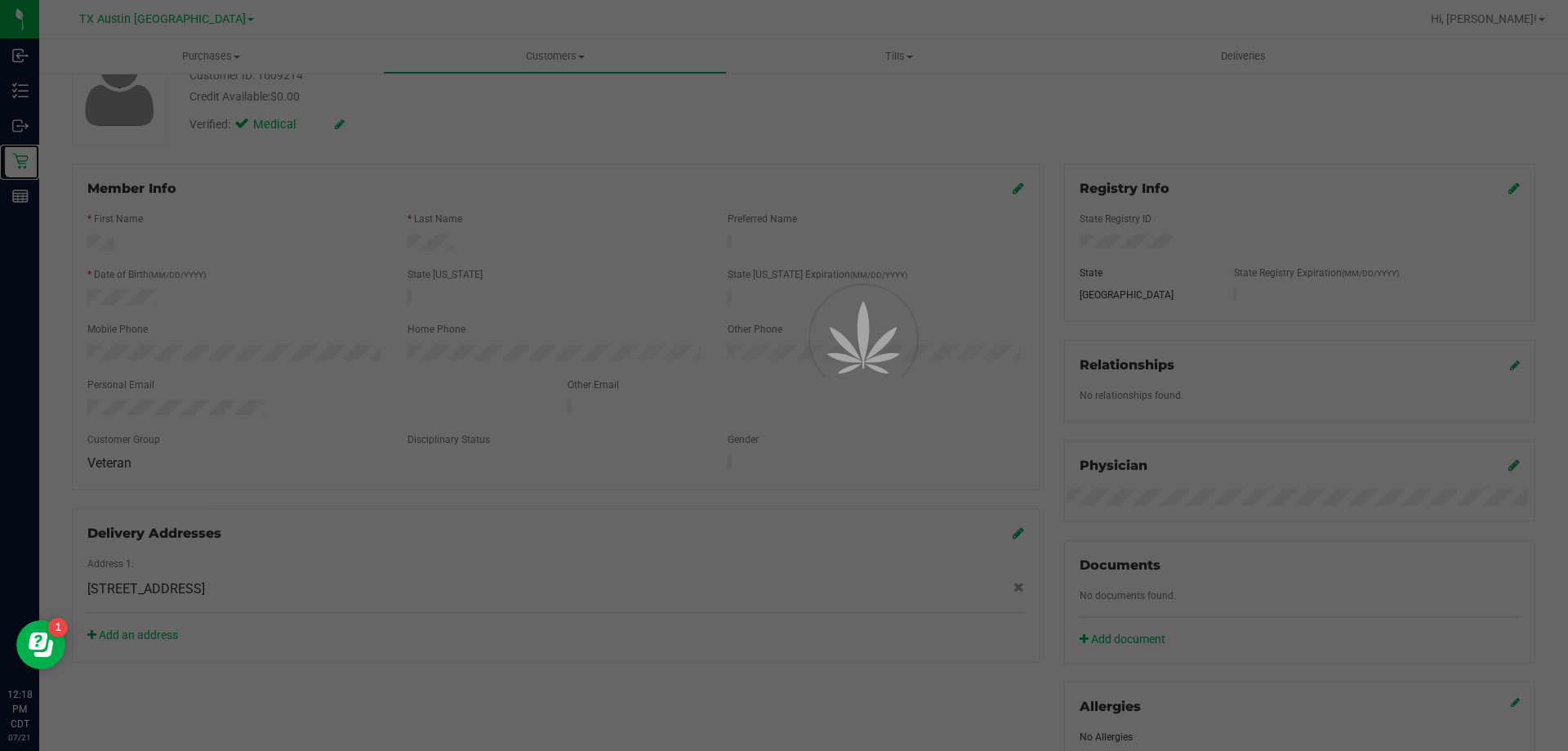 scroll, scrollTop: 0, scrollLeft: 0, axis: both 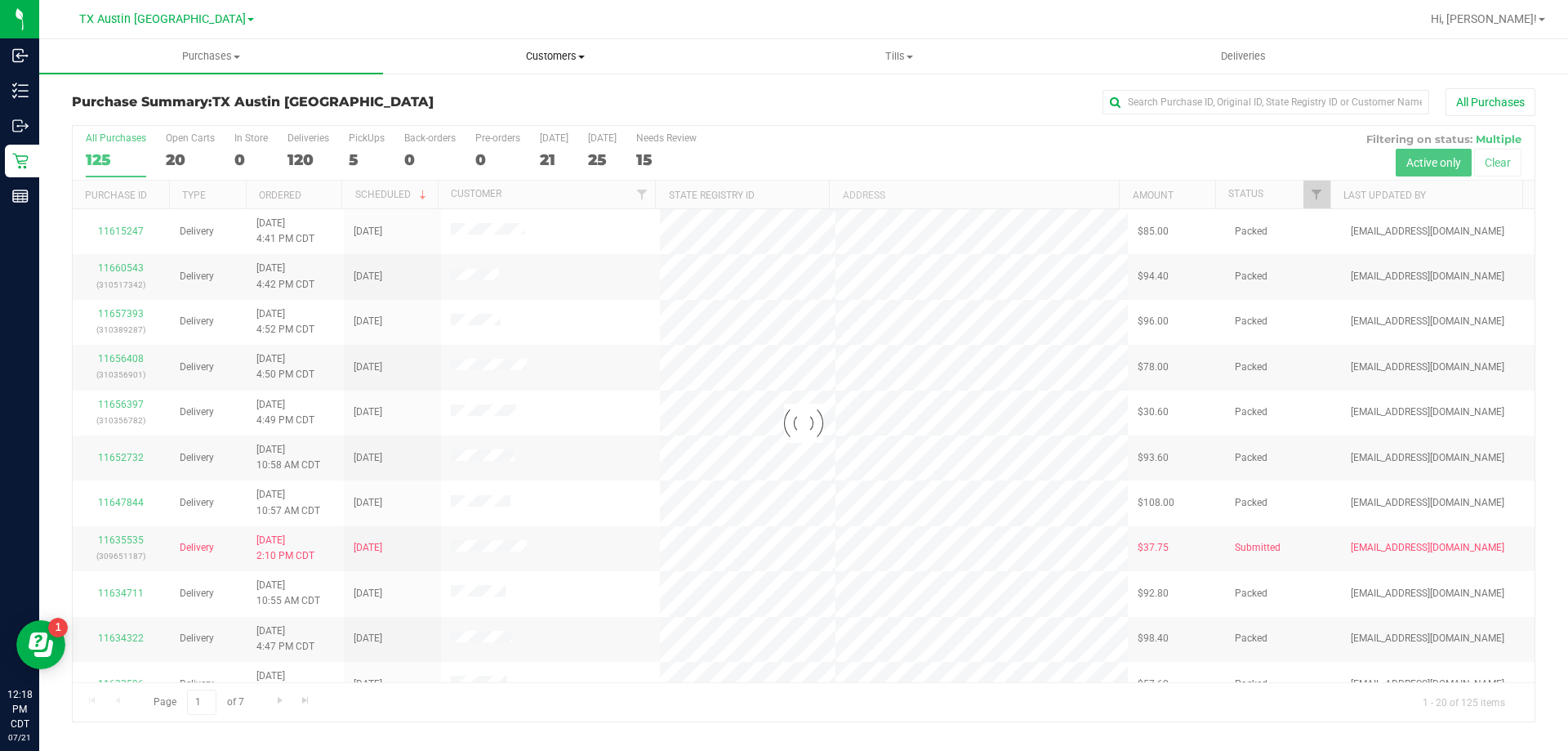 click on "Customers" at bounding box center (555, 56) 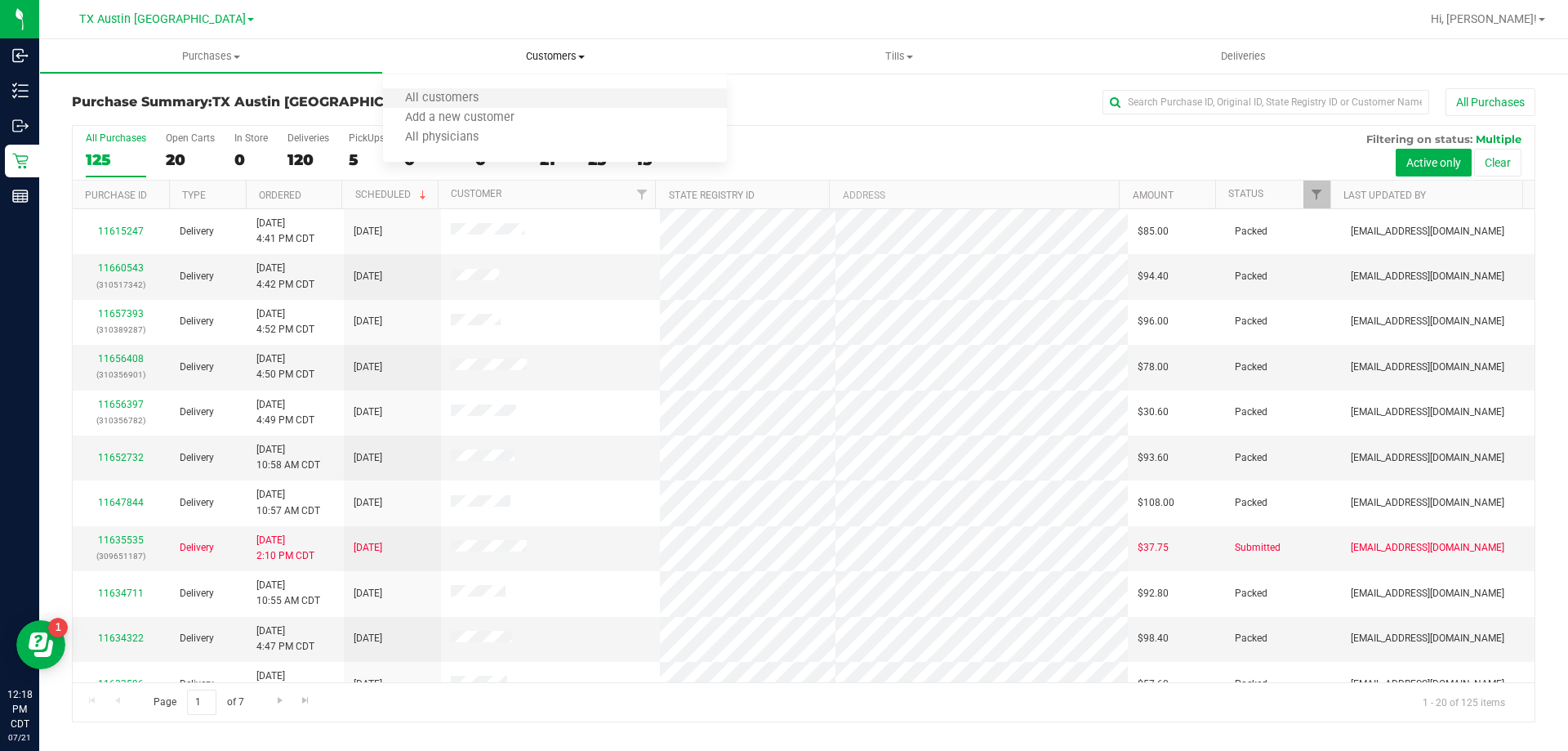 click on "All customers" at bounding box center [555, 99] 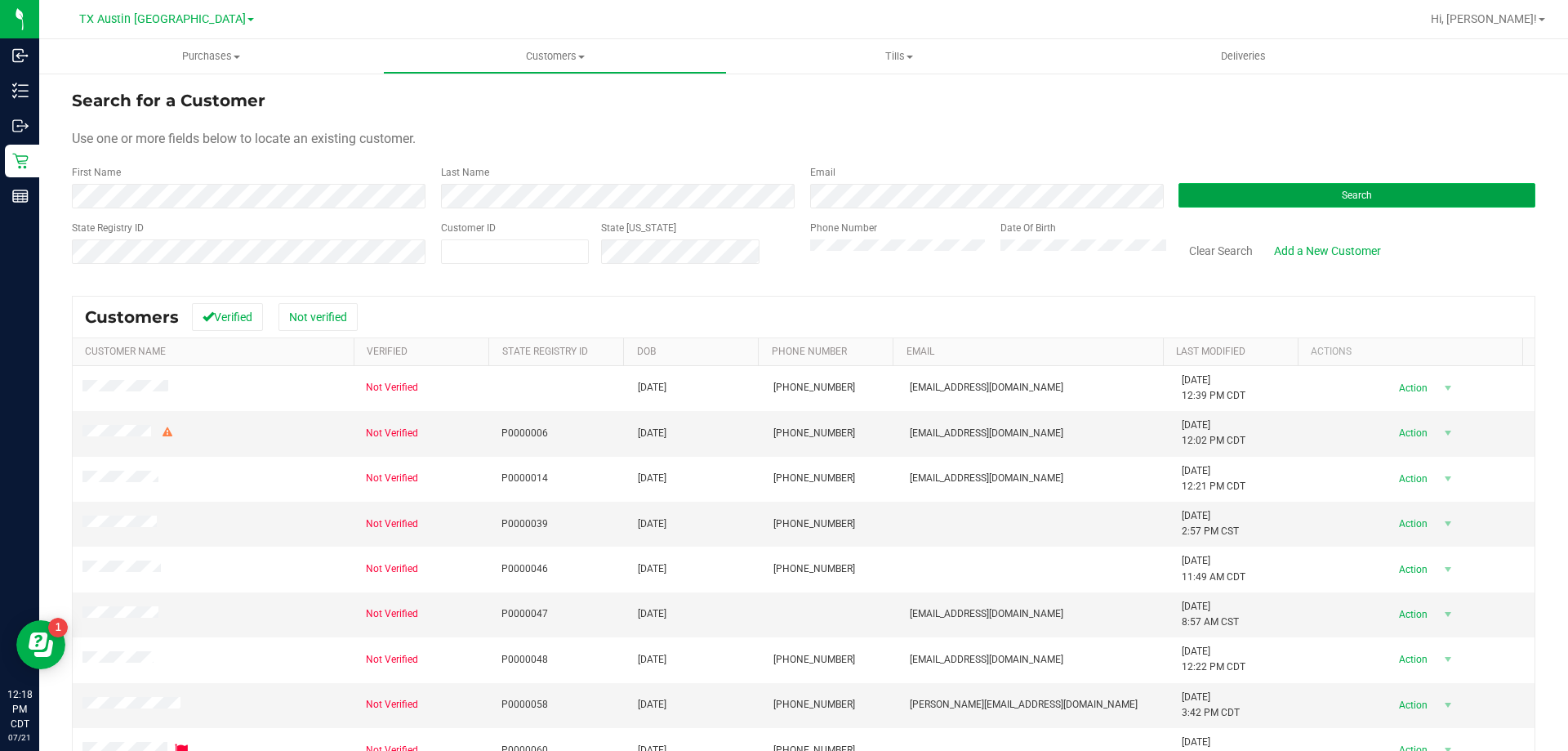 click on "Search" at bounding box center (1356, 195) 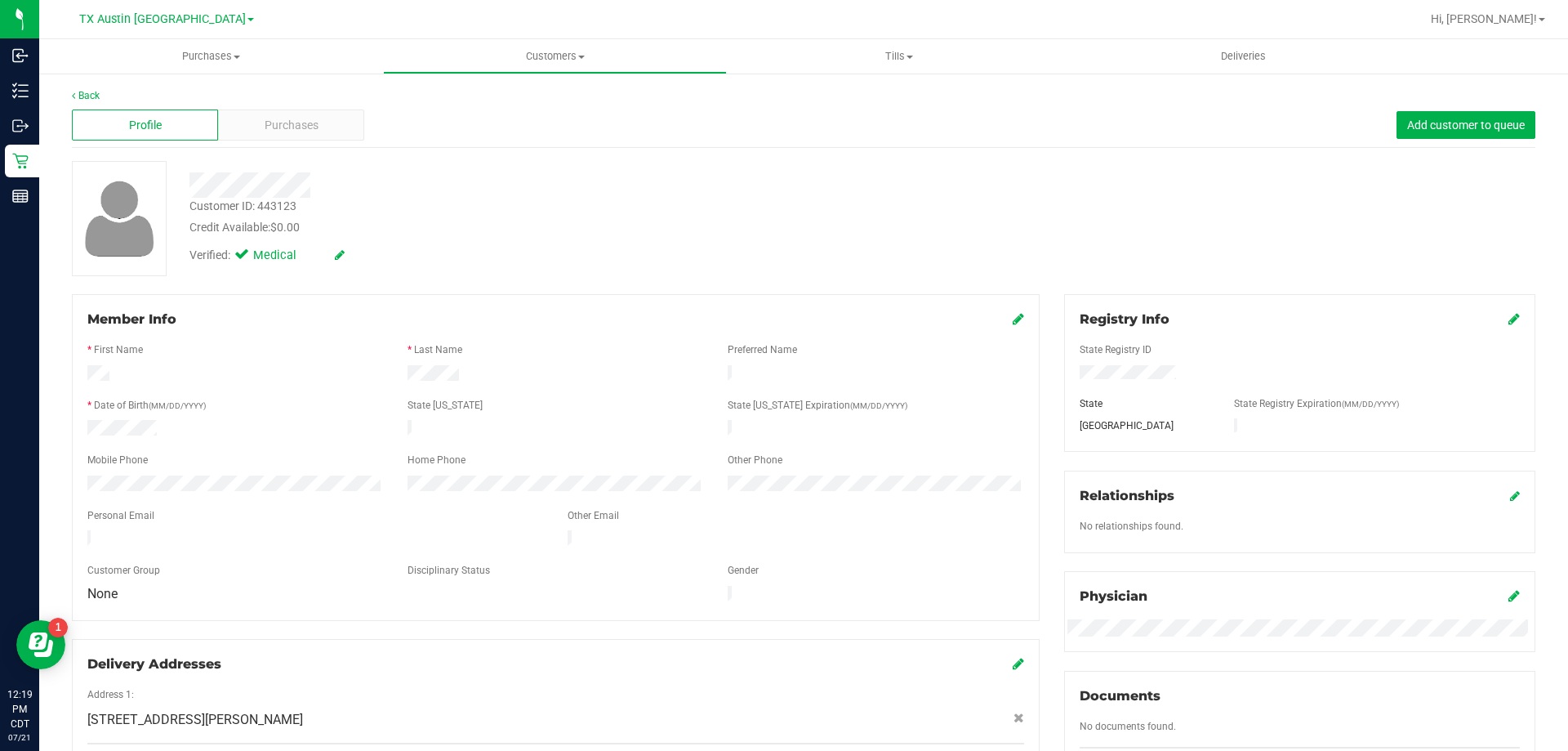 click on "Profile
Purchases
Add customer to queue" at bounding box center (804, 125) 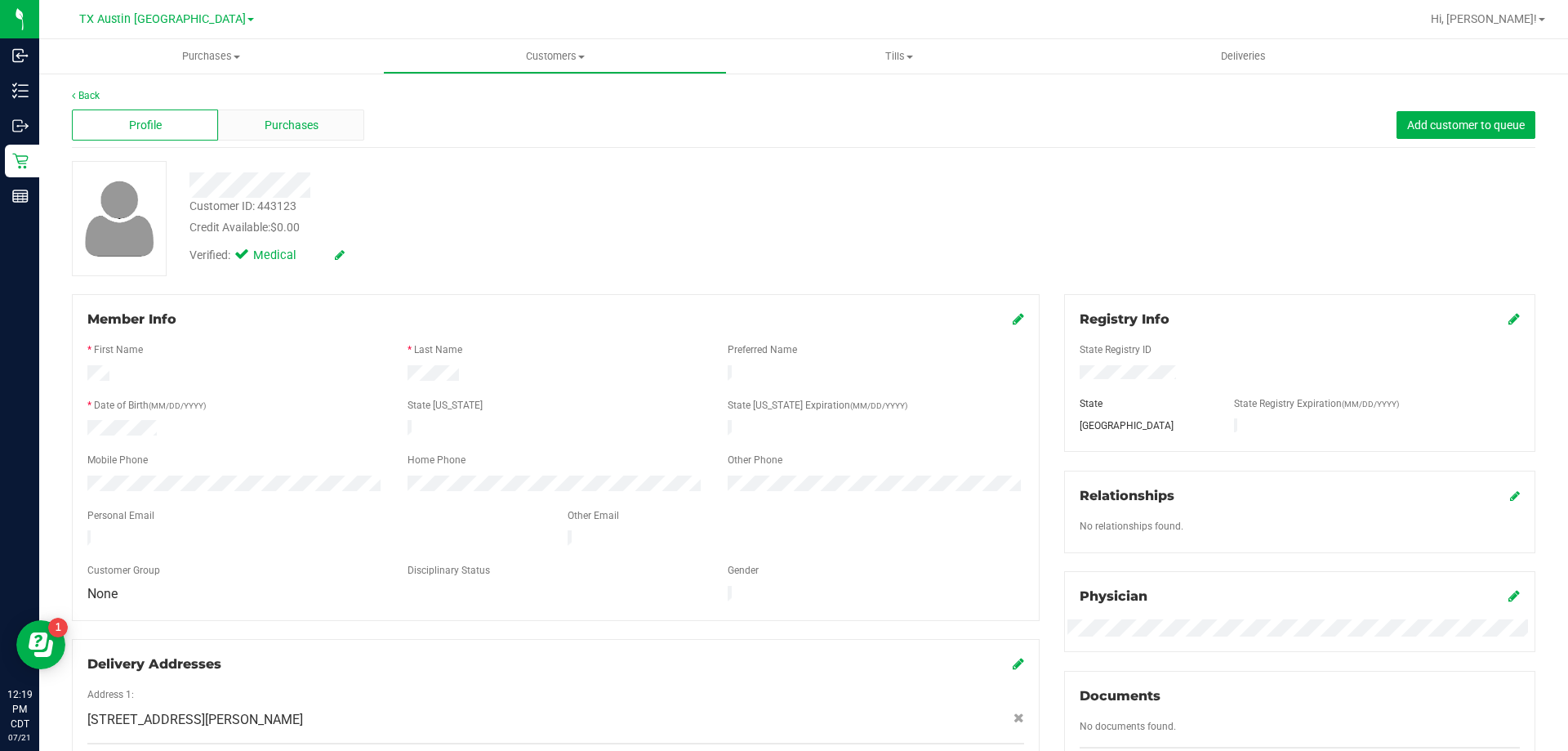 click on "Purchases" at bounding box center (292, 125) 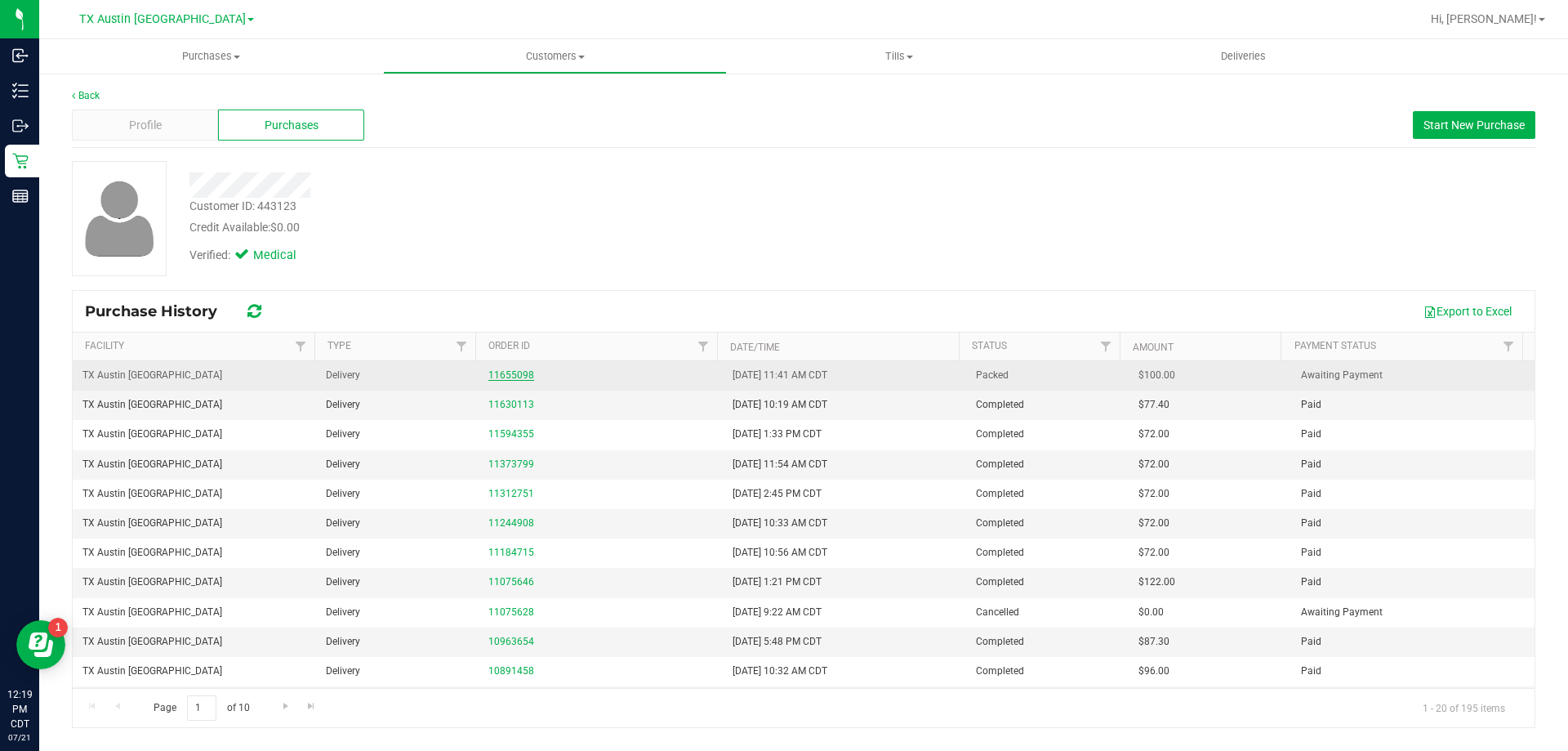 click on "11655098" at bounding box center (511, 375) 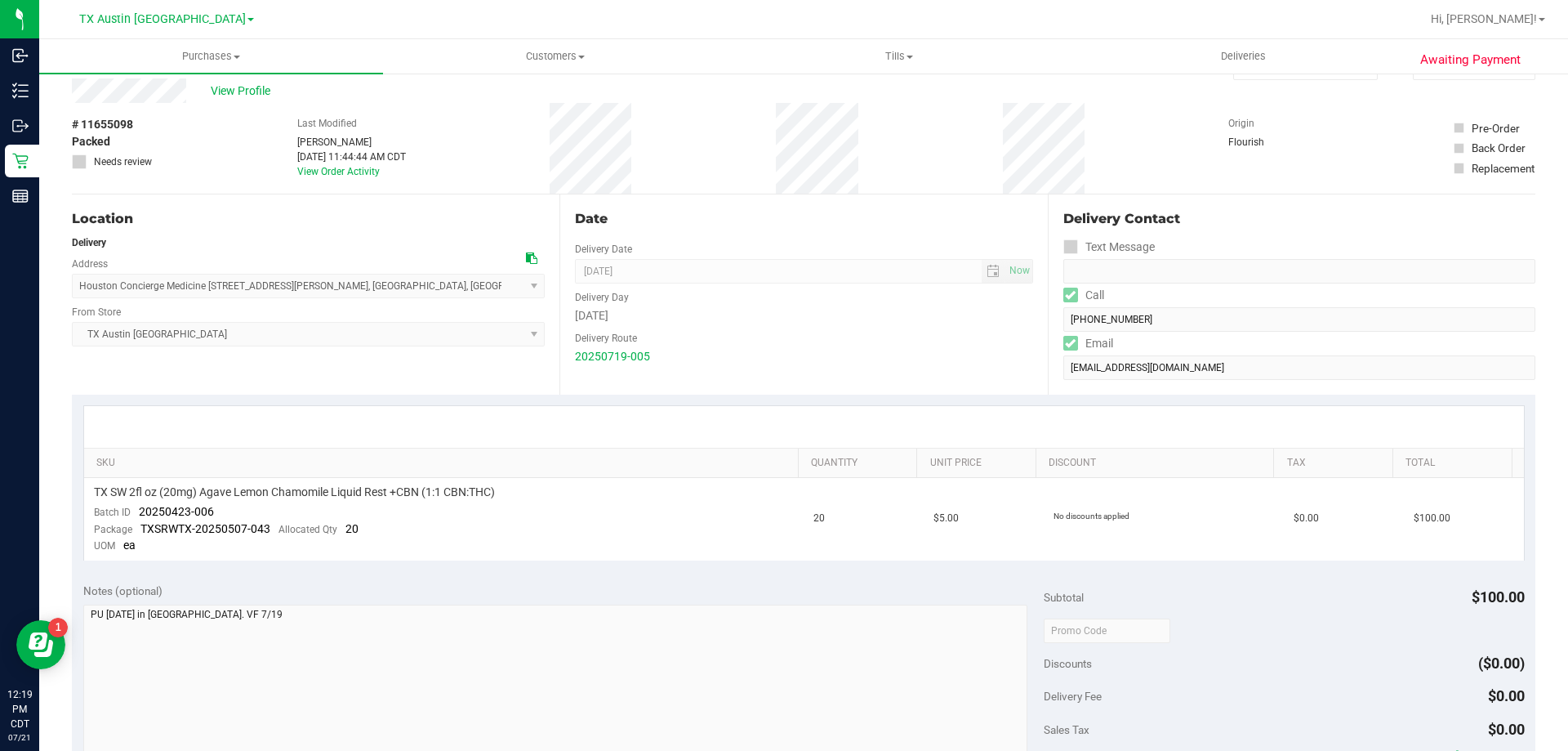 scroll, scrollTop: 0, scrollLeft: 0, axis: both 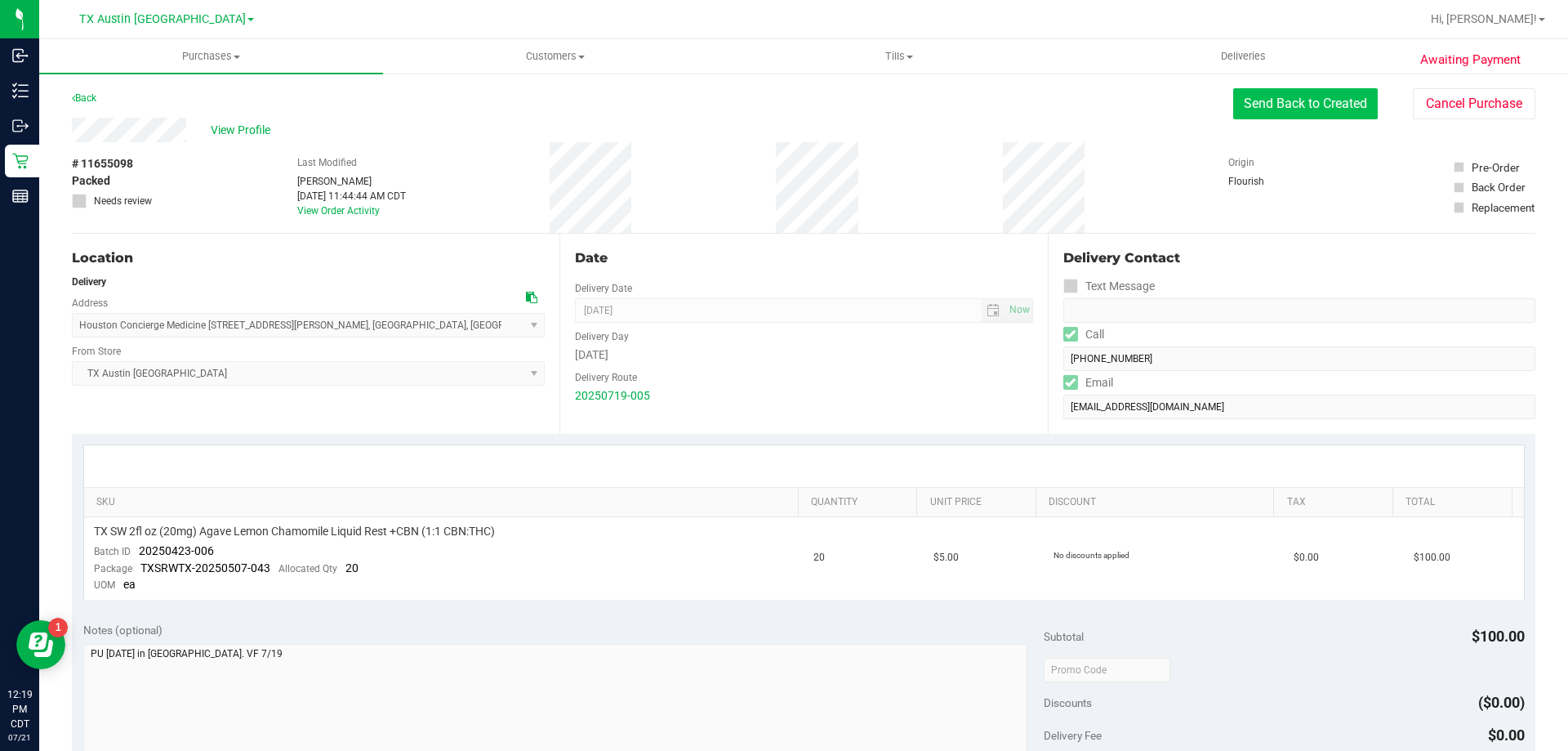 click on "Send Back to Created" at bounding box center (1305, 104) 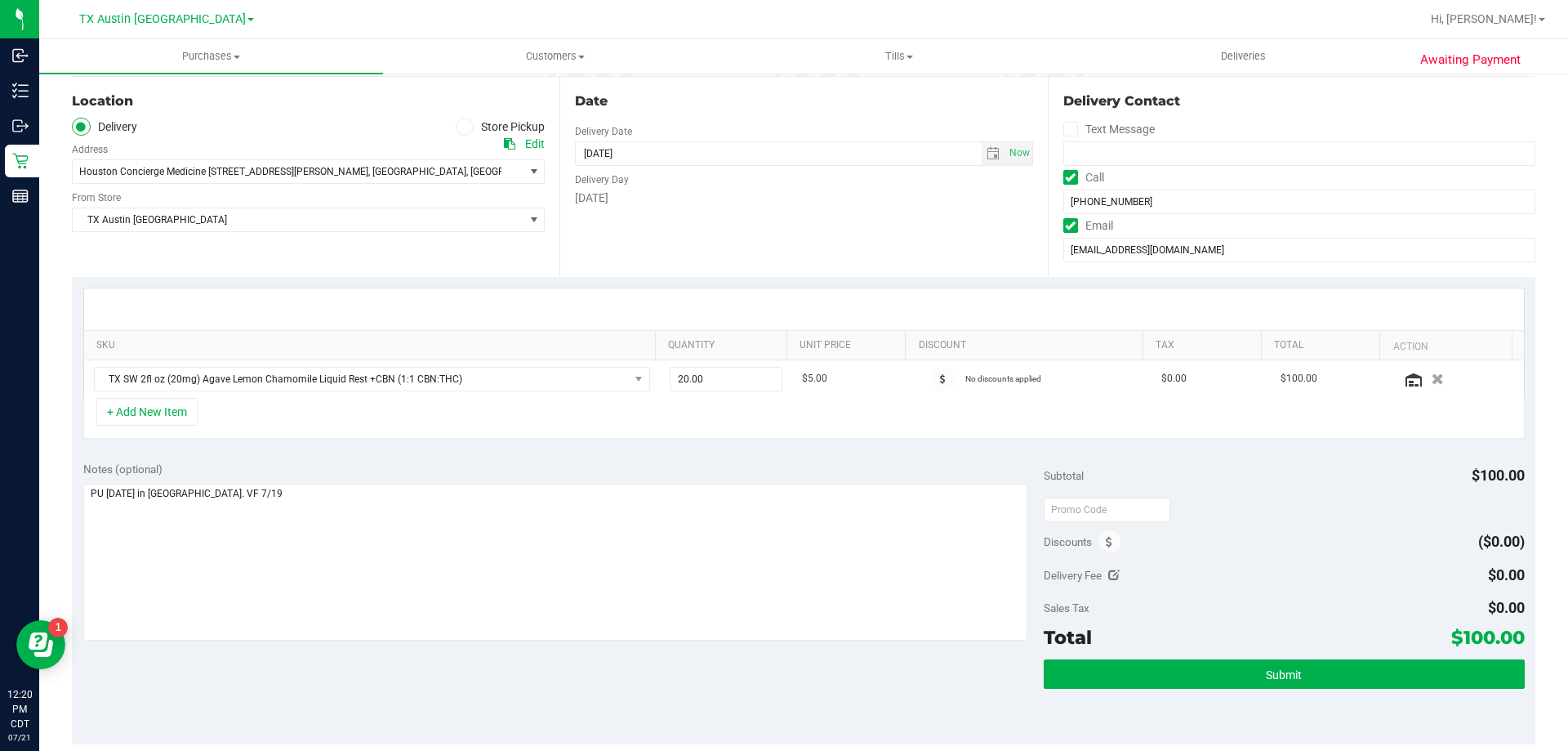 scroll, scrollTop: 163, scrollLeft: 0, axis: vertical 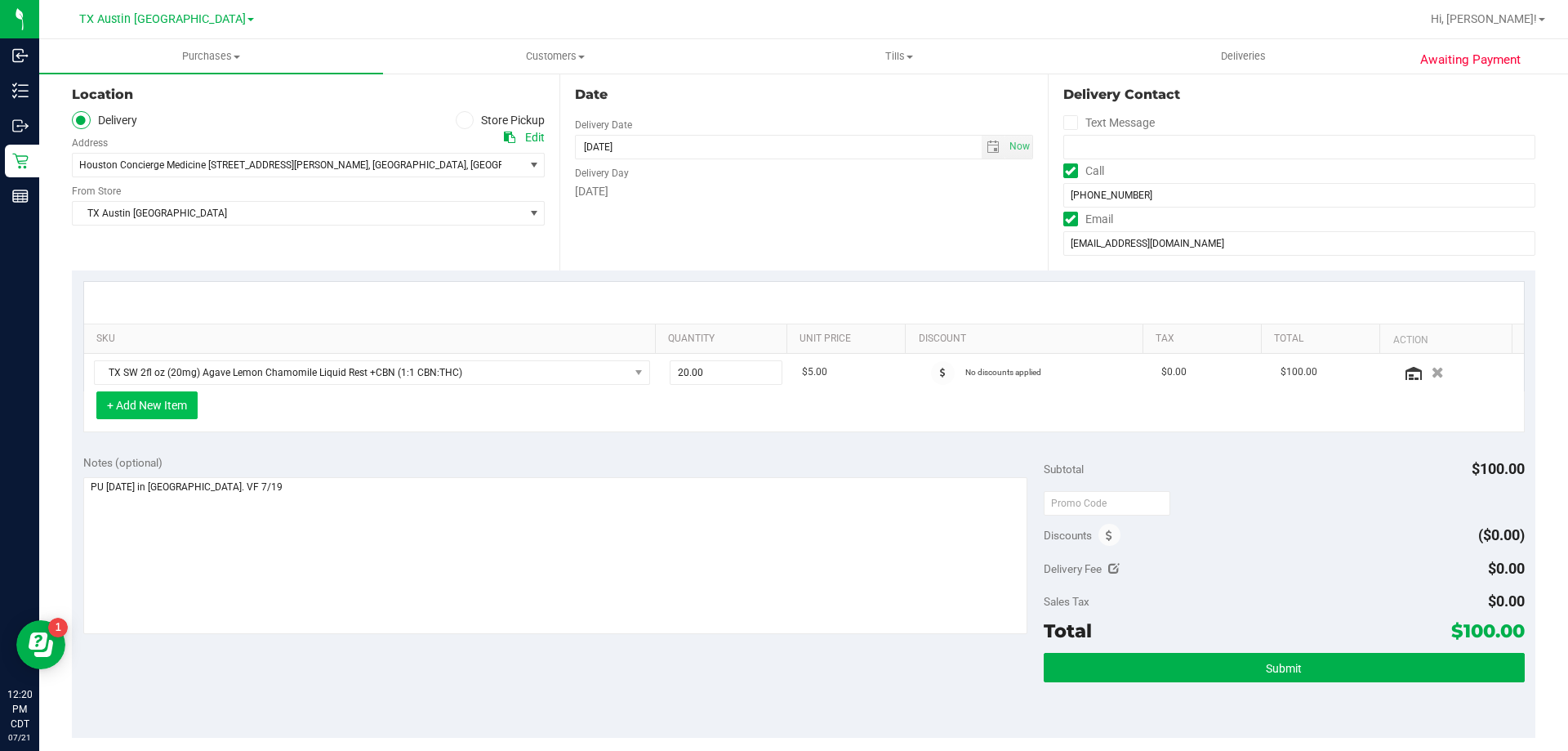 click on "+ Add New Item" at bounding box center [147, 405] 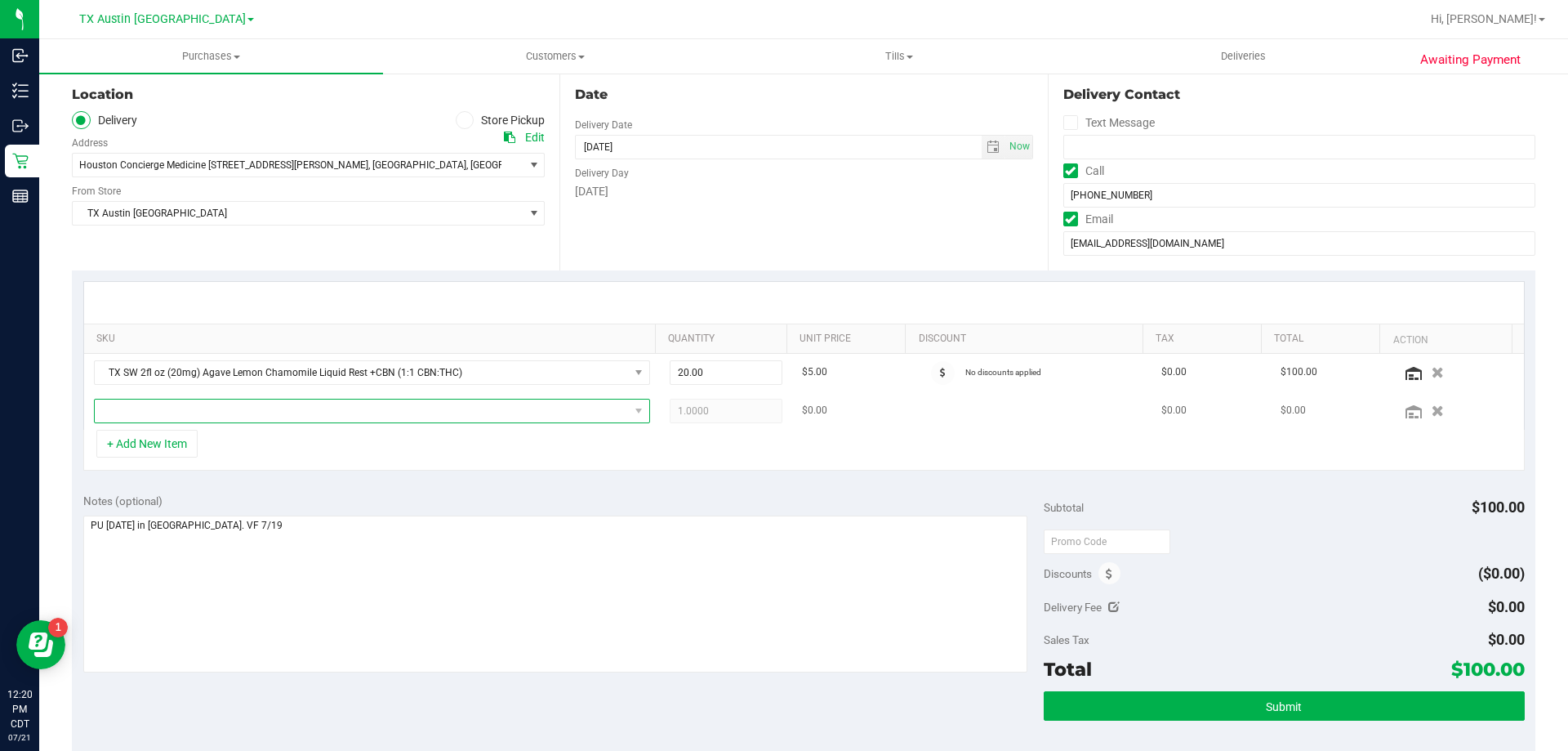 click at bounding box center (362, 411) 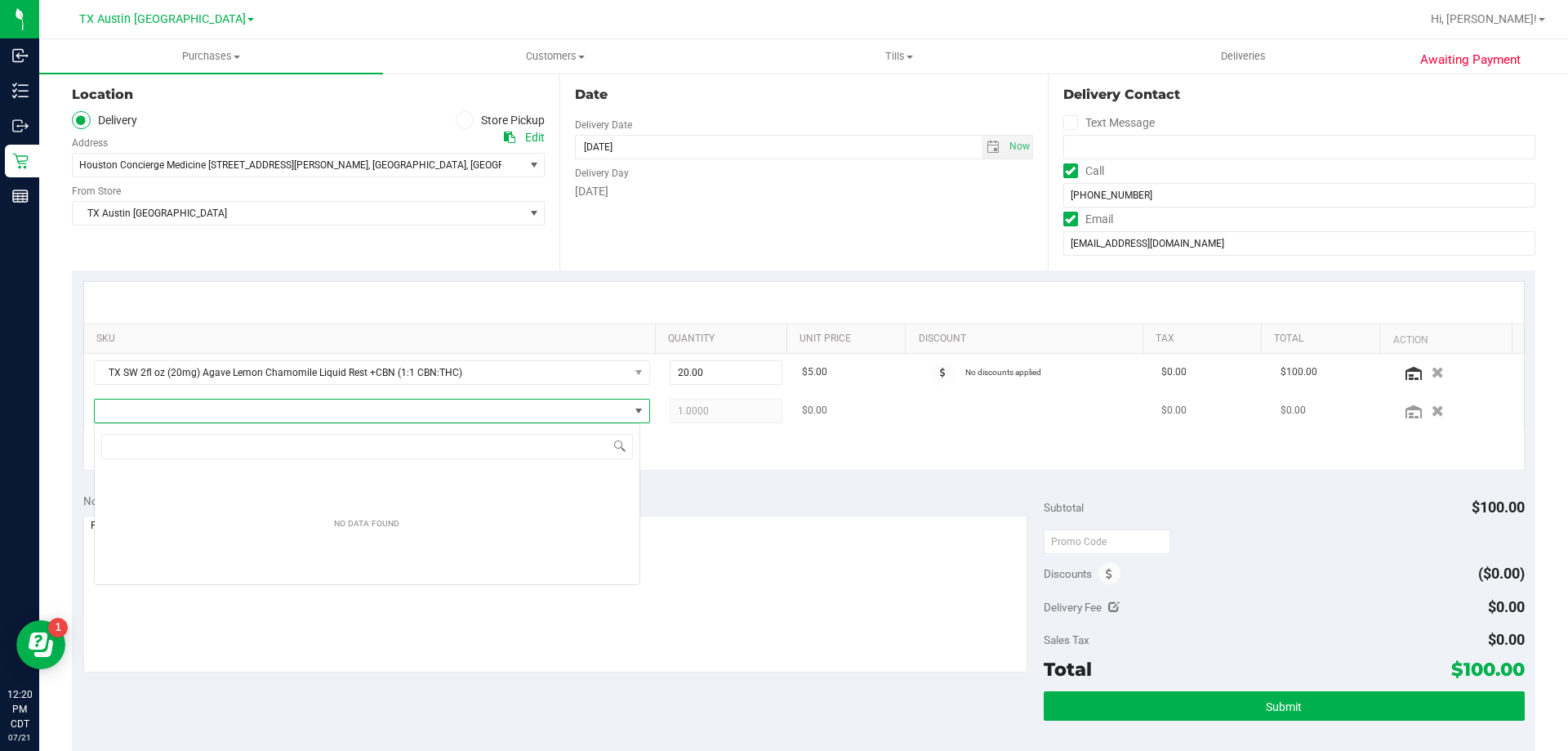 scroll, scrollTop: 81695, scrollLeft: 81120, axis: both 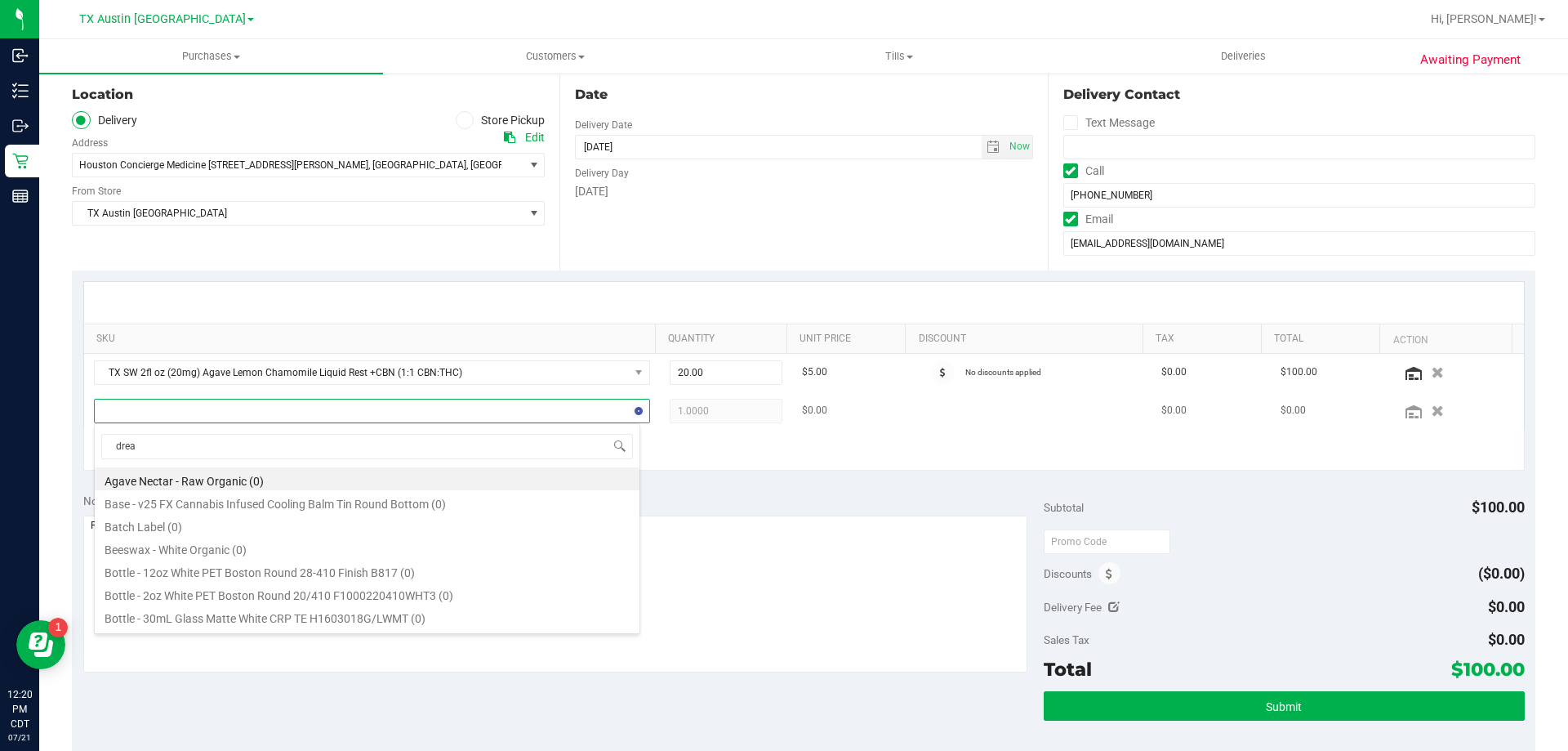 type on "dream" 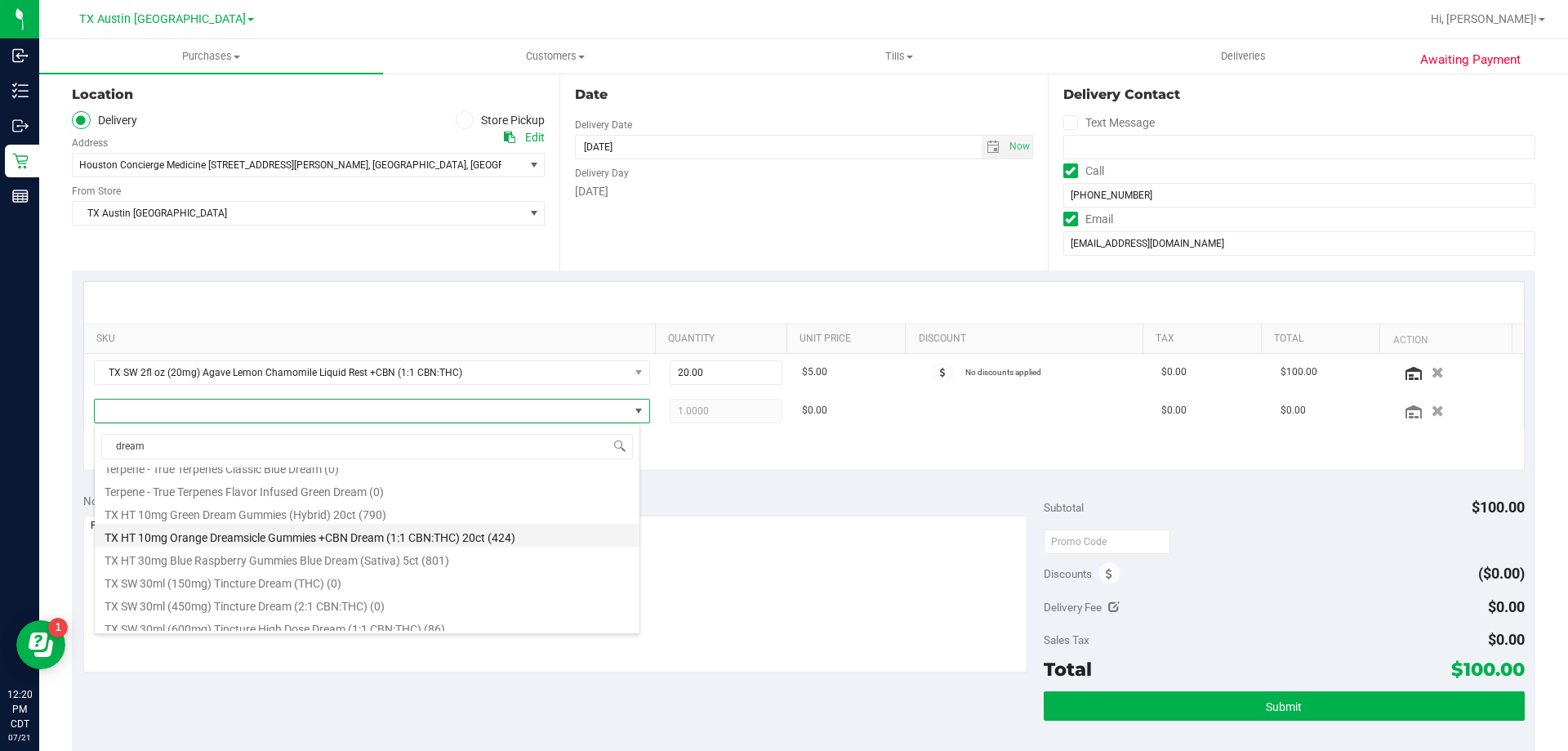 scroll, scrollTop: 327, scrollLeft: 0, axis: vertical 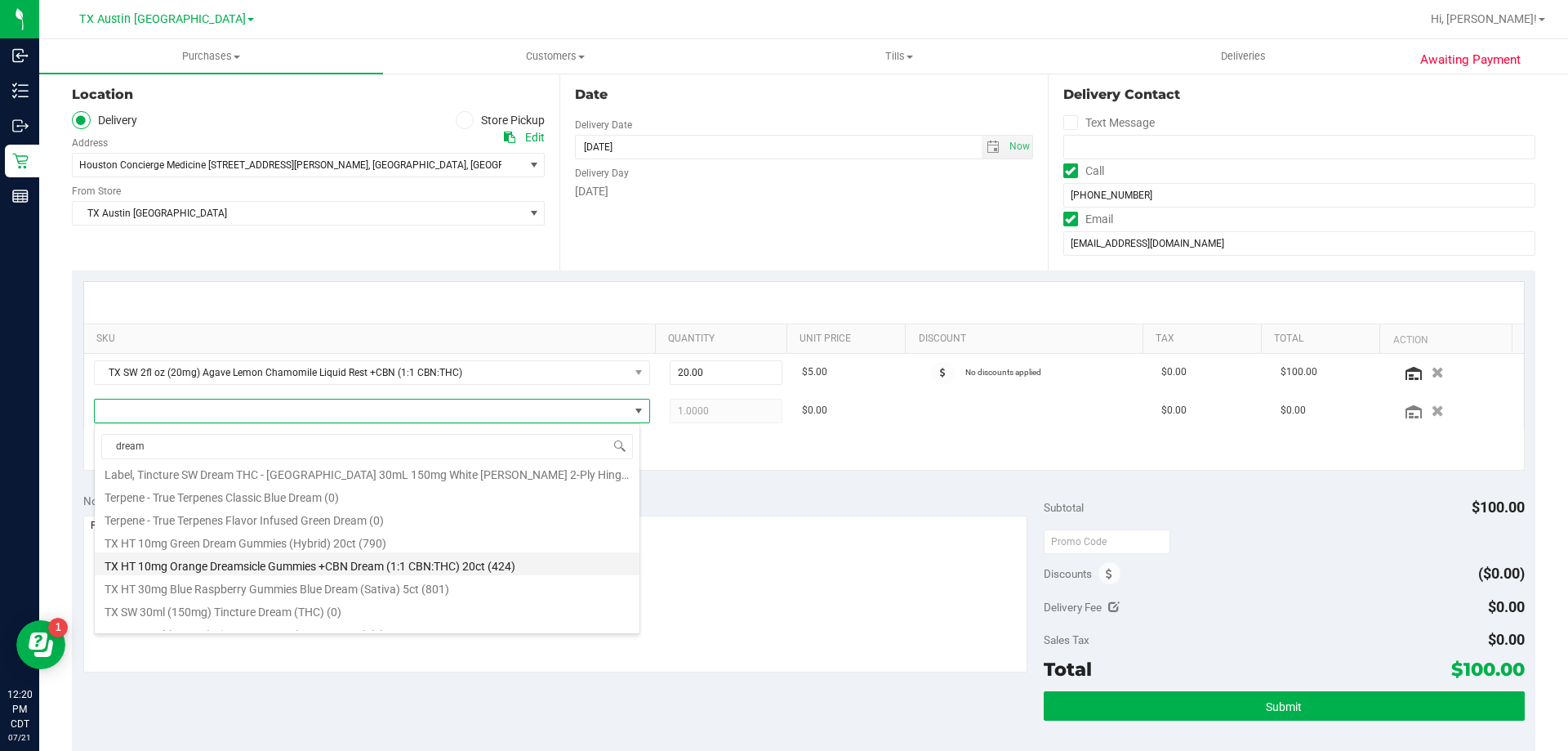 click on "TX HT 10mg Orange Dreamsicle Gummies +CBN Dream (1:1 CBN:THC) 20ct (424)" at bounding box center (367, 564) 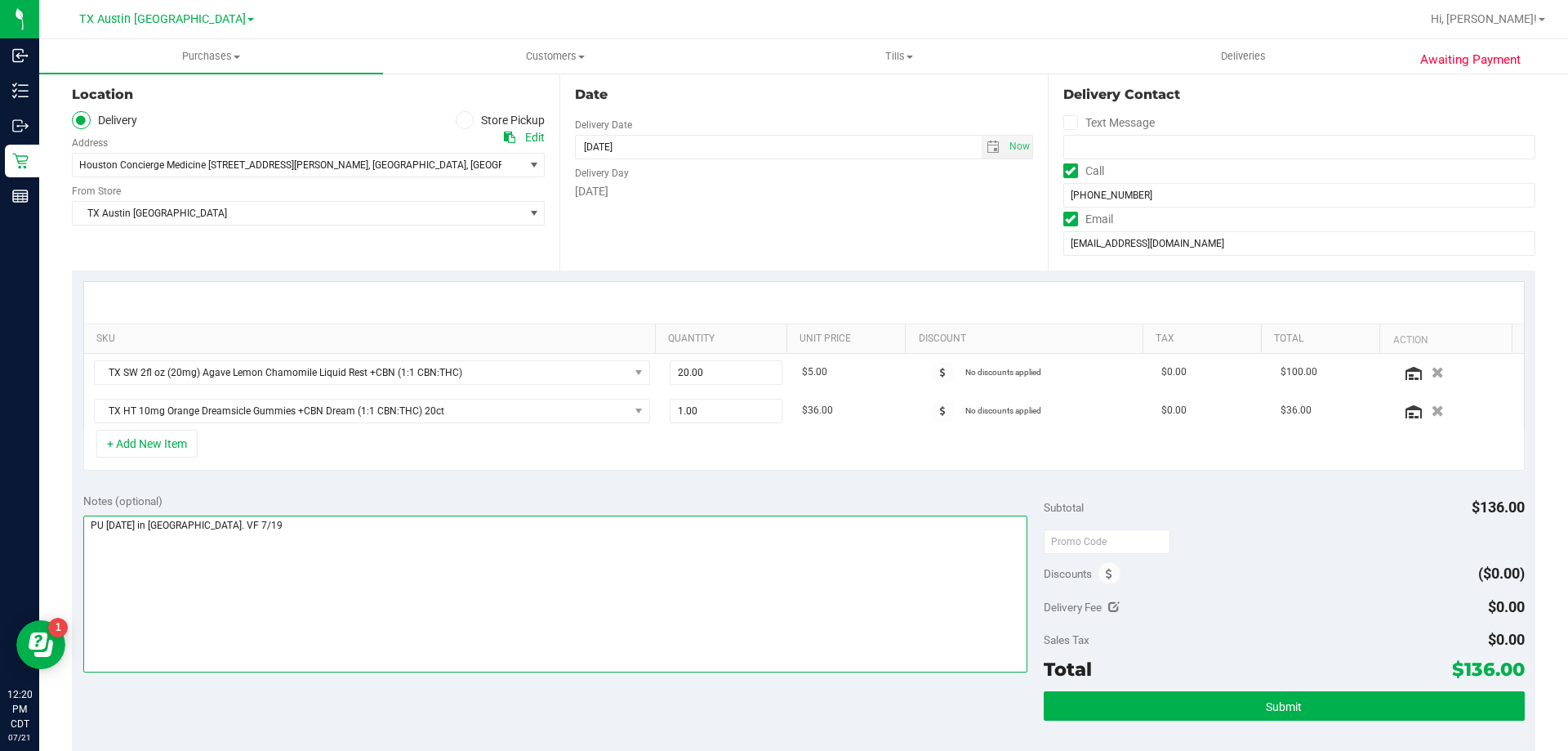 click at bounding box center [555, 594] 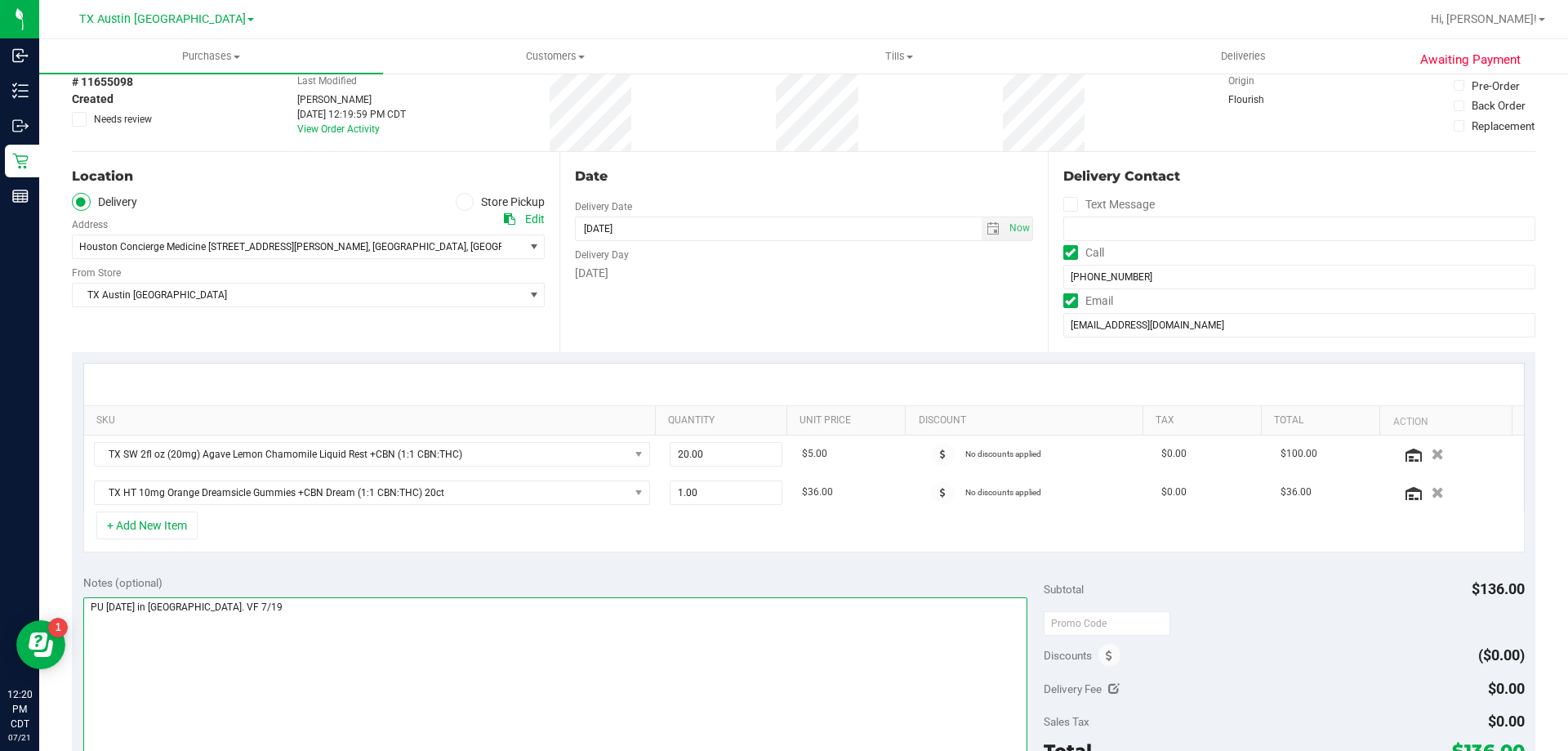 scroll, scrollTop: 163, scrollLeft: 0, axis: vertical 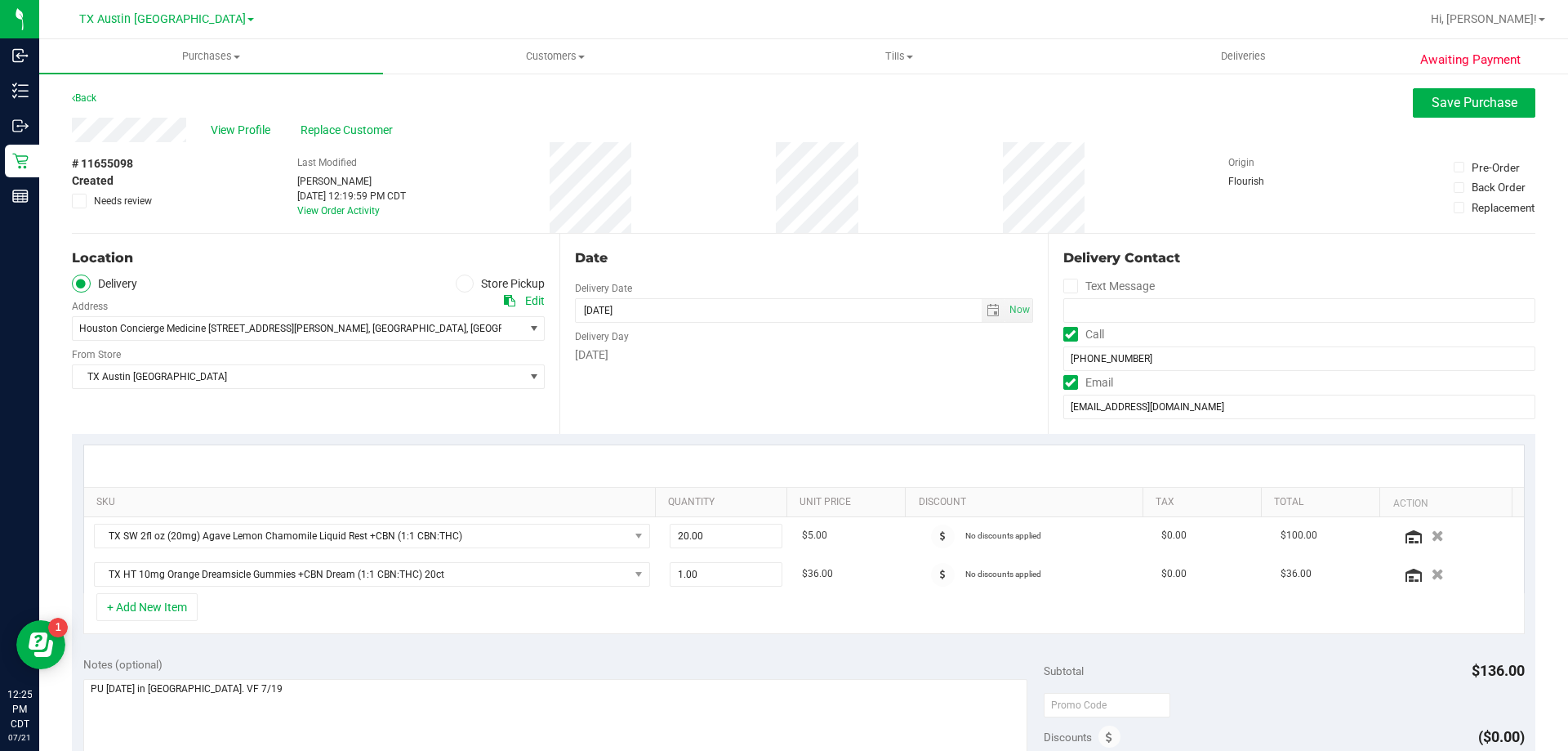 click on "Location
Delivery
Store Pickup
Address
Edit
Houston Concierge Medicine 9432 Katy Fwy #400, Houston, TX 77055
, Houston
, TX
77055
Select address 8407 Tamayo Dr Houston Concierge Medicine 9432 Katy Fwy #400, Houston, TX 77055
From Store
TX Austin DC Select Store Bonita Springs WC Boynton Beach WC Bradenton WC Brandon WC Brooksville WC Call Center Clermont WC" at bounding box center (315, 333) 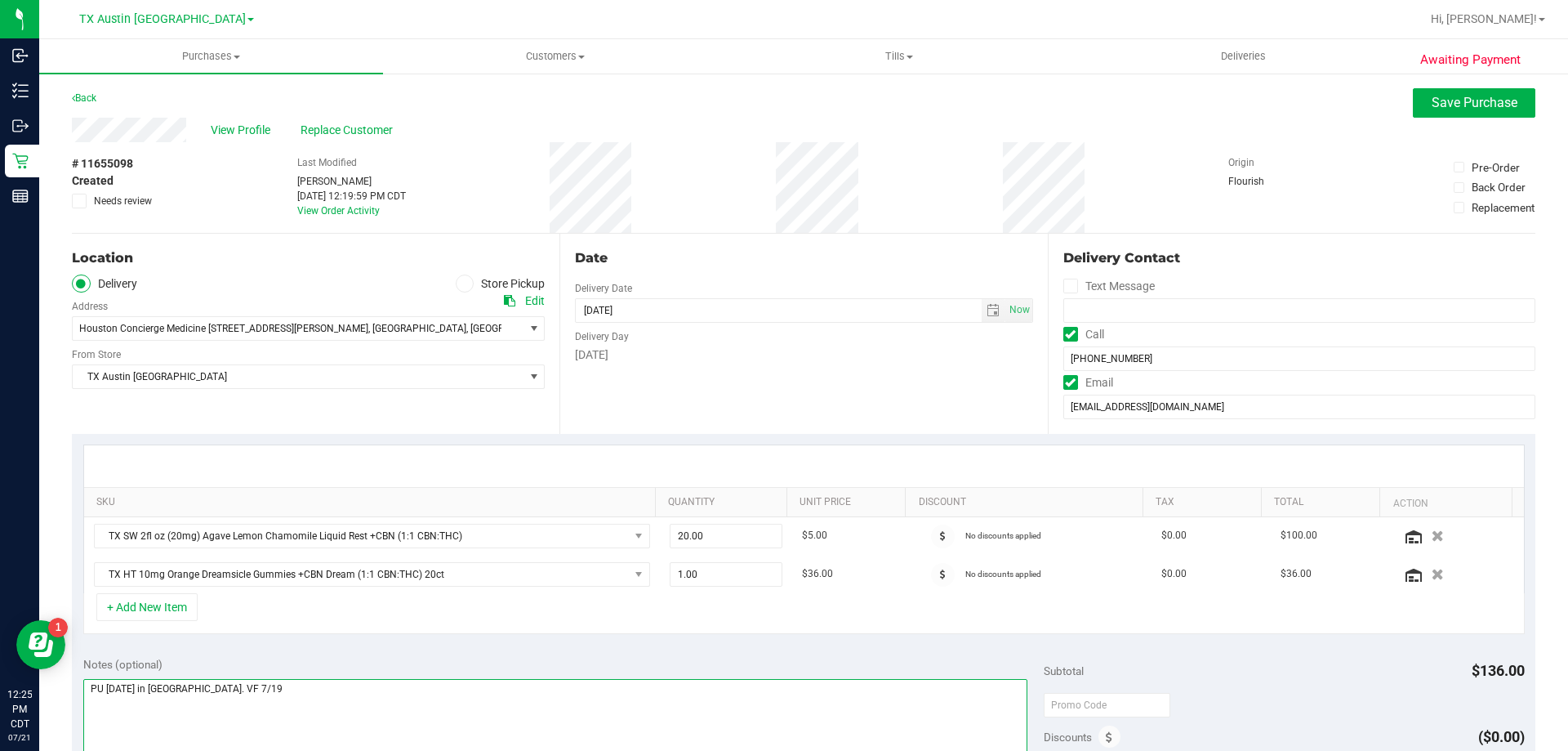 click at bounding box center (555, 758) 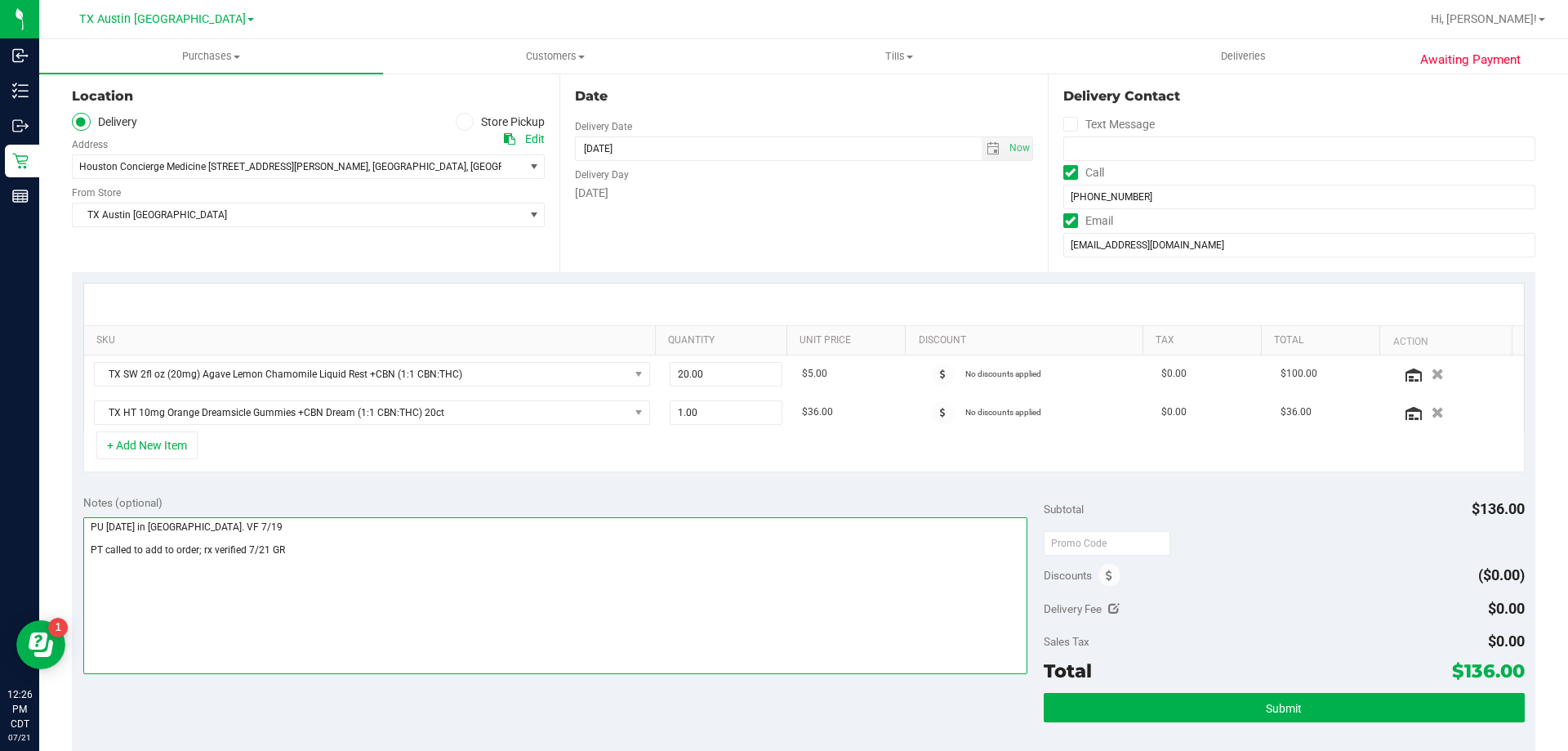 scroll, scrollTop: 163, scrollLeft: 0, axis: vertical 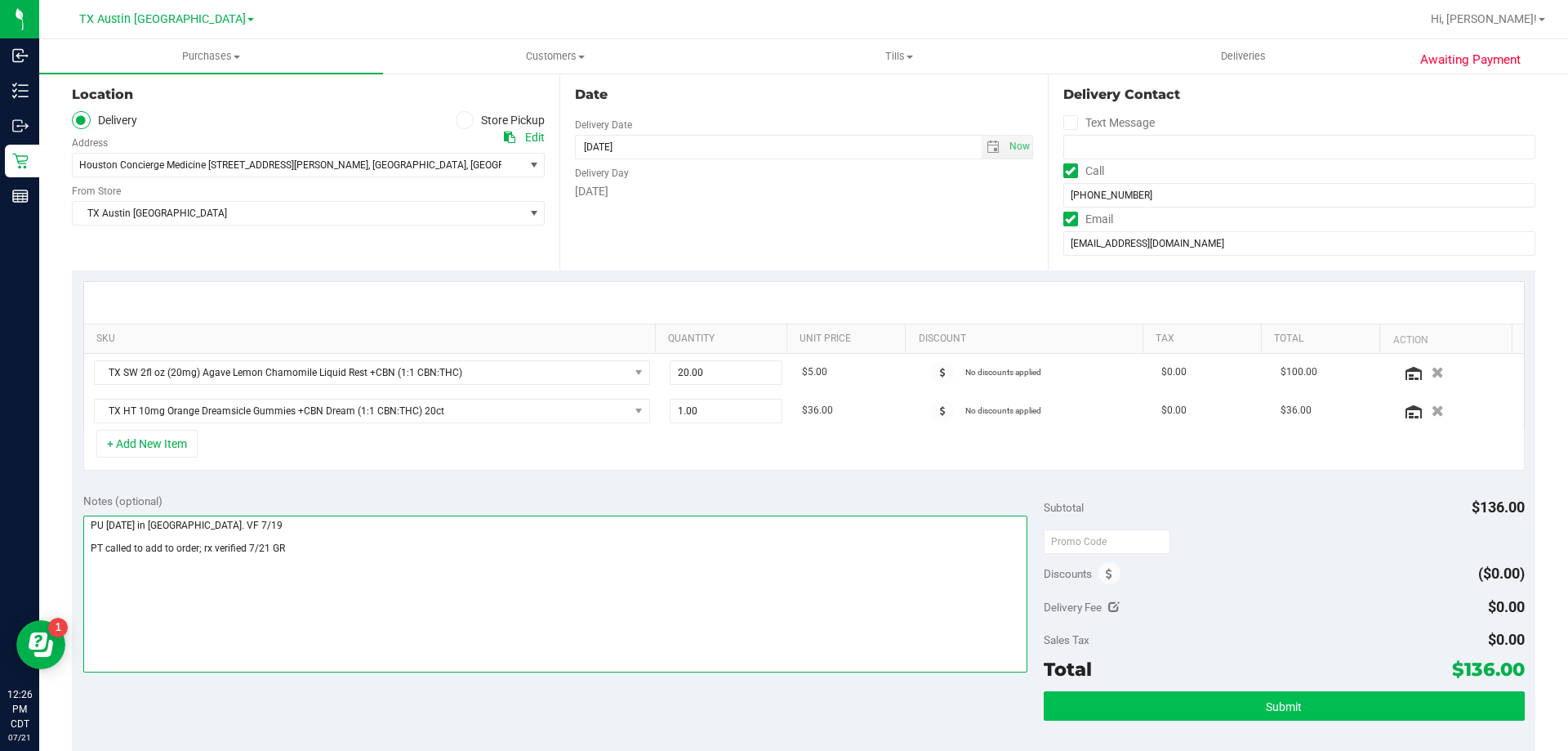 type on "PU Tues 7/22 in Houston. VF 7/19
PT called to add to order; rx verified 7/21 GR" 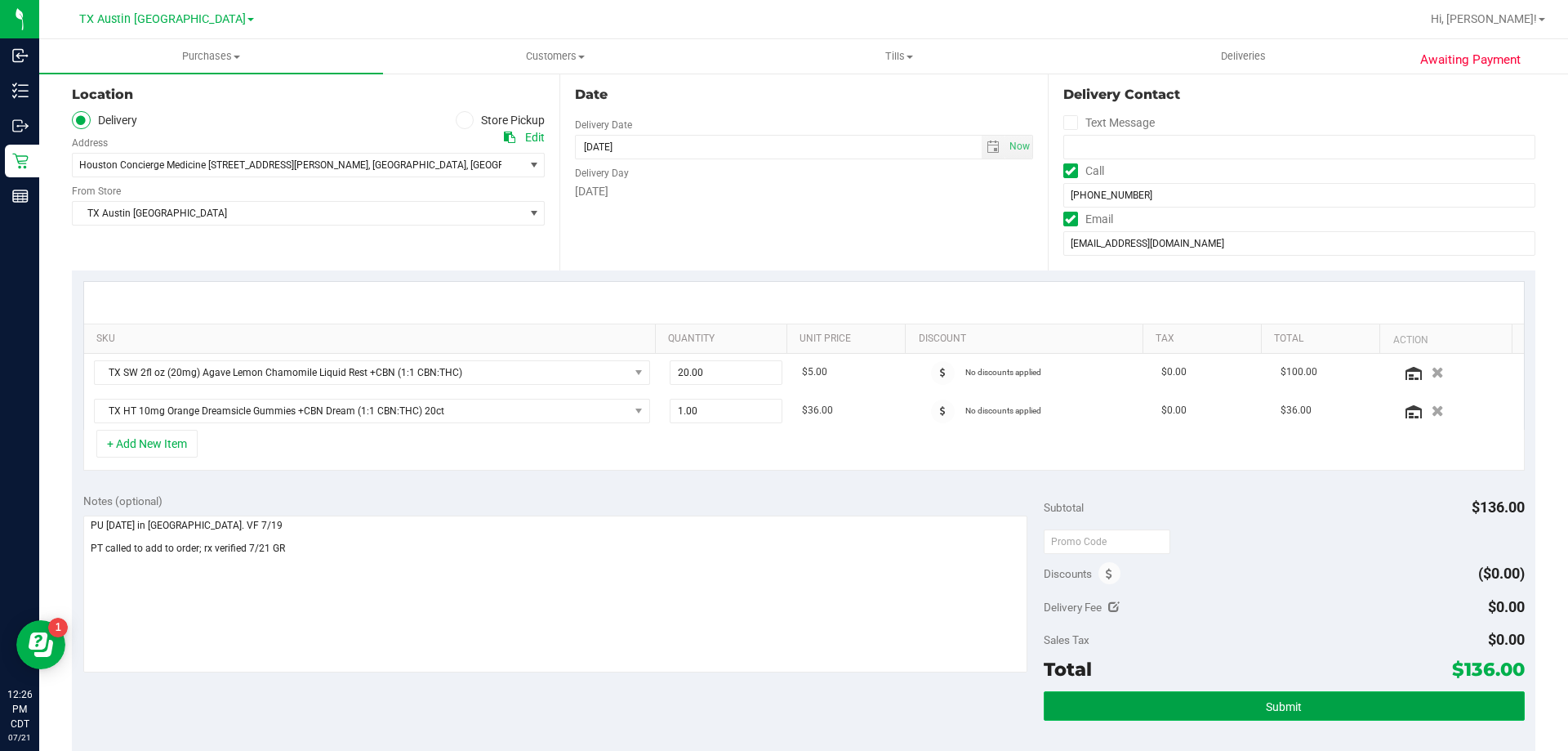 click on "Submit" at bounding box center (1284, 706) 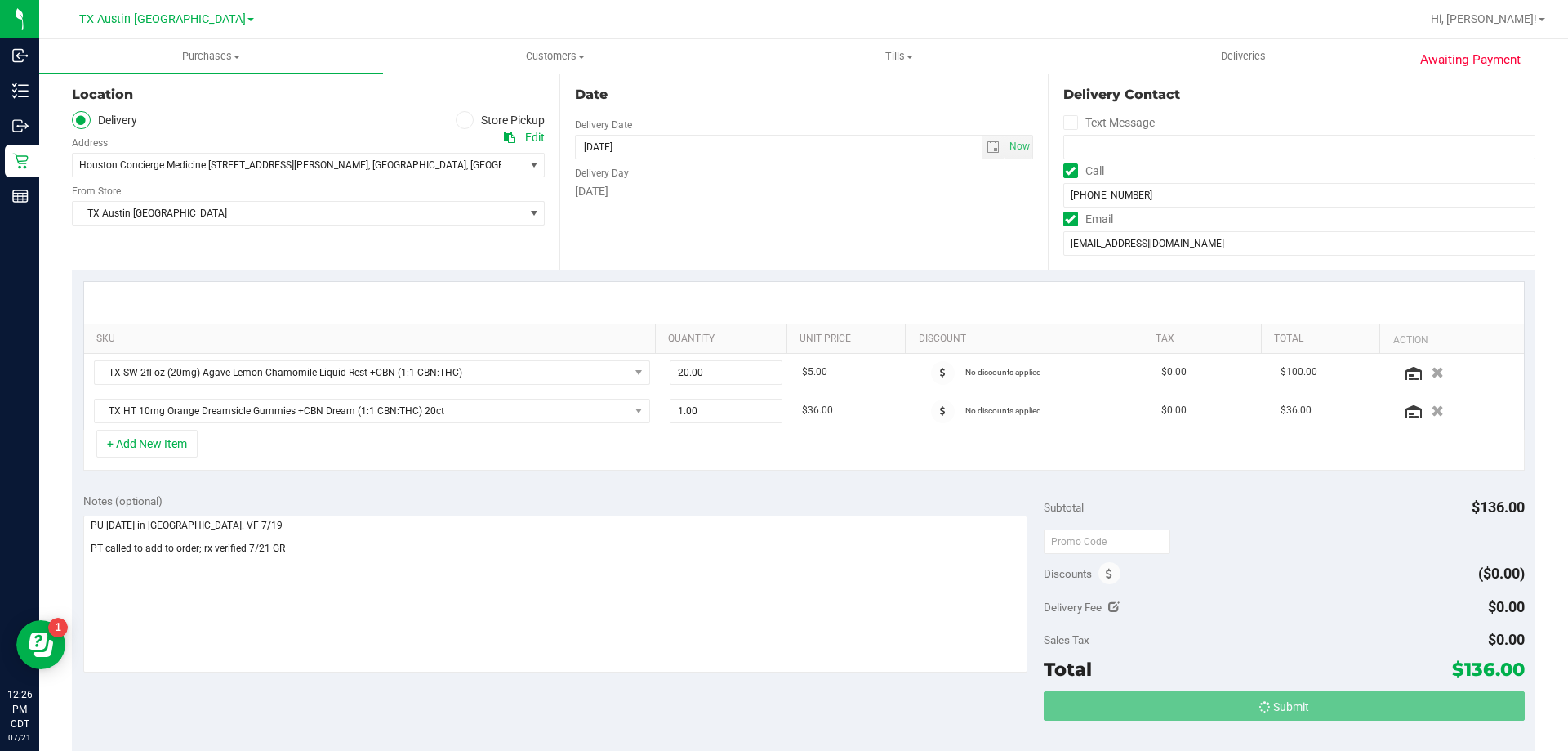 scroll, scrollTop: 0, scrollLeft: 0, axis: both 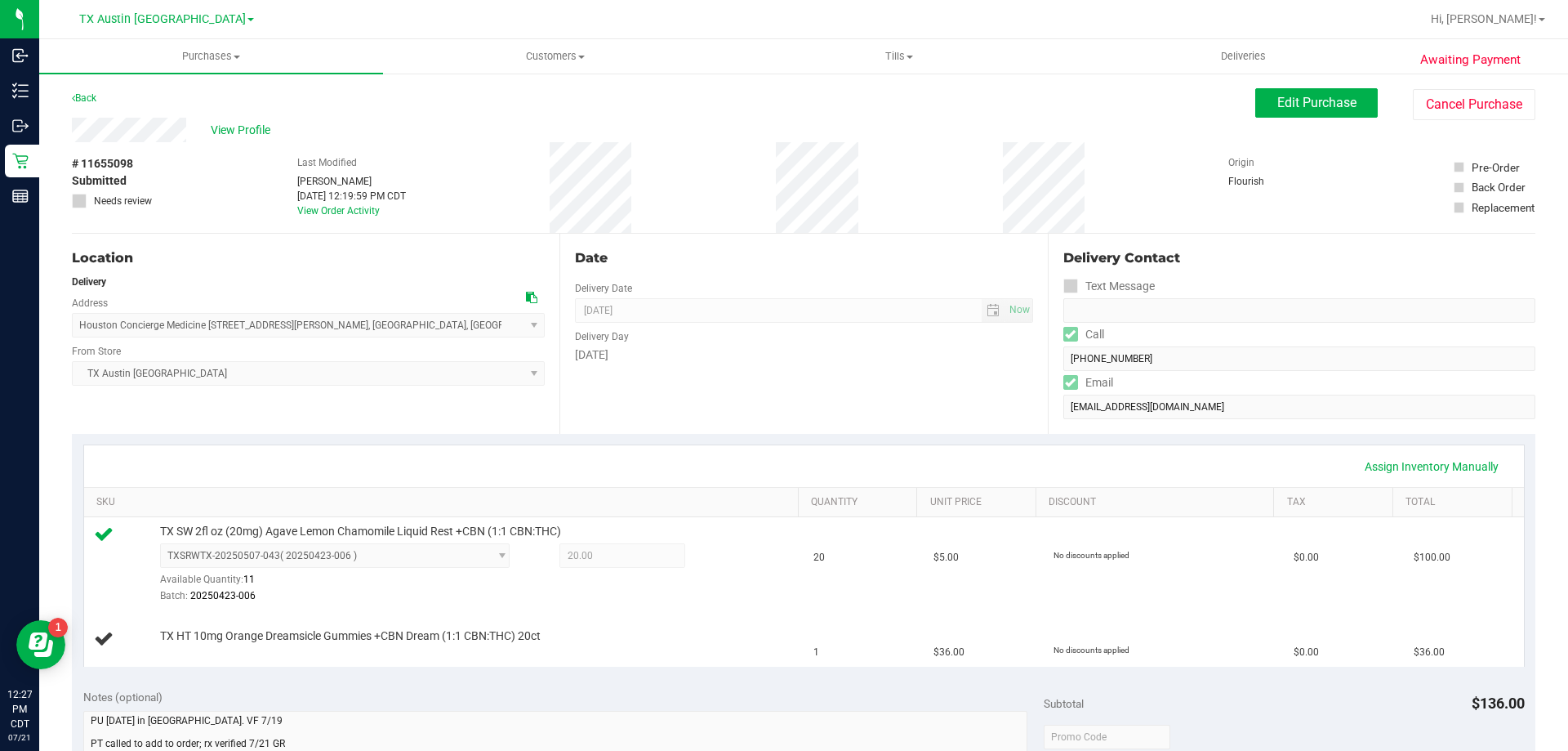 click on "Location
Delivery
Address
Houston Concierge Medicine 9432 Katy Fwy #400, Houston, TX 77055
, Houston
, TX
77055
Select address 8407 Tamayo Dr Houston Concierge Medicine 9432 Katy Fwy #400, Houston, TX 77055
From Store
TX Austin DC Select Store Bonita Springs WC Boynton Beach WC Bradenton WC Brandon WC Brooksville WC Call Center Clermont WC Crestview WC Deerfield Beach WC Delray Beach WC Deltona WC Ft Walton Beach WC Ft. Lauderdale WC Ft. Myers WC Gainesville WC Jax Atlantic WC JAX DC REP Jax WC Key West WC Lakeland WC Largo WC Lehigh Acres DC REP" at bounding box center [315, 333] 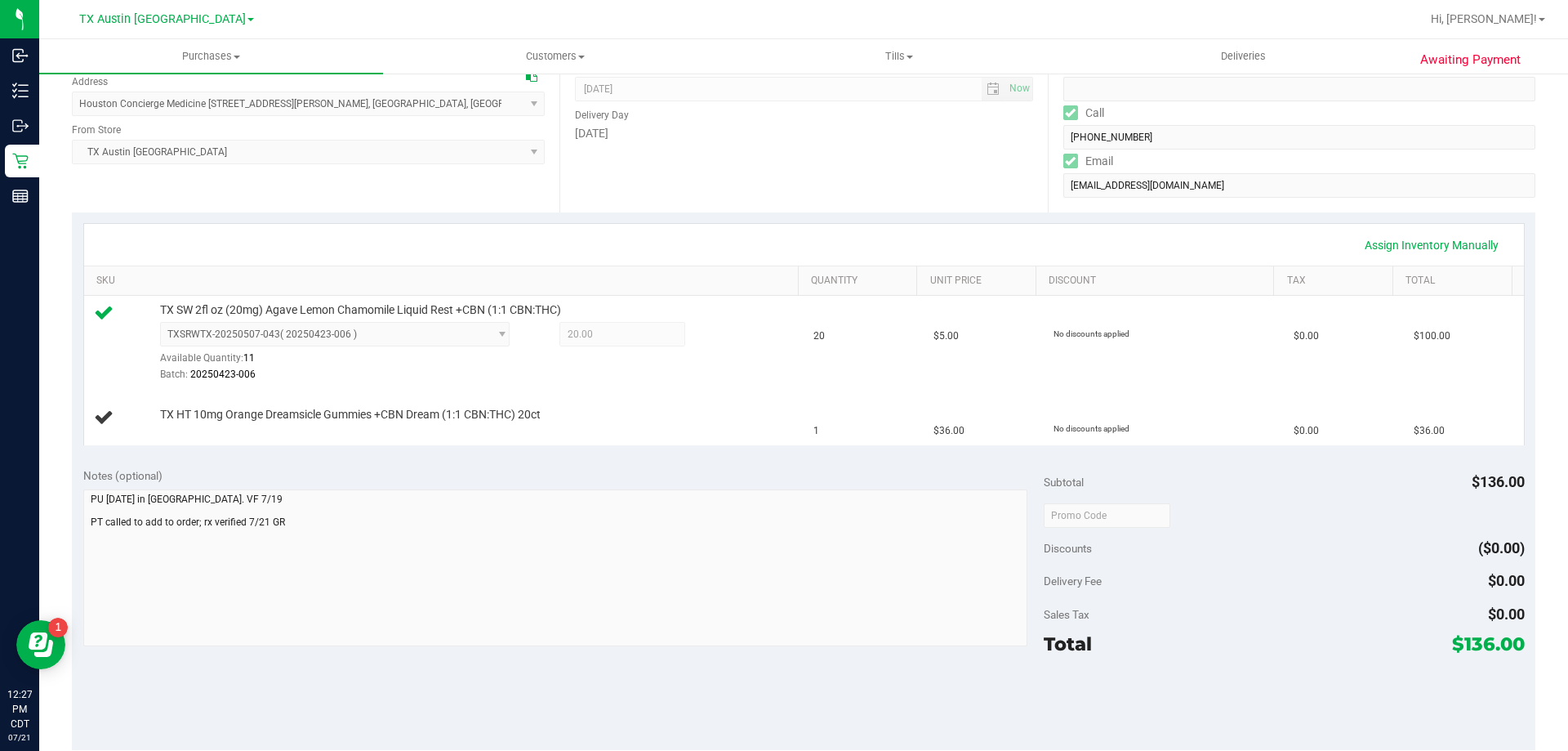 scroll, scrollTop: 0, scrollLeft: 0, axis: both 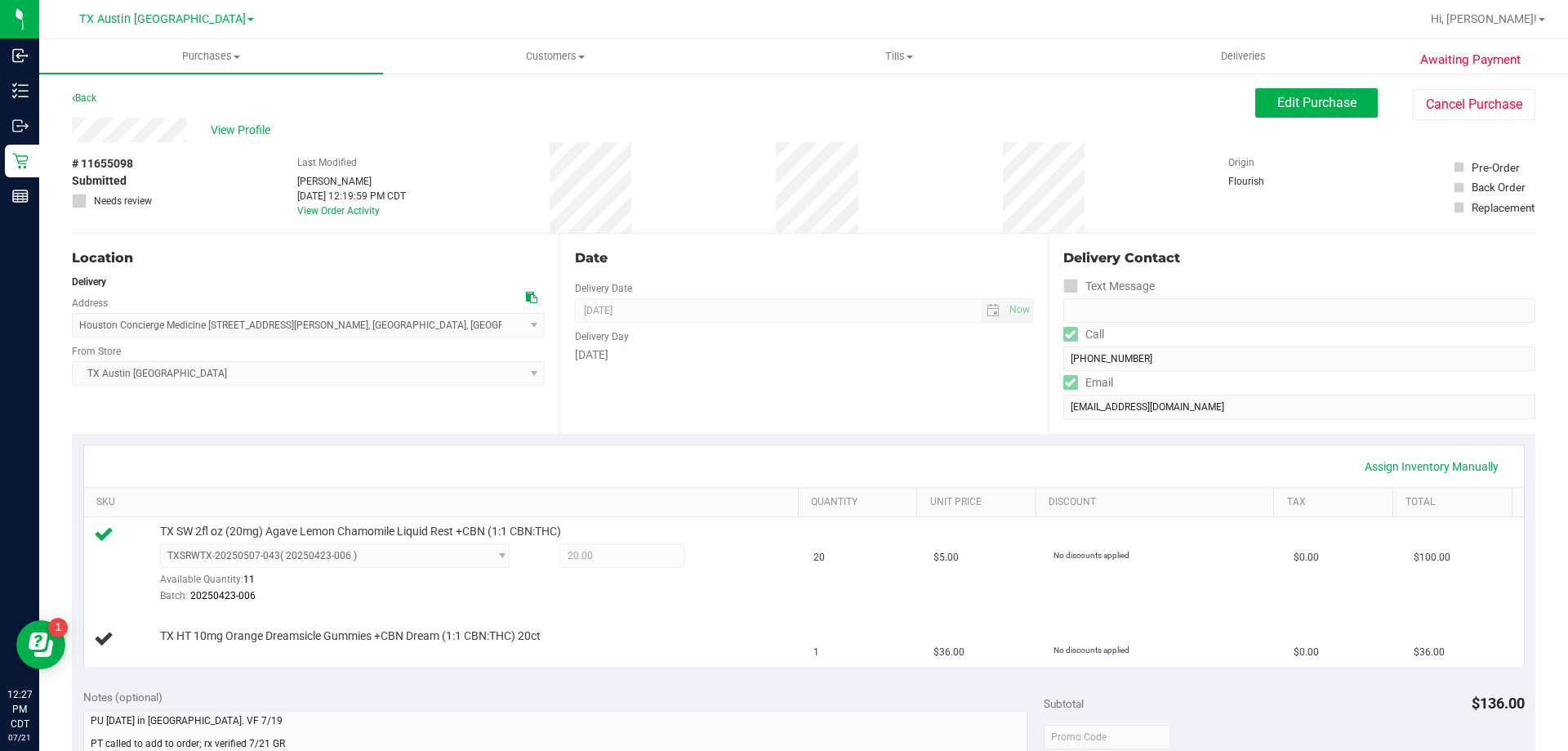click on "# 11655098
Submitted
Needs review
Last Modified
Gabriela Ramirez
Jul 21, 2025 12:19:59 PM CDT
View Order Activity
Origin
Flourish
Pre-Order
Back Order
Replacement" at bounding box center (804, 187) 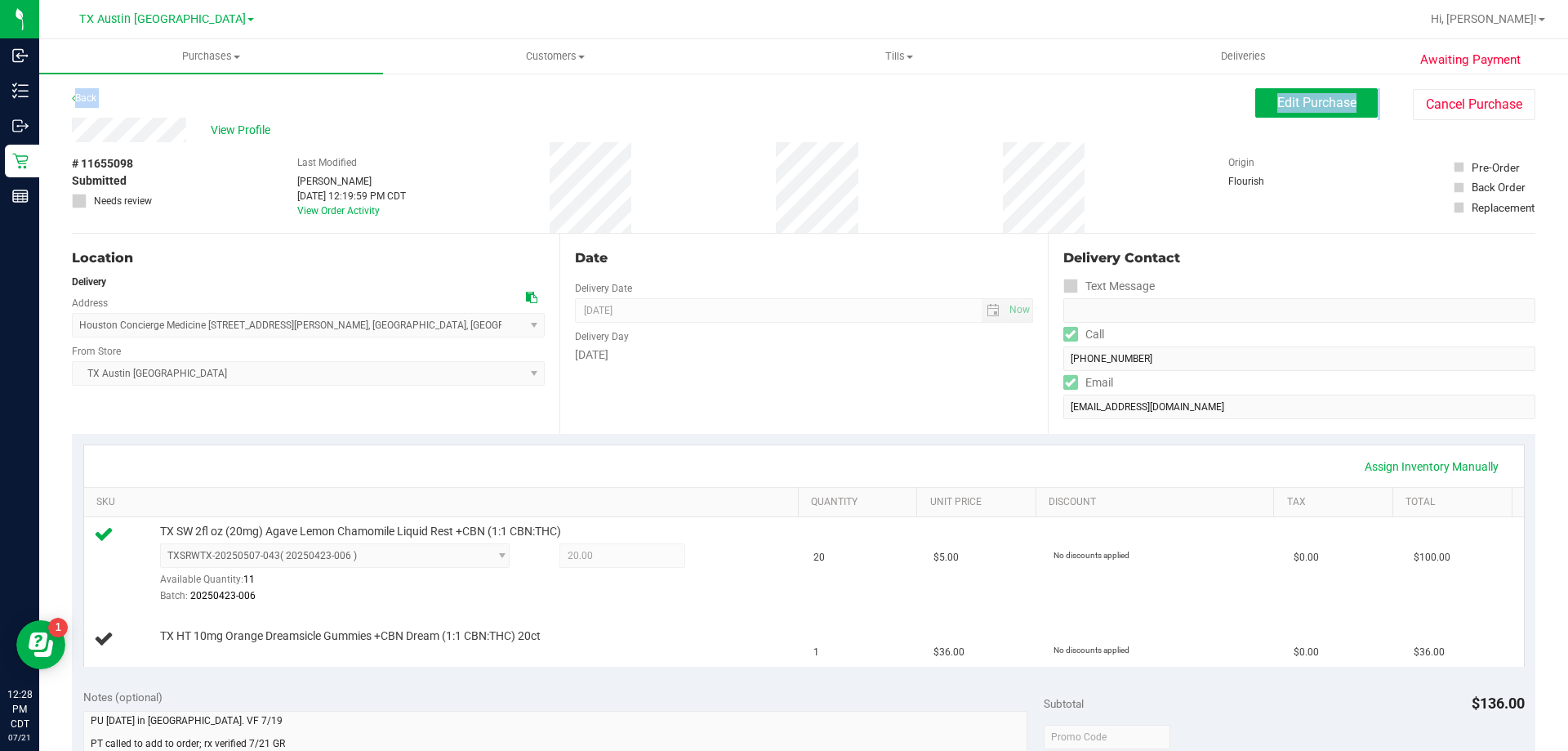 drag, startPoint x: 70, startPoint y: 132, endPoint x: 183, endPoint y: 117, distance: 113.99123 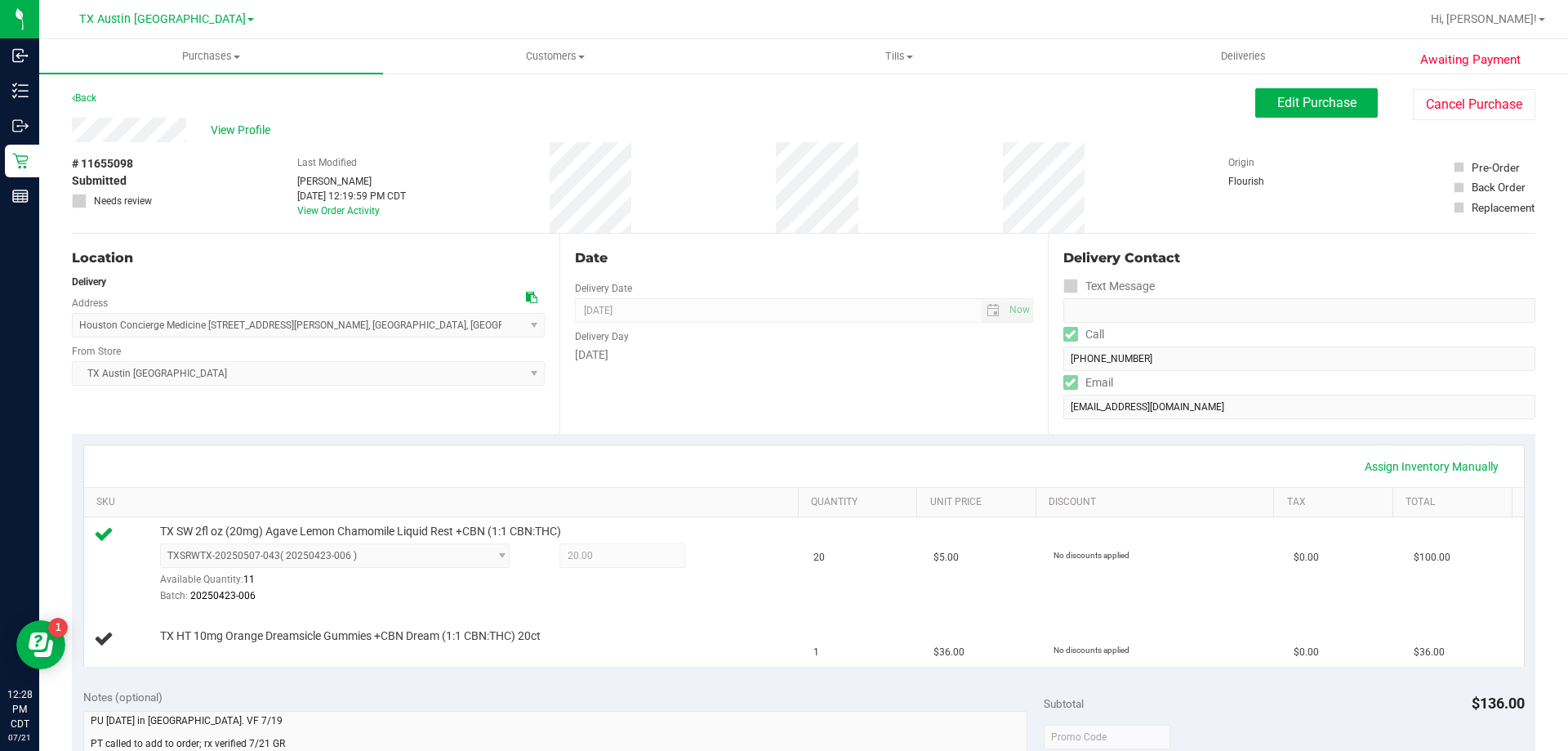 click on "Back
Edit Purchase
Cancel Purchase" at bounding box center [804, 103] 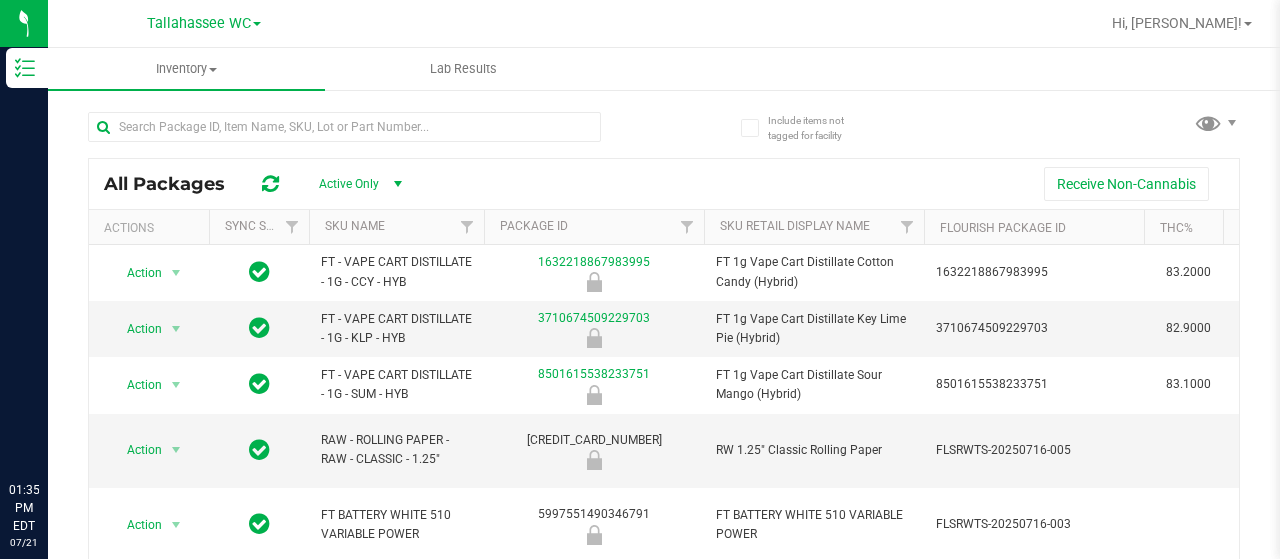 scroll, scrollTop: 0, scrollLeft: 0, axis: both 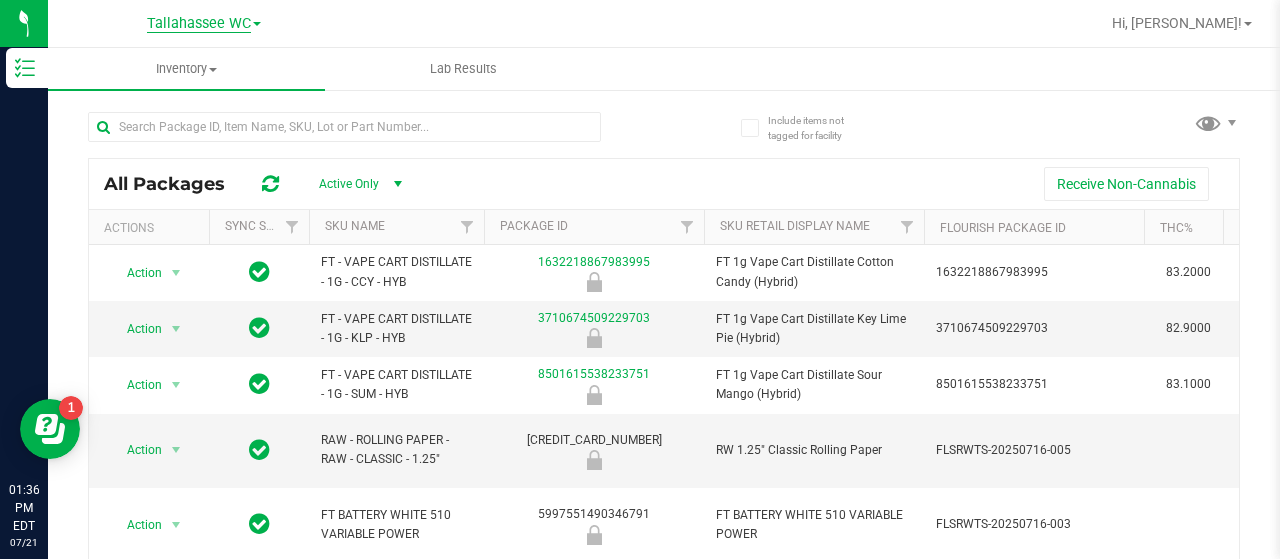 click on "Tallahassee WC" at bounding box center (199, 24) 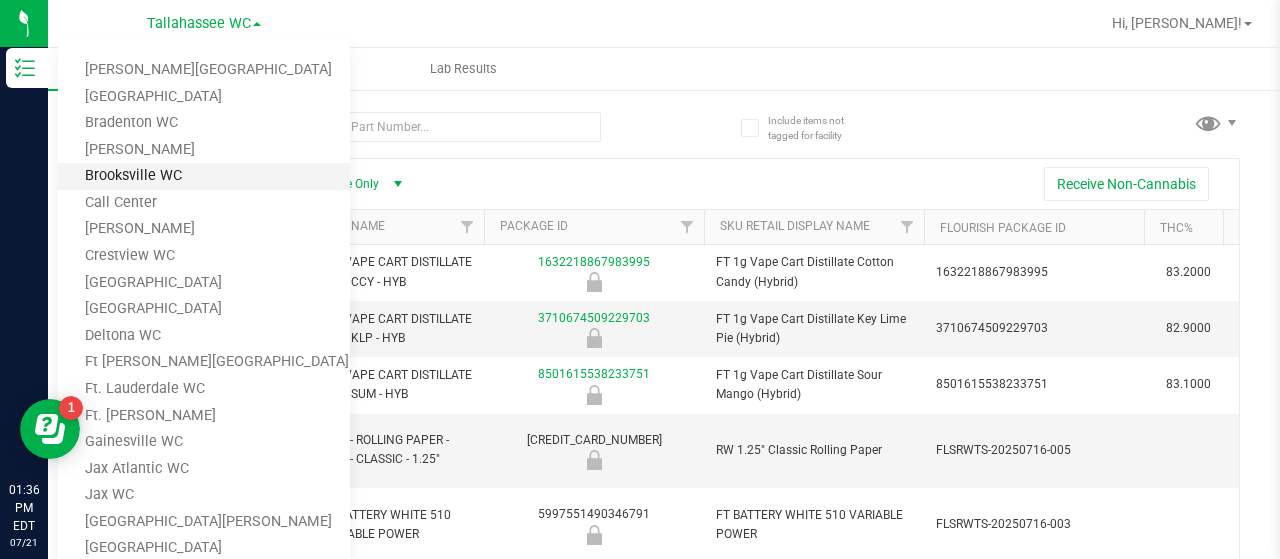 scroll, scrollTop: 0, scrollLeft: 0, axis: both 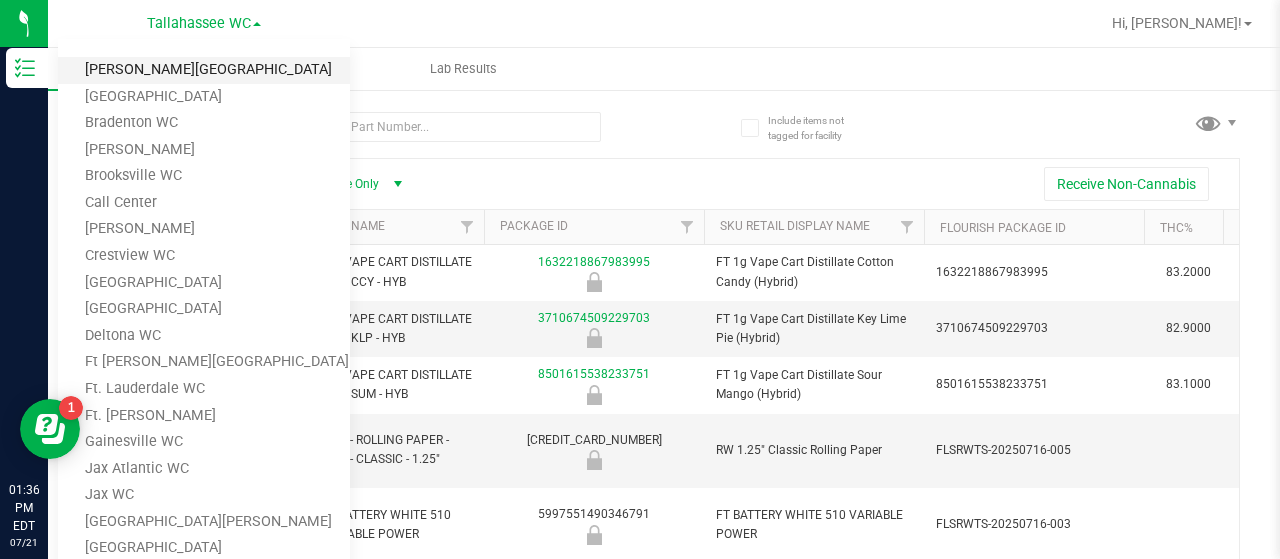 click on "[PERSON_NAME][GEOGRAPHIC_DATA]" at bounding box center [204, 70] 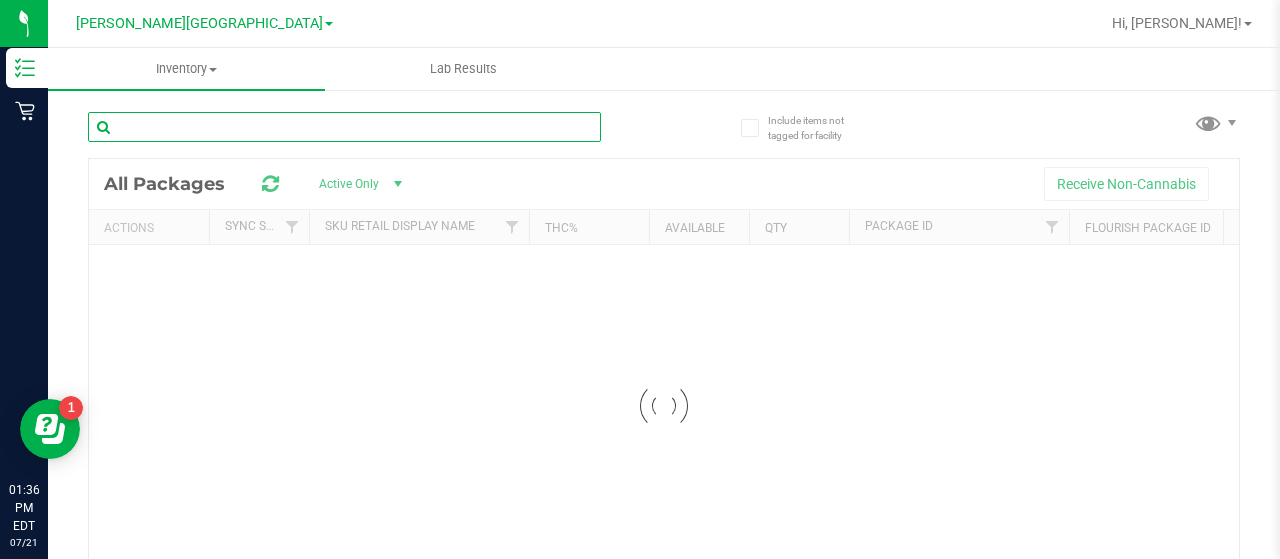 click at bounding box center (344, 127) 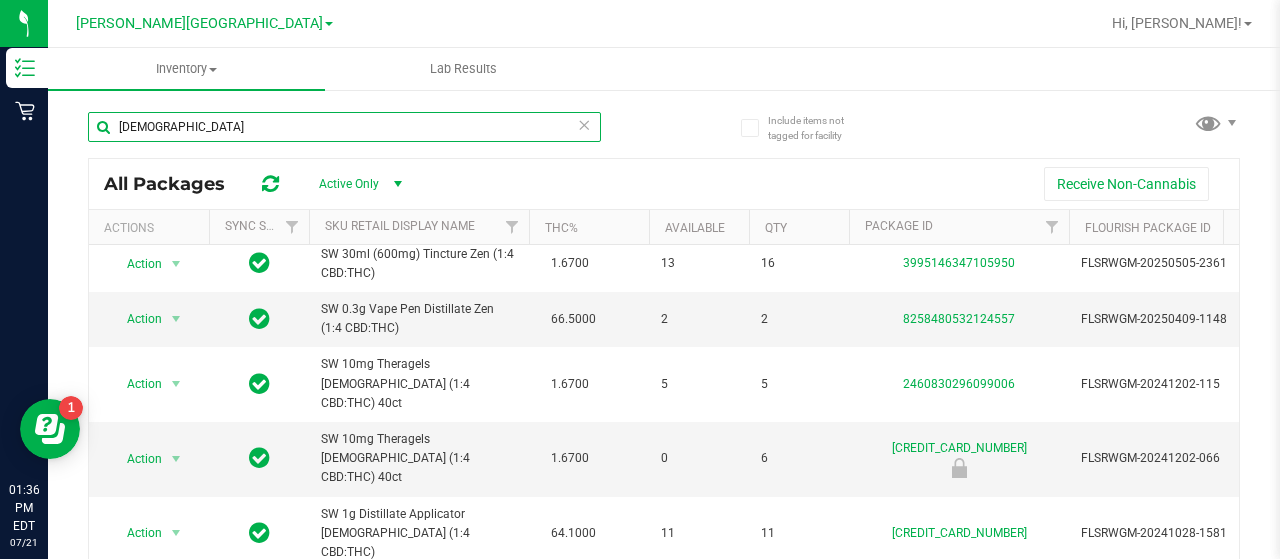 scroll, scrollTop: 477, scrollLeft: 0, axis: vertical 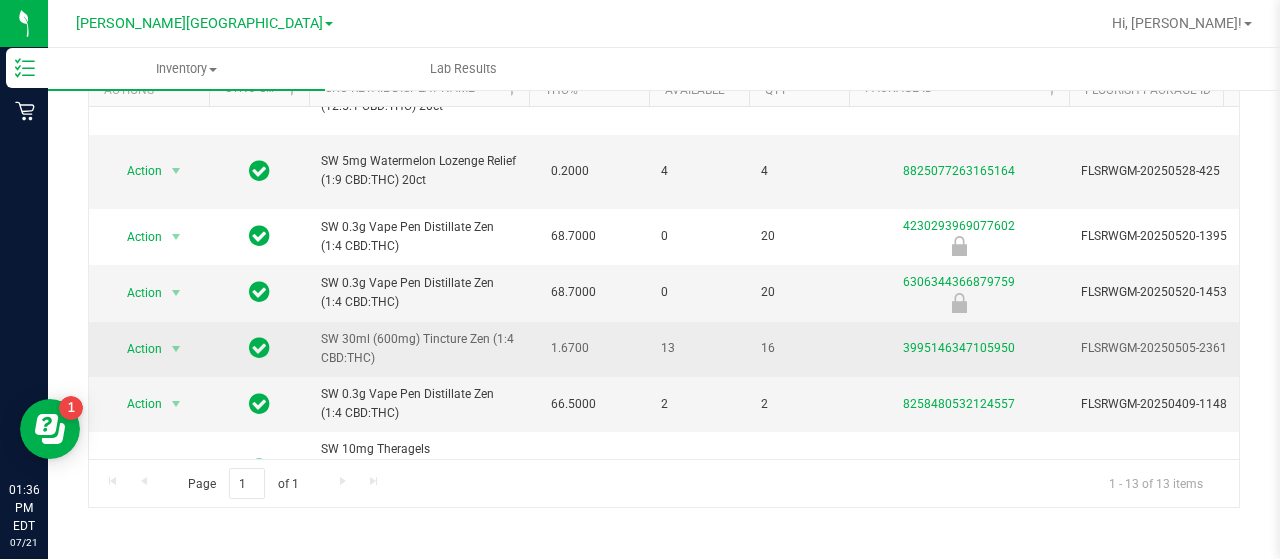 drag, startPoint x: 308, startPoint y: 353, endPoint x: 713, endPoint y: 362, distance: 405.09998 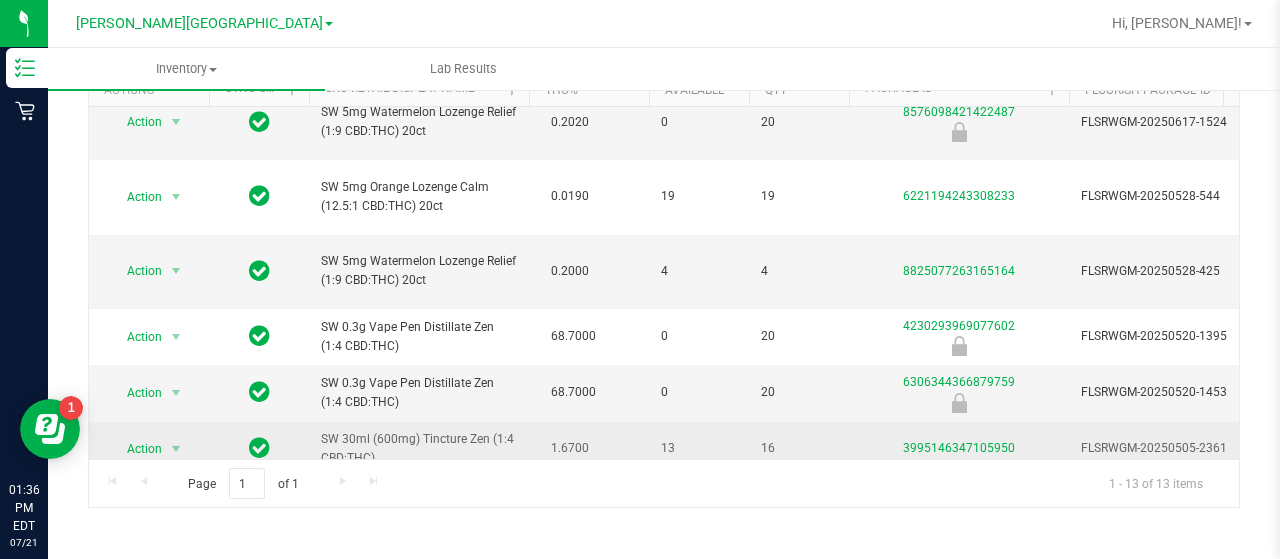 scroll, scrollTop: 0, scrollLeft: 0, axis: both 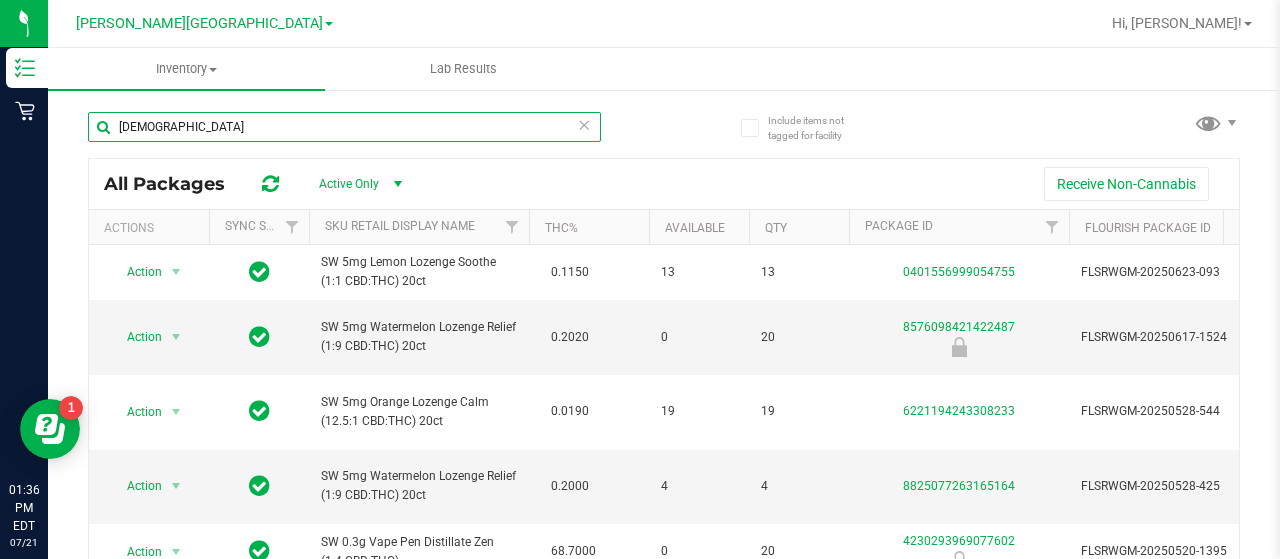 click on "zen" at bounding box center [344, 127] 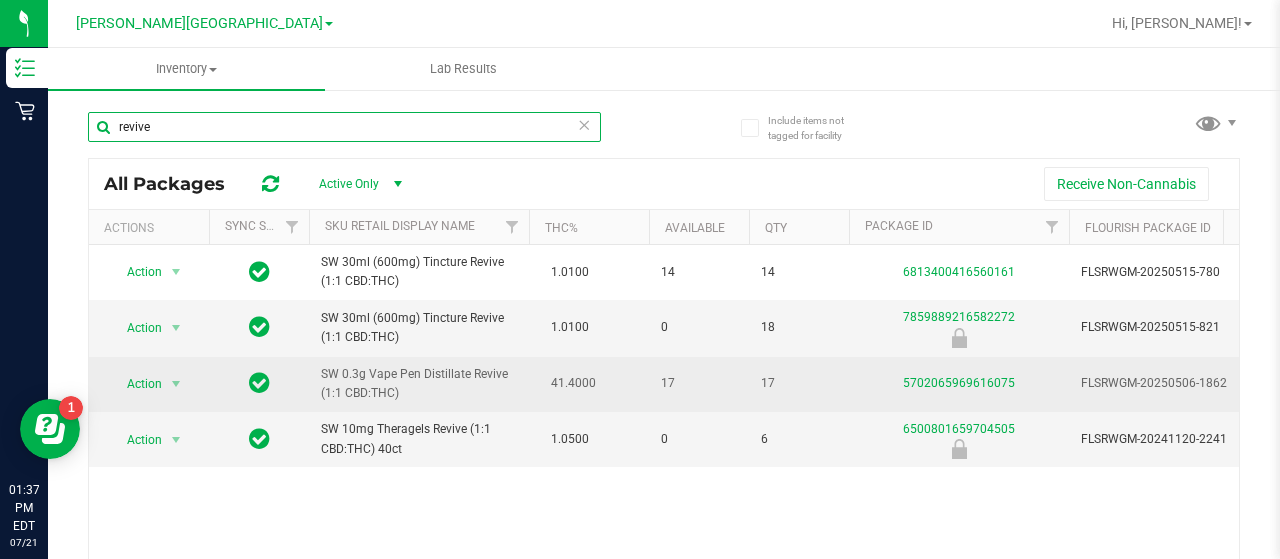 type on "revive" 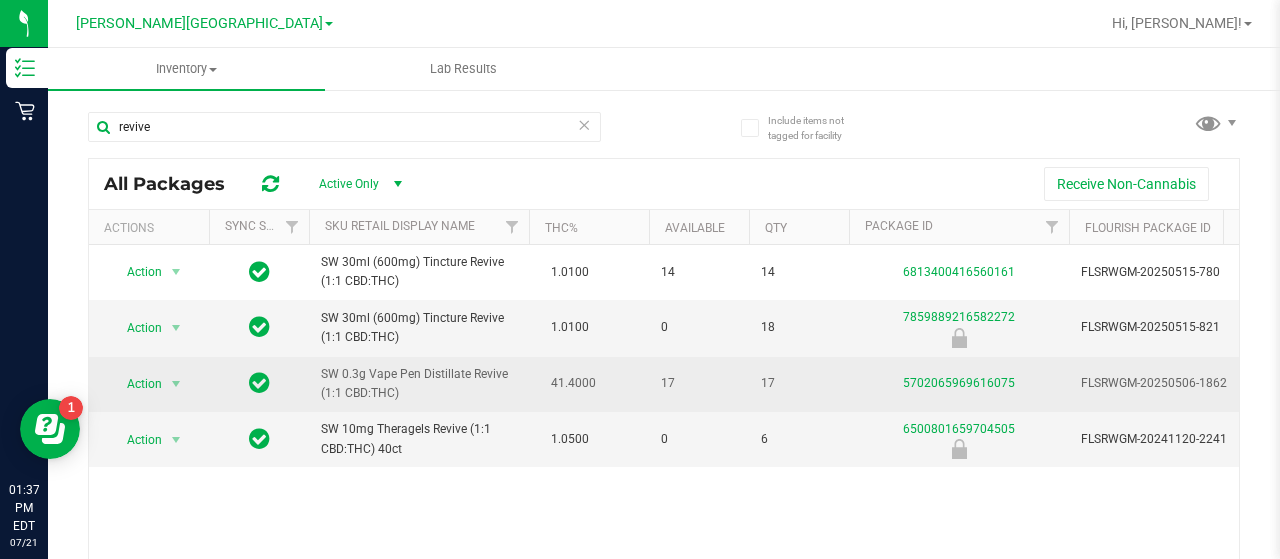 drag, startPoint x: 679, startPoint y: 377, endPoint x: 642, endPoint y: 382, distance: 37.336308 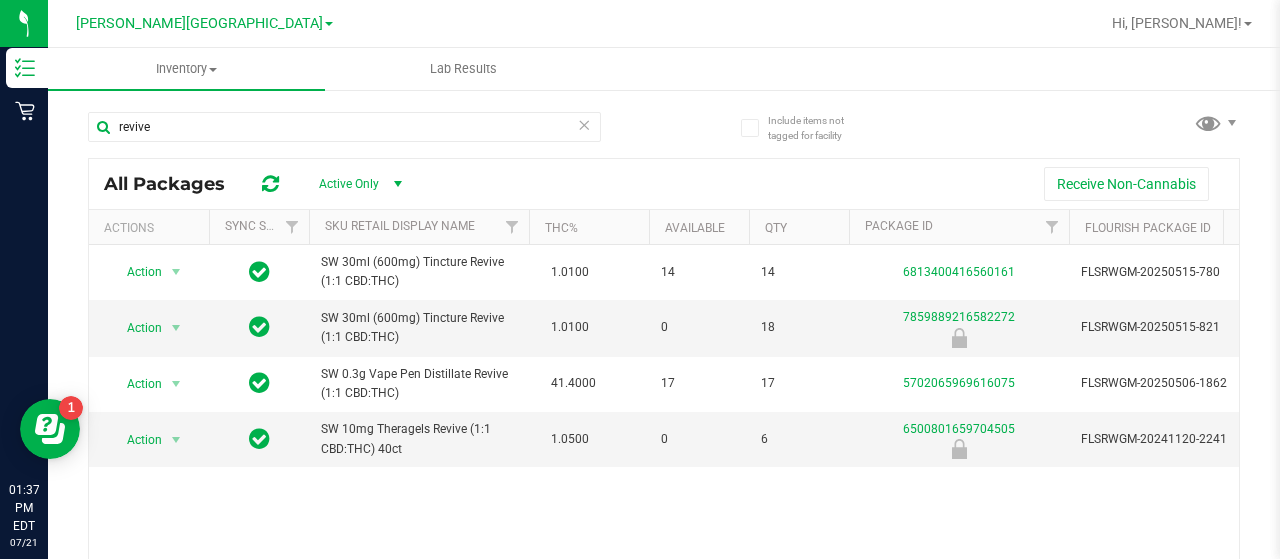 click at bounding box center (584, 124) 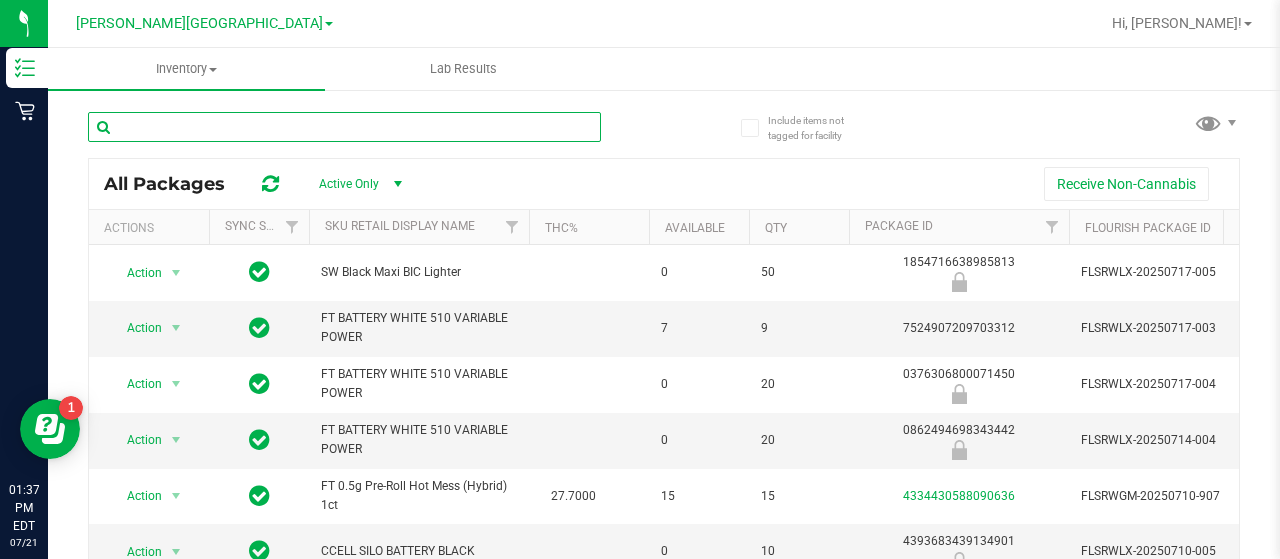 click at bounding box center [344, 127] 